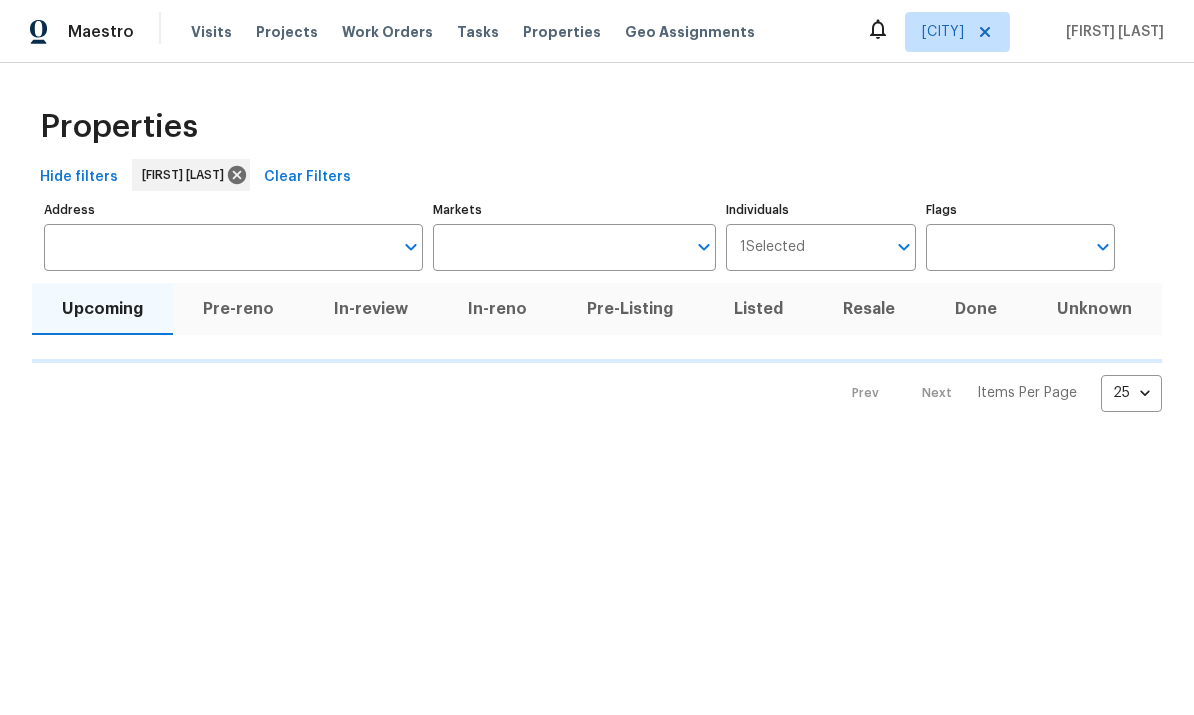 scroll, scrollTop: 0, scrollLeft: 0, axis: both 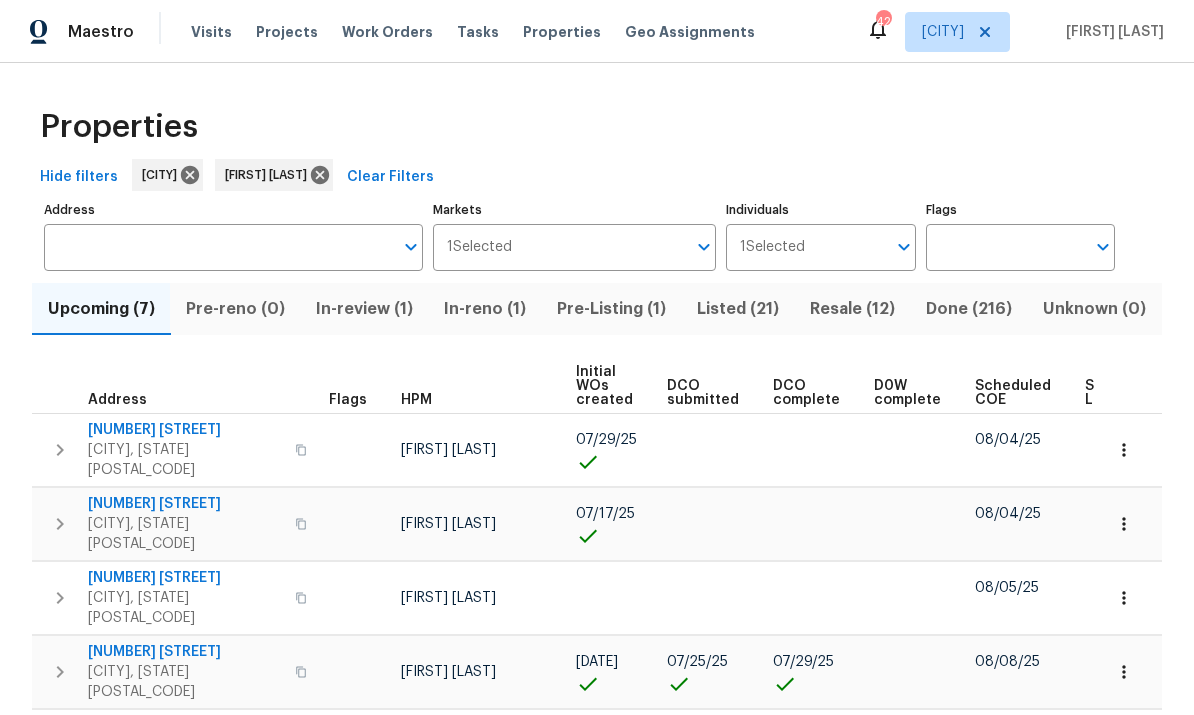 click on "Address" at bounding box center (218, 247) 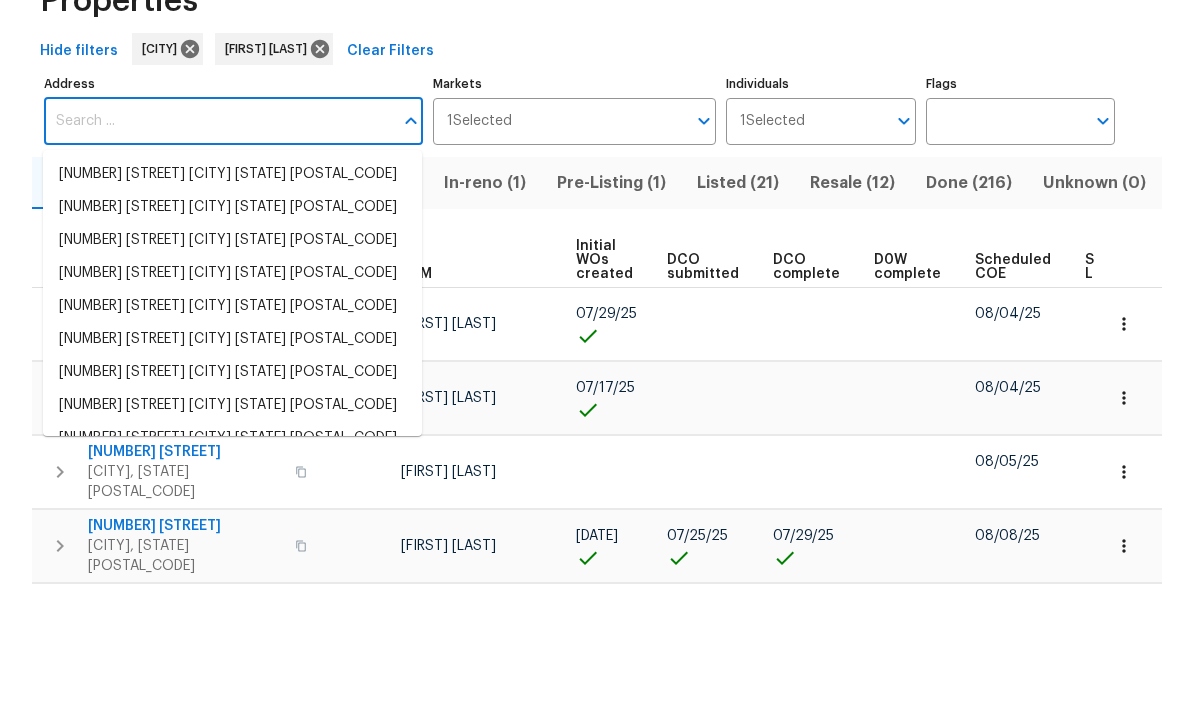 click on "Address" at bounding box center [218, 247] 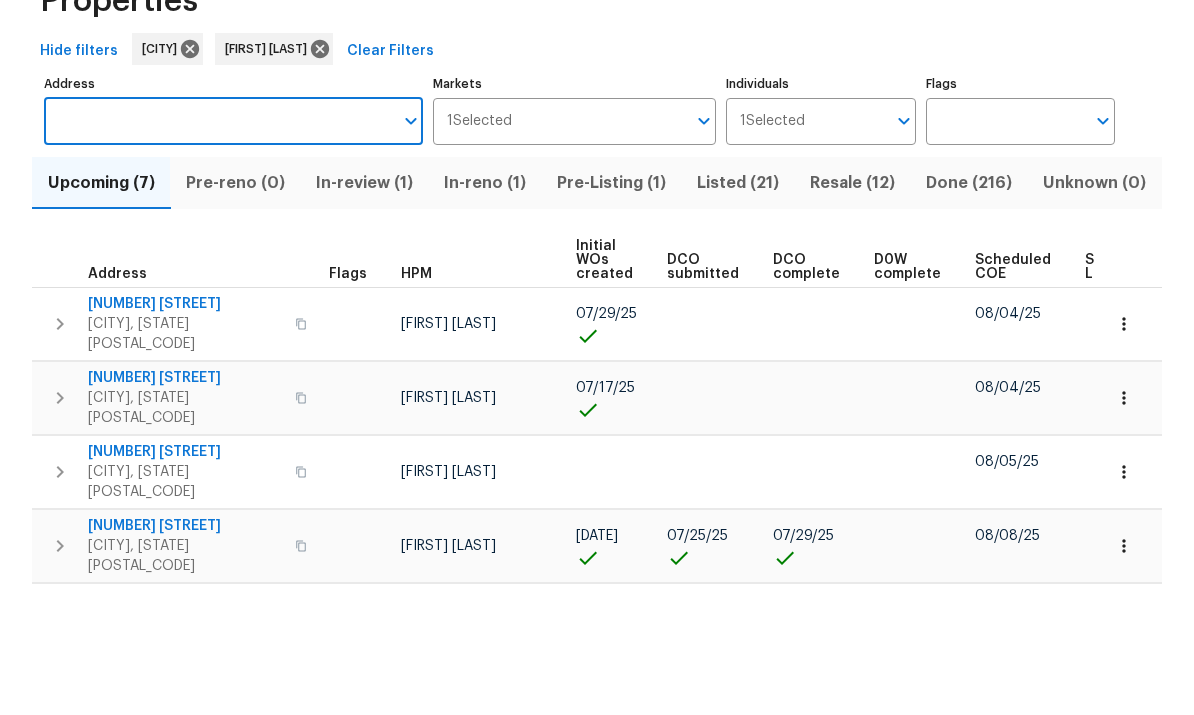 click on "Address" at bounding box center [218, 247] 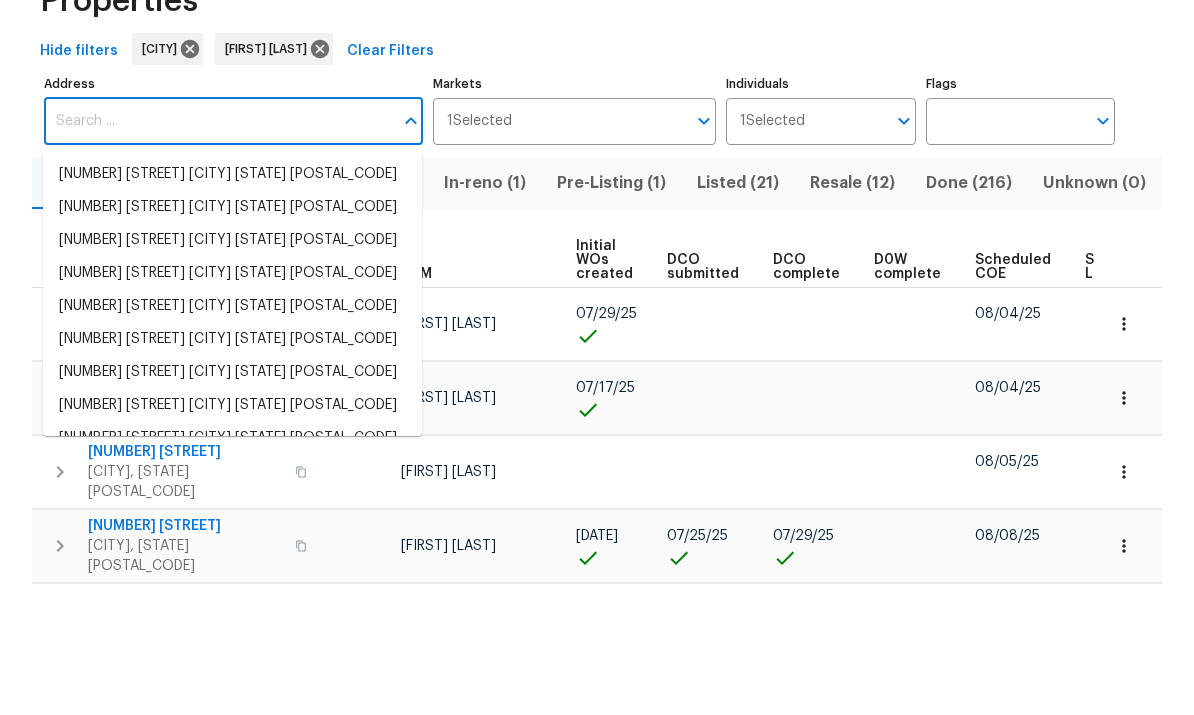 scroll, scrollTop: 75, scrollLeft: 0, axis: vertical 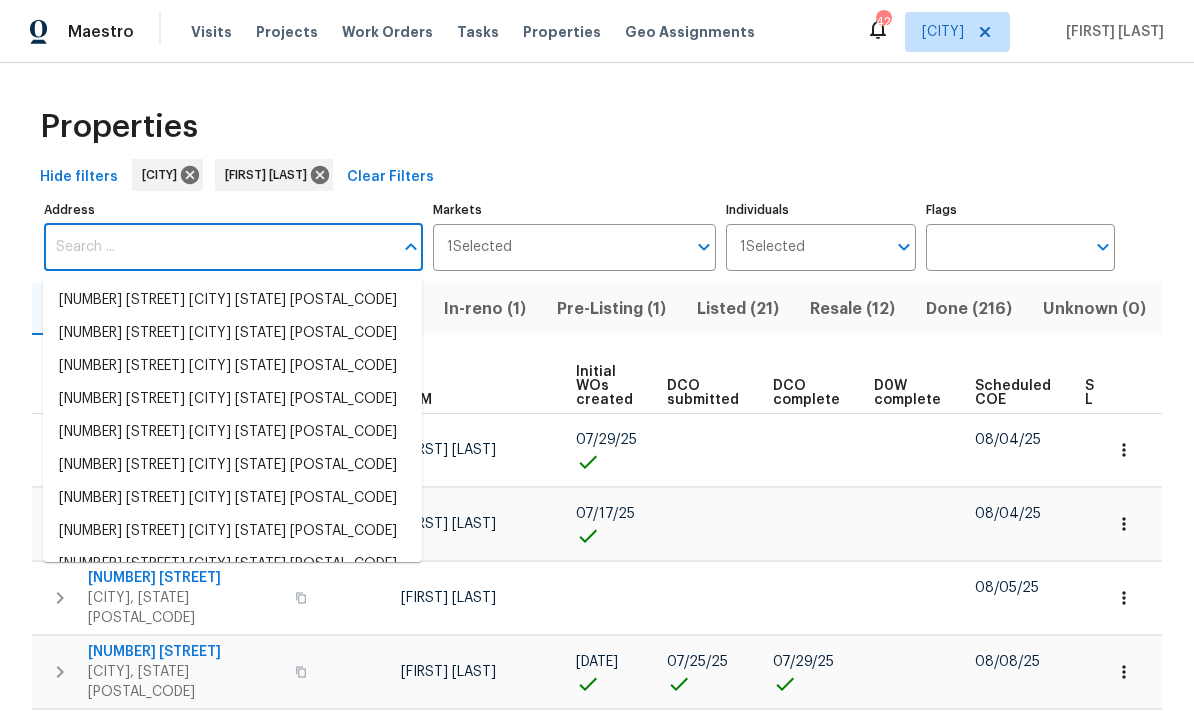 click on "Address Address" at bounding box center [233, 233] 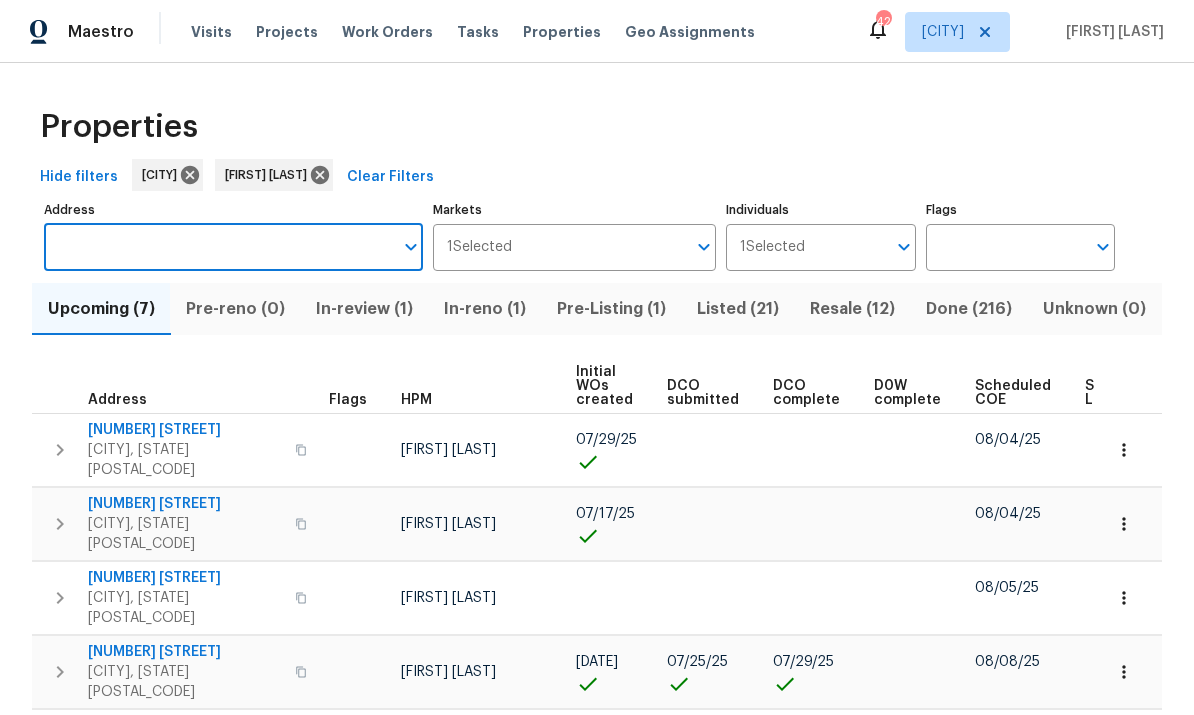 click on "Address" at bounding box center (218, 247) 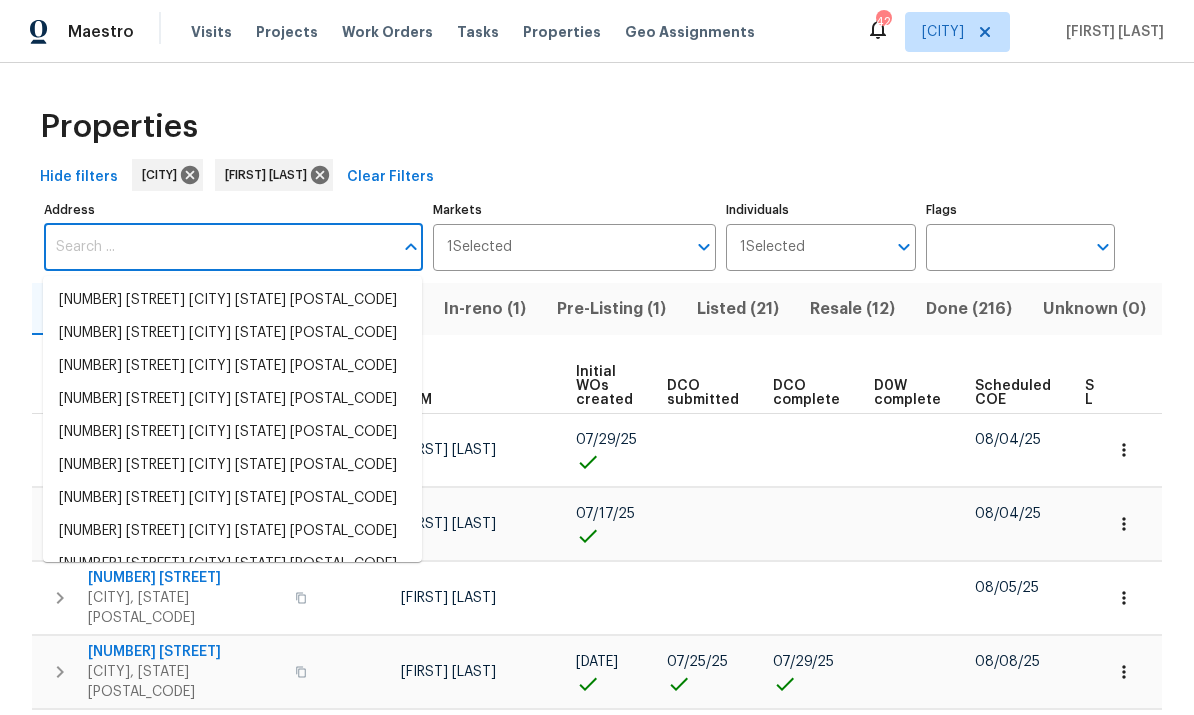 click on "Address" at bounding box center (218, 247) 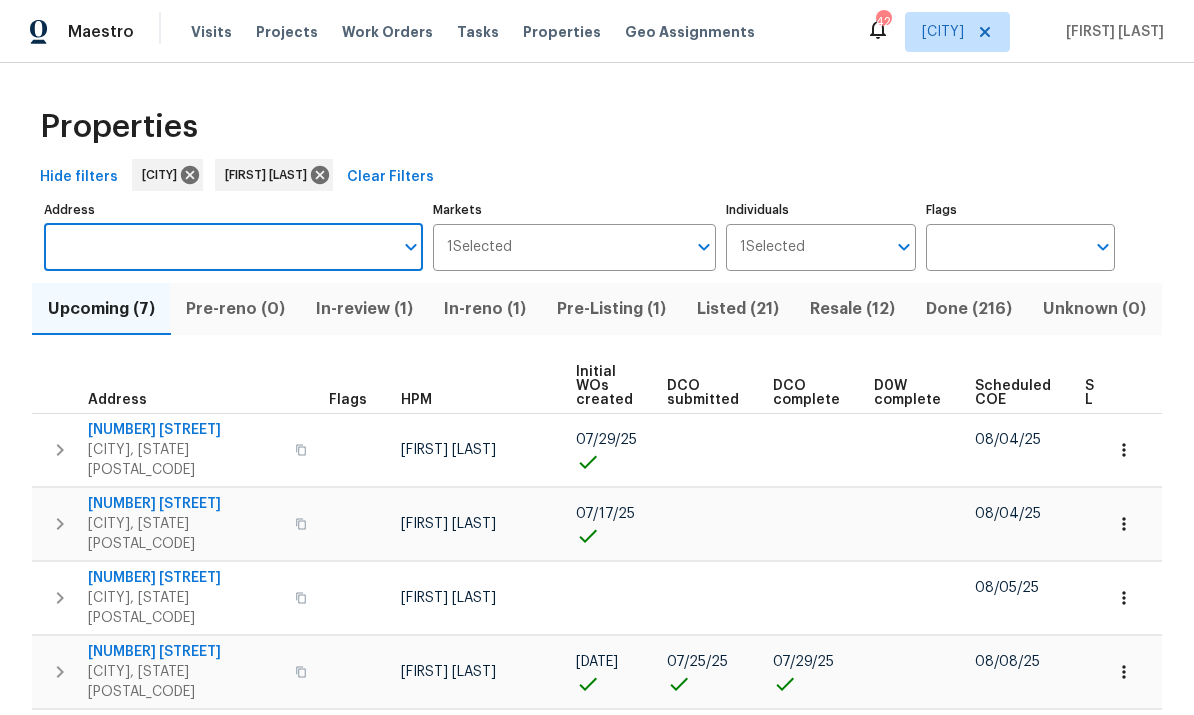 paste on "[NUMBER] [STREET], [CITY], [STATE] [POSTAL_CODE]" 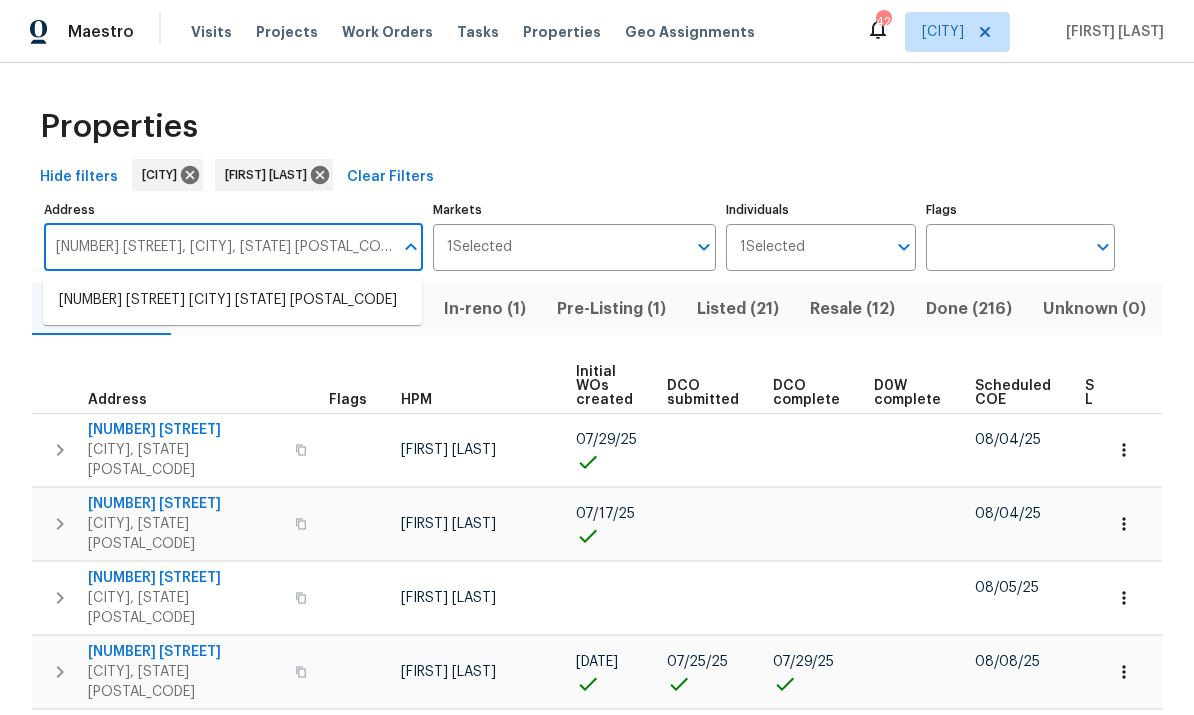 click on "8928 Red Beechwood Ct Riverview FL 33578" at bounding box center [232, 300] 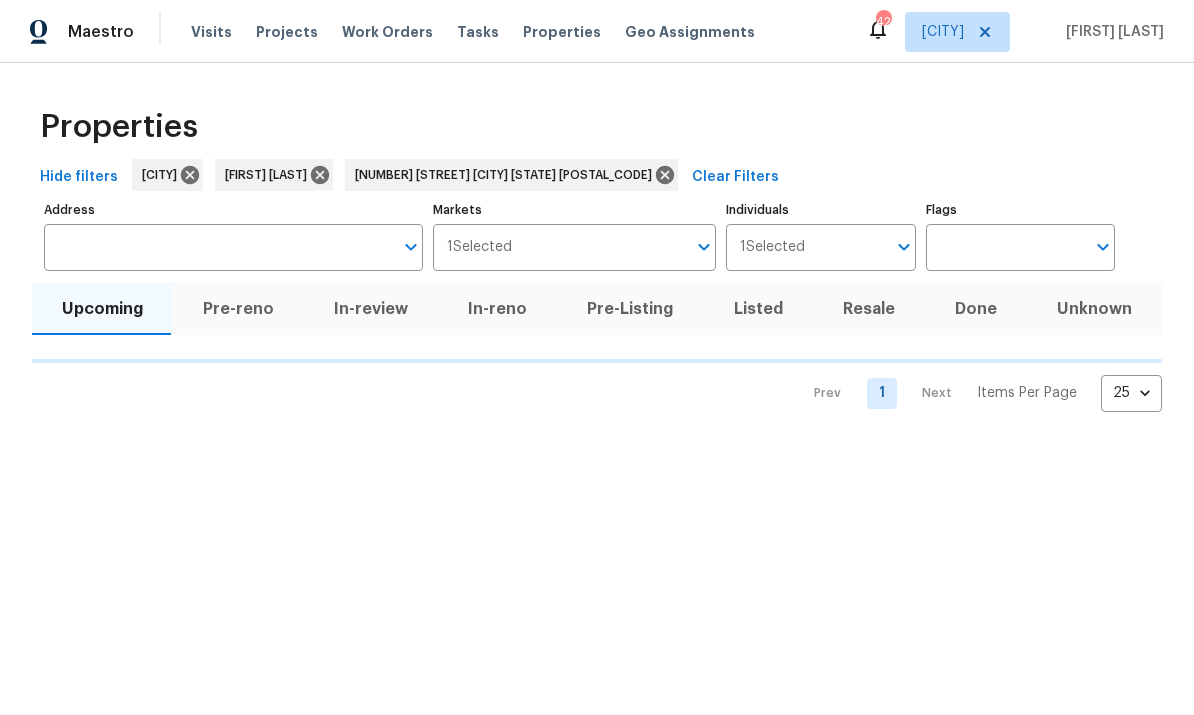 scroll, scrollTop: 0, scrollLeft: 0, axis: both 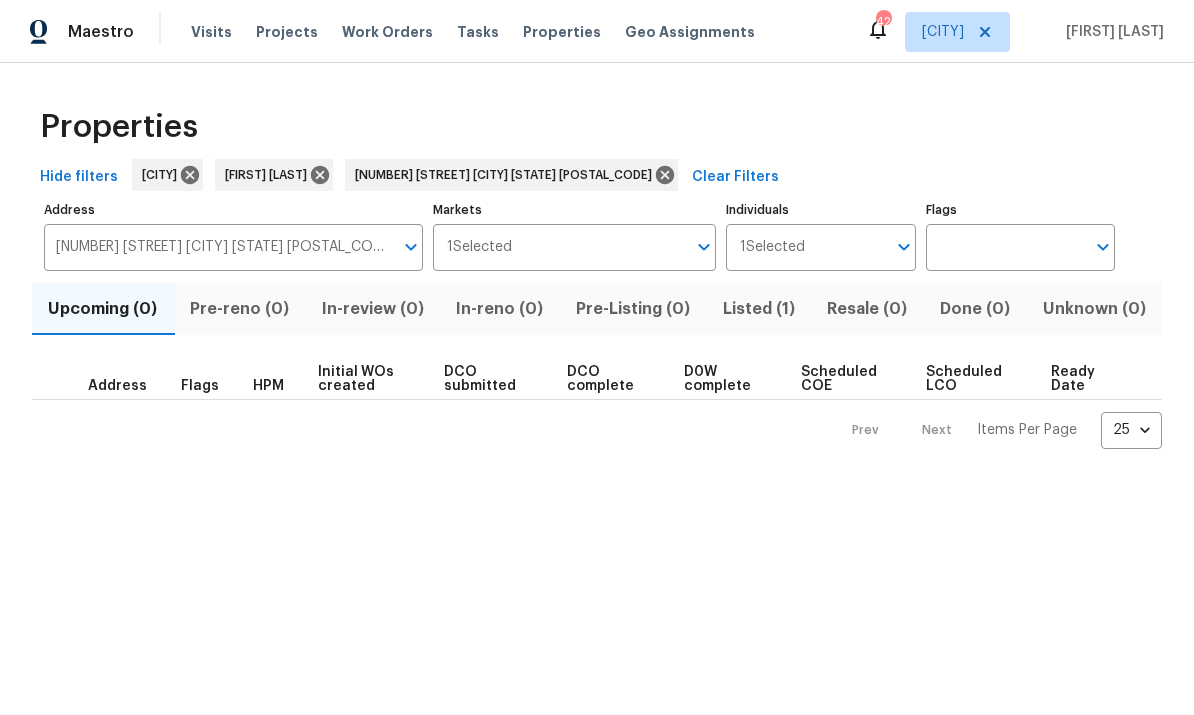 click on "Listed (1)" at bounding box center (758, 309) 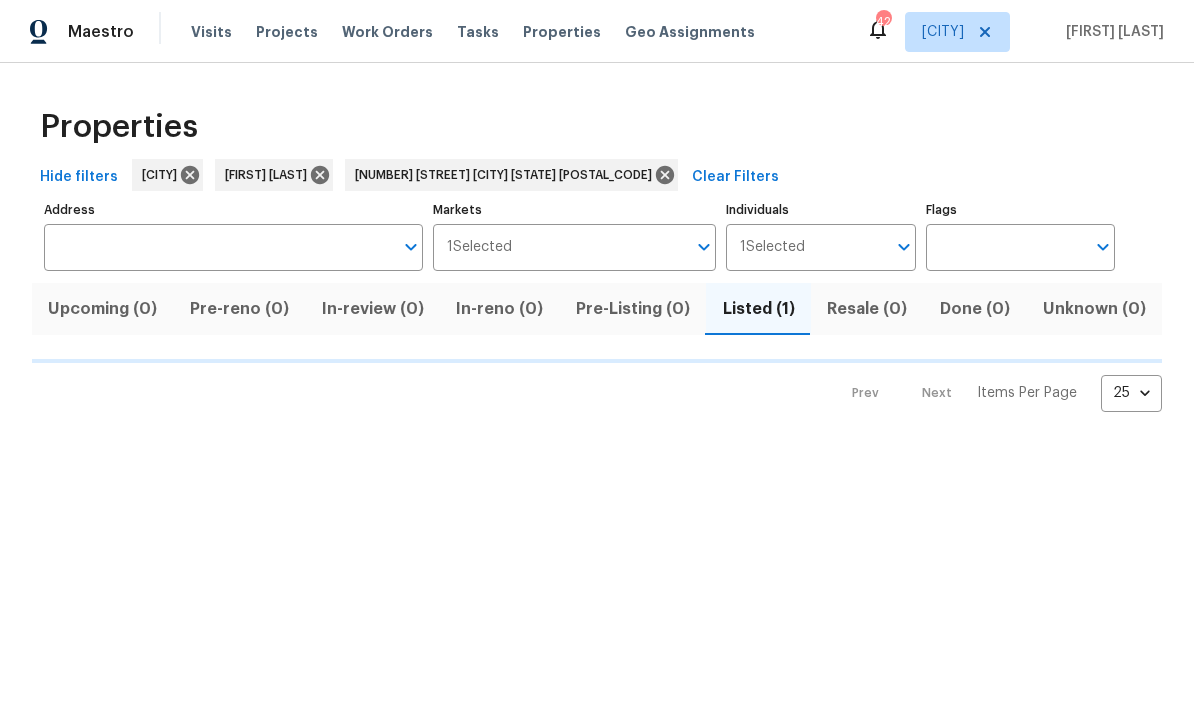 type on "8928 Red Beechwood Ct Riverview FL 33578" 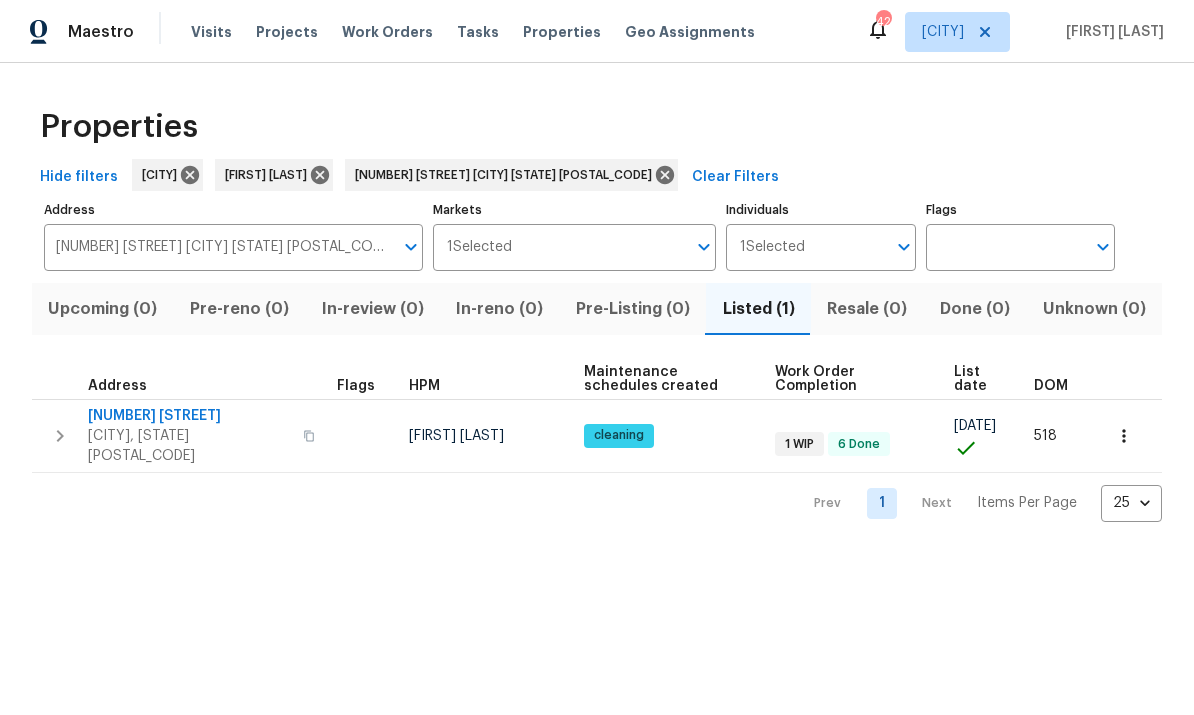 click on "[NUMBER] [STREET]" at bounding box center (189, 416) 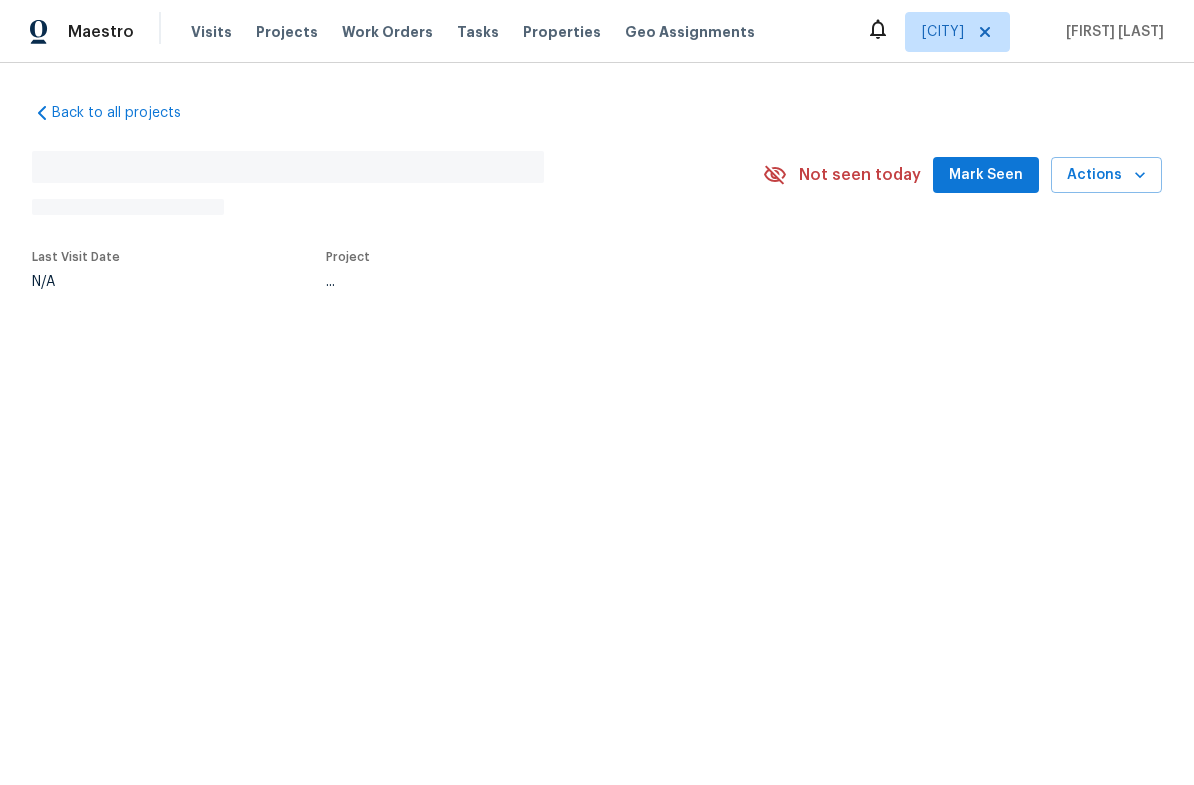 scroll, scrollTop: 0, scrollLeft: 0, axis: both 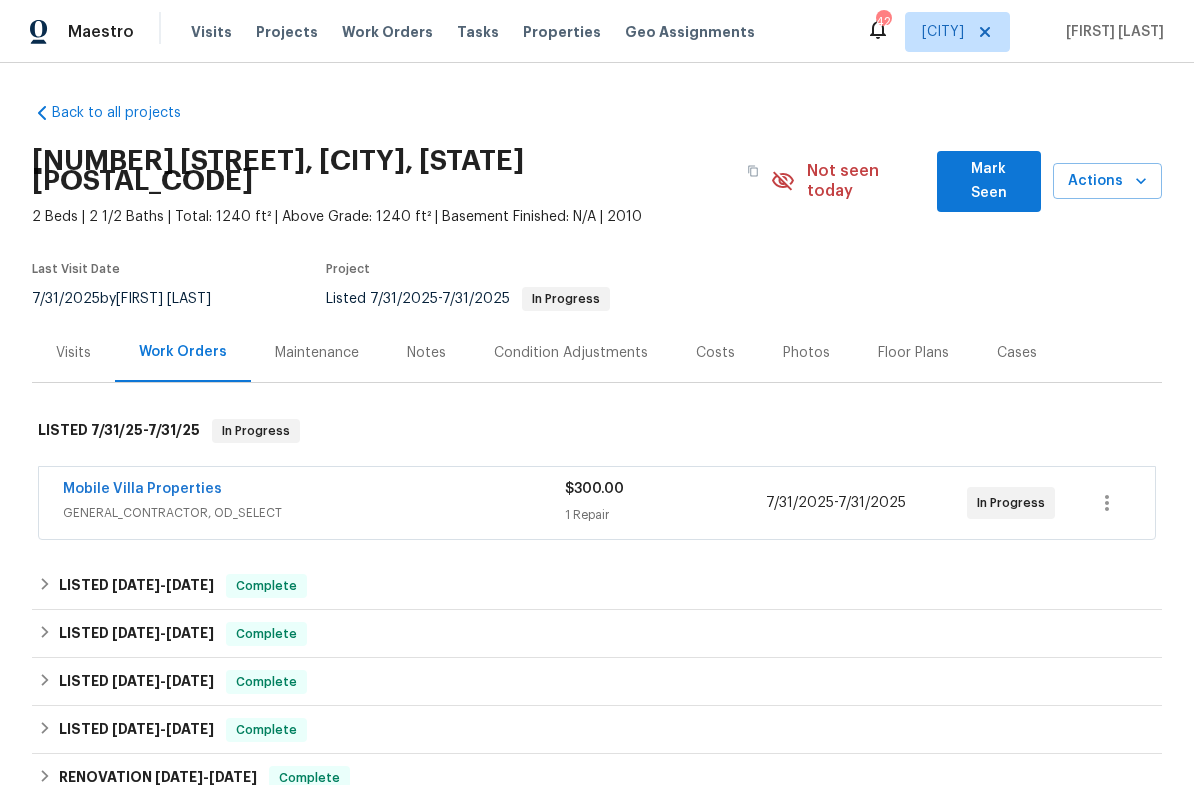 click on "Visits" at bounding box center [73, 353] 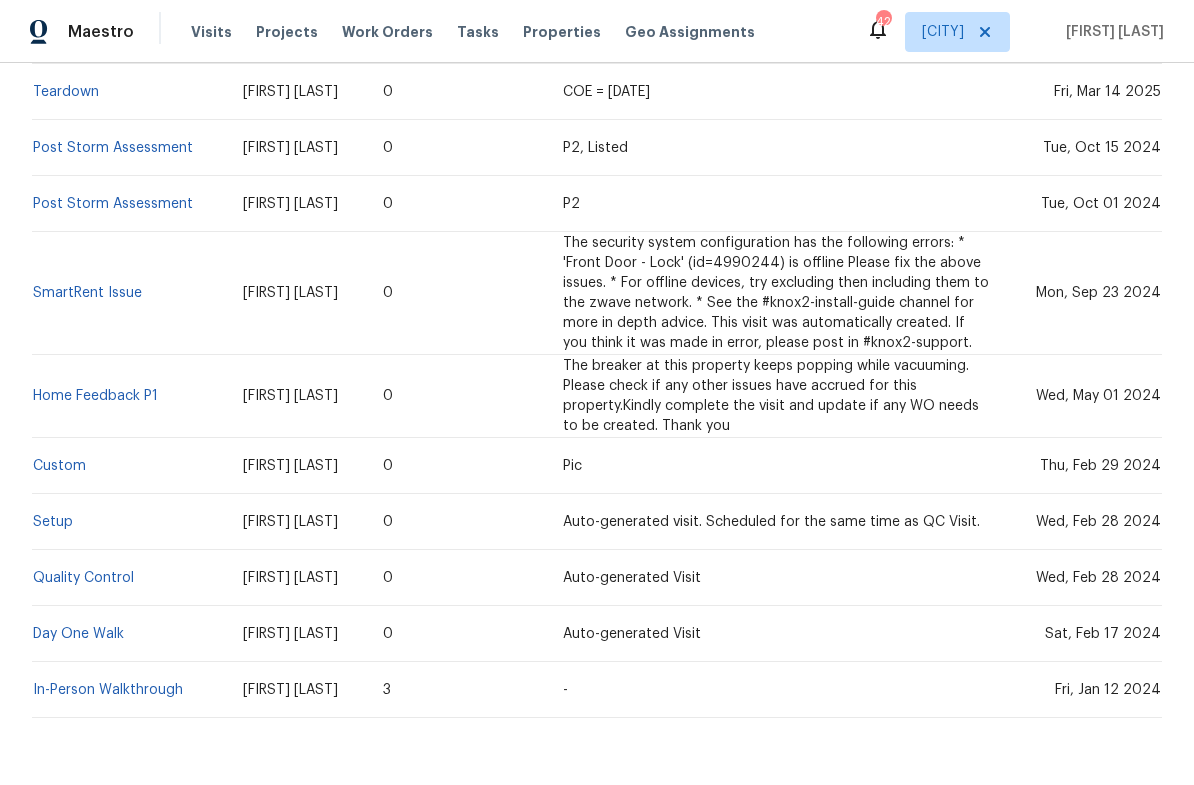 scroll, scrollTop: 927, scrollLeft: 0, axis: vertical 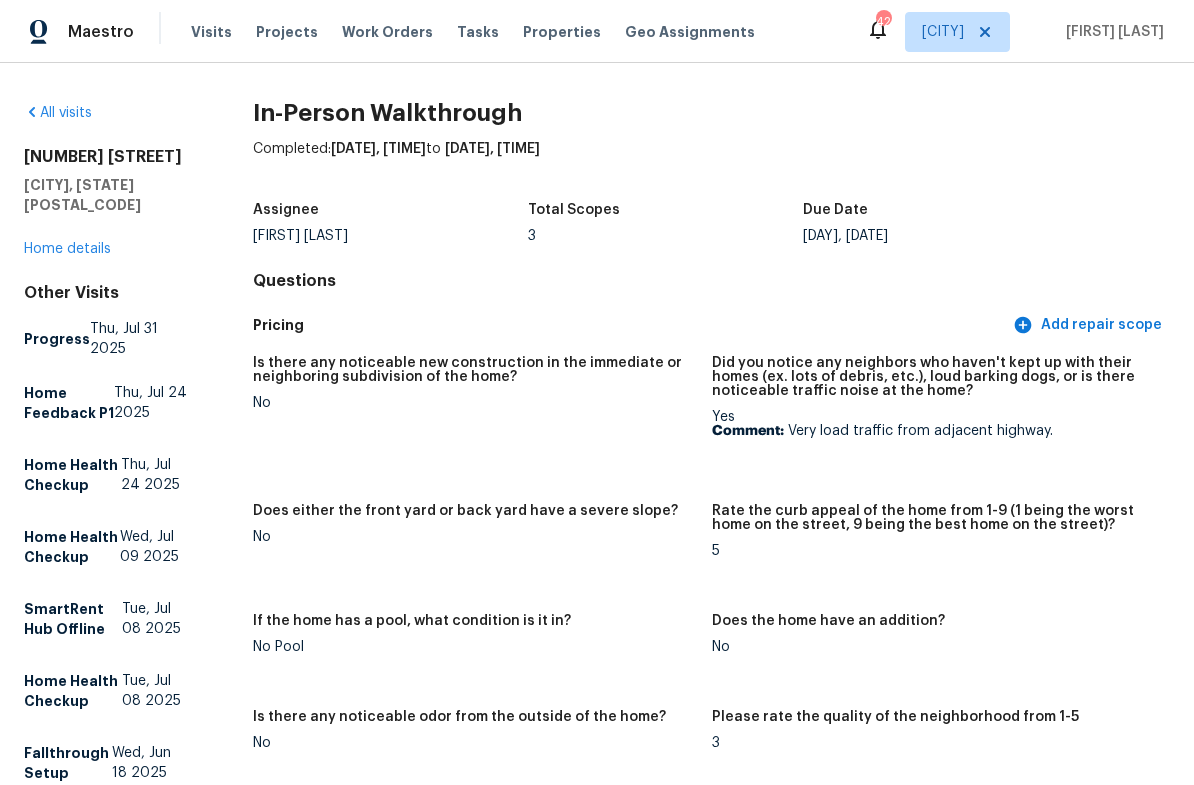 click on "Home details" at bounding box center [67, 249] 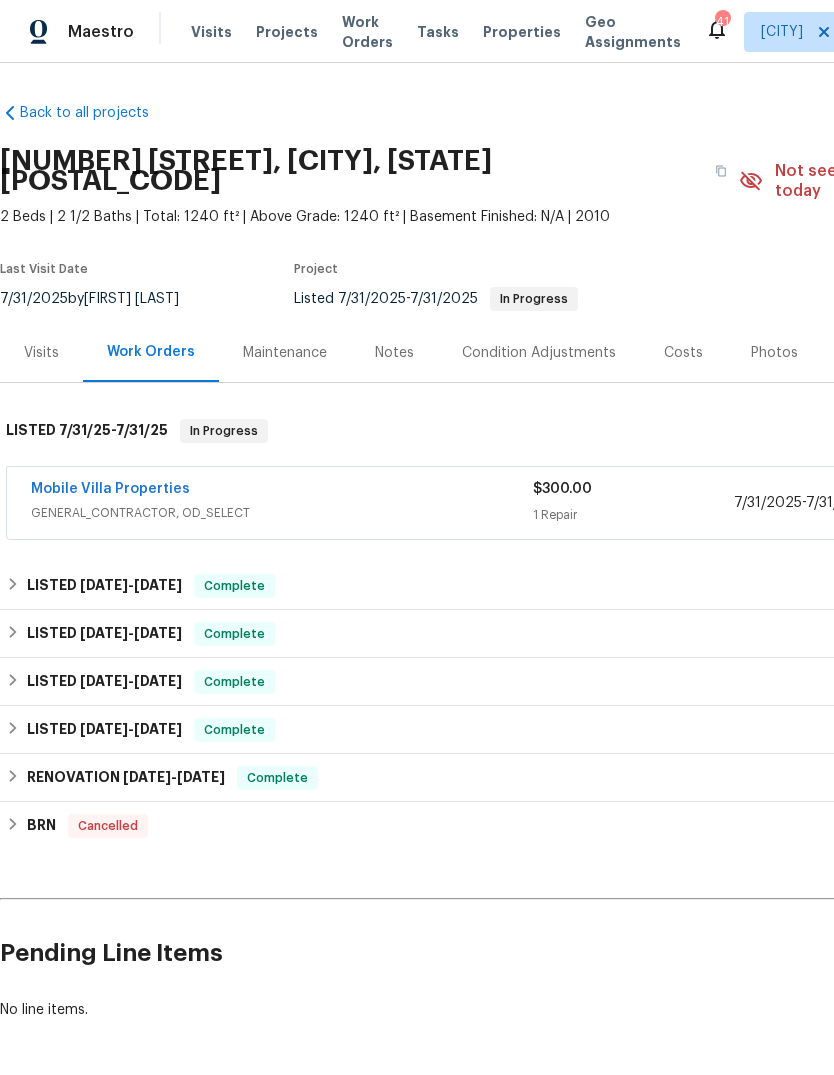 scroll, scrollTop: 0, scrollLeft: 0, axis: both 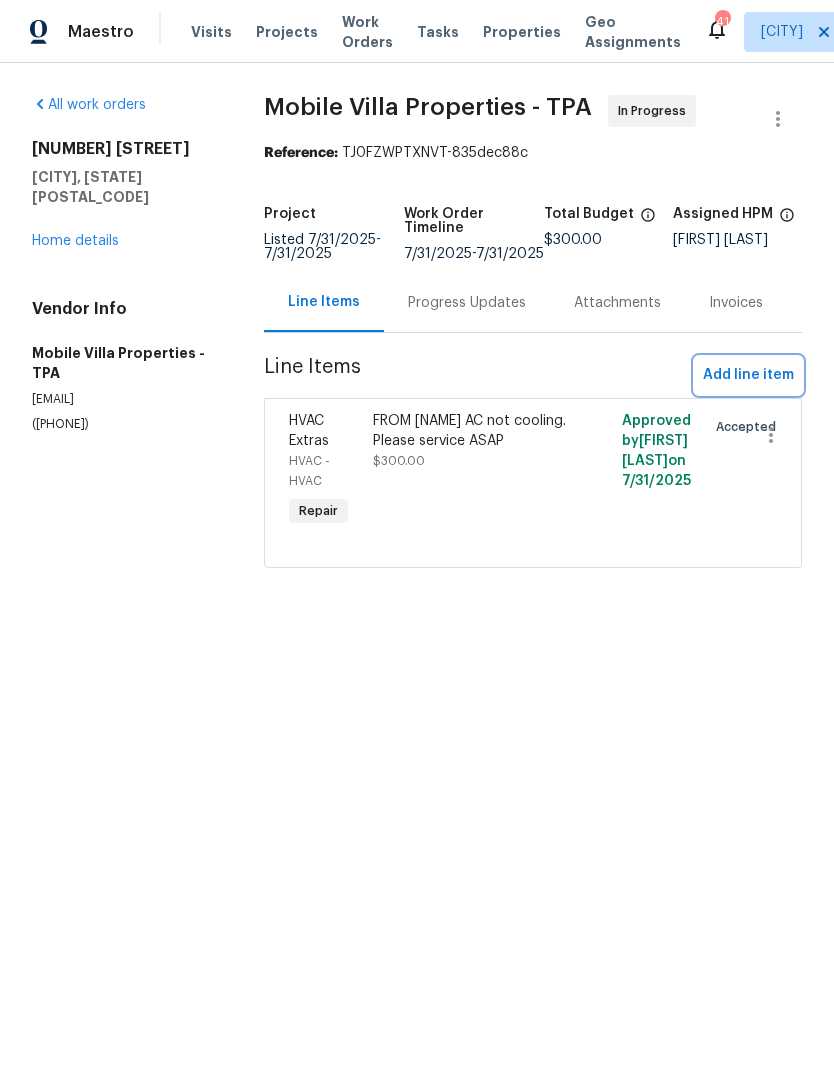 click on "Add line item" at bounding box center (748, 375) 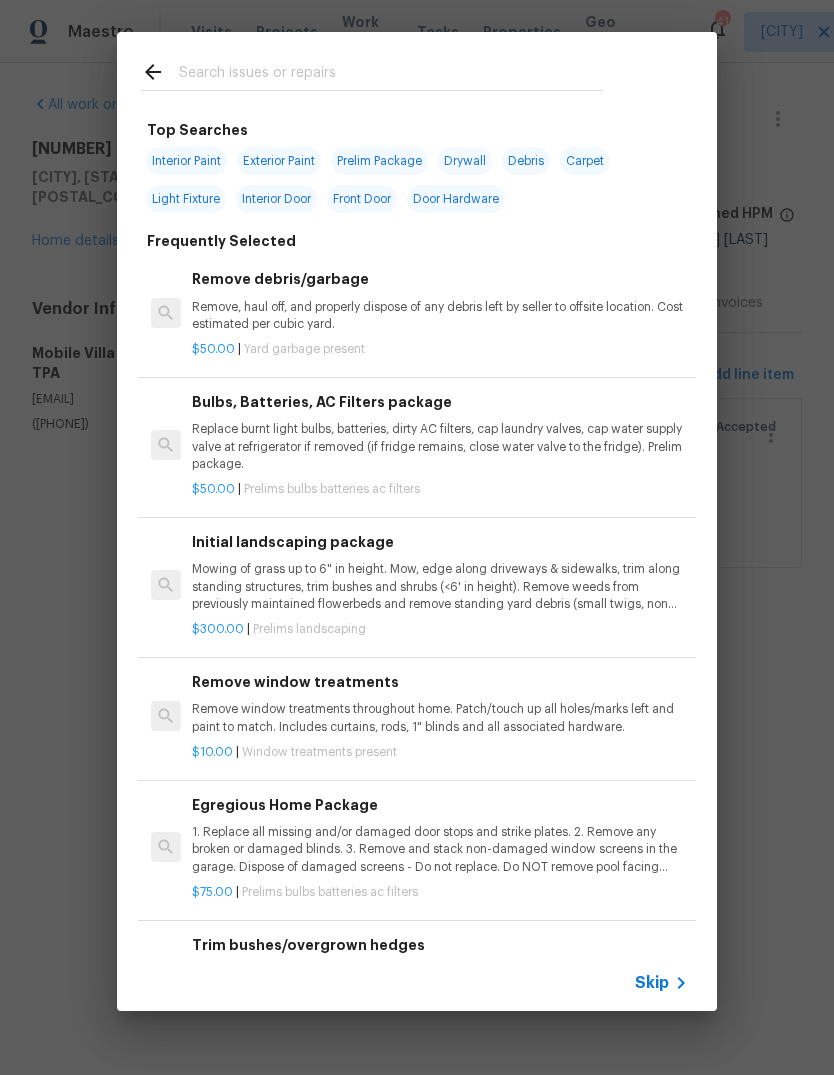 click at bounding box center (391, 75) 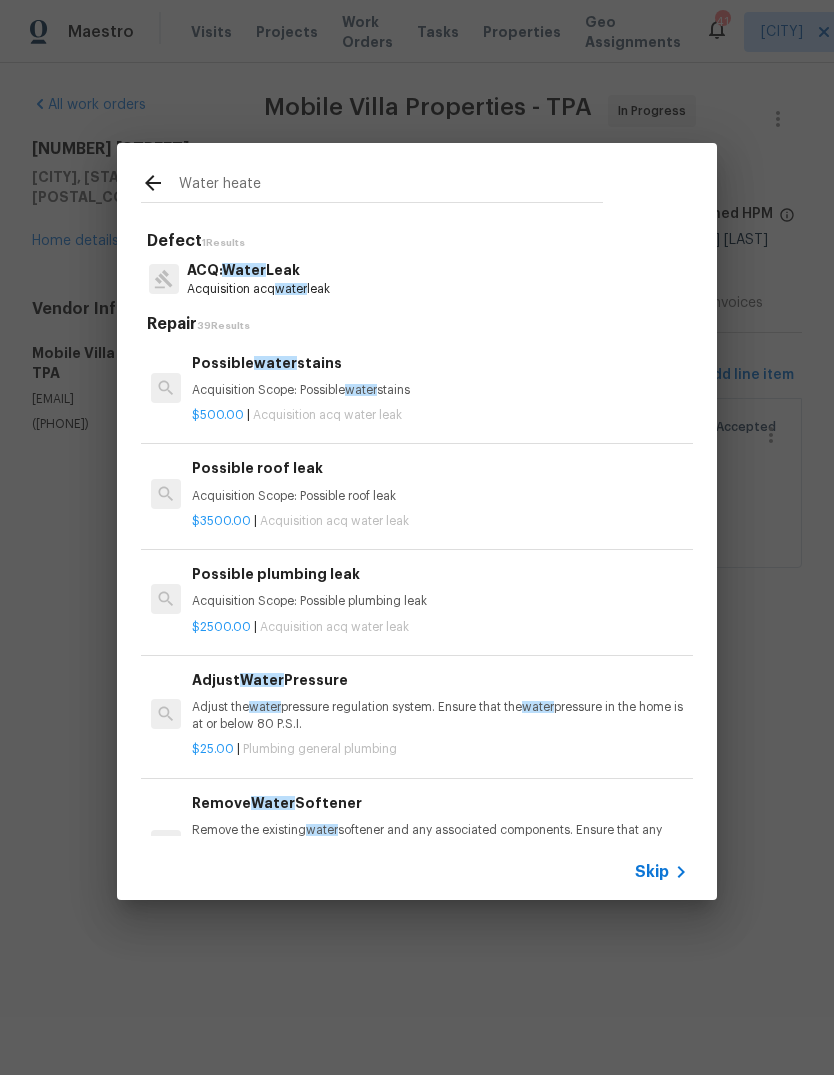 type on "Water heater" 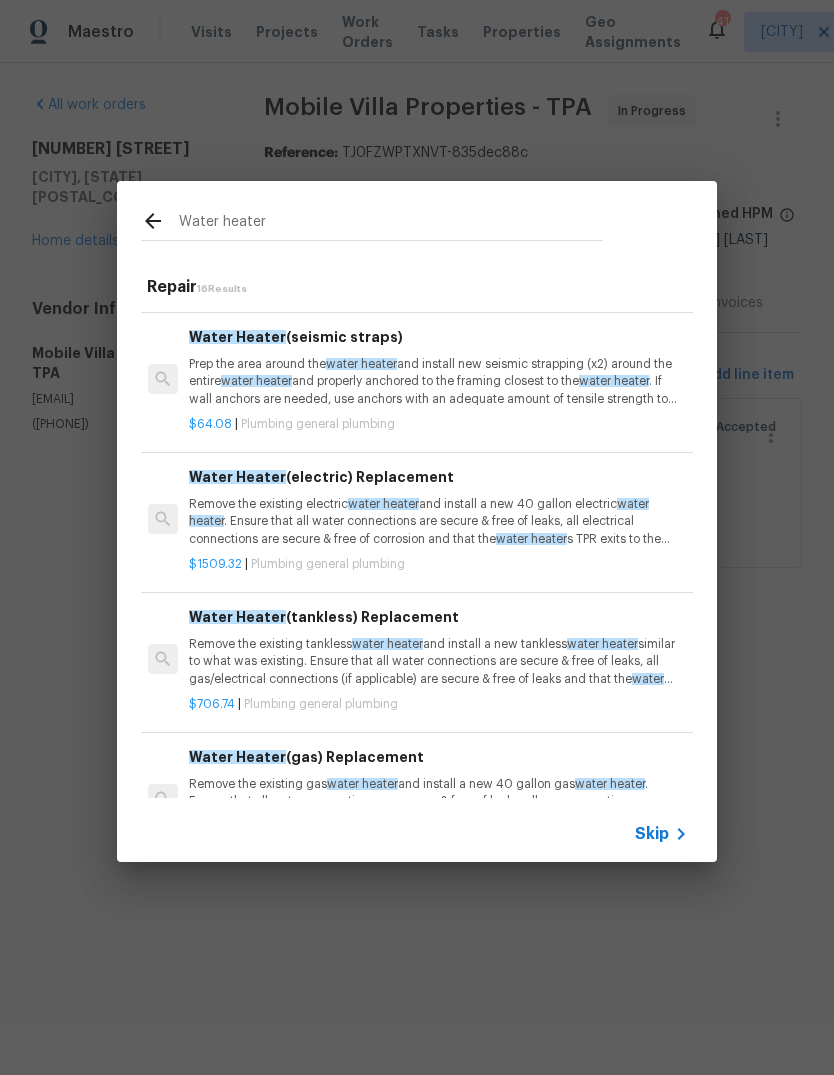scroll, scrollTop: 128, scrollLeft: 3, axis: both 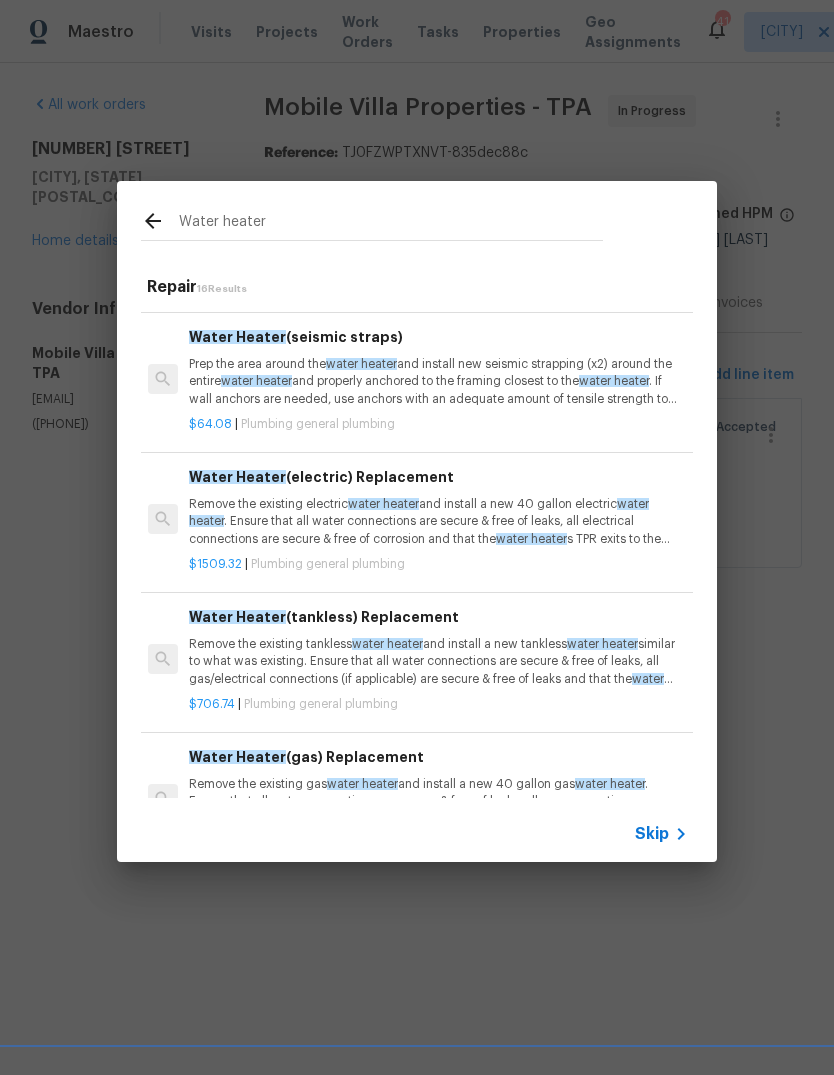 click on "water heater" at bounding box center (531, 539) 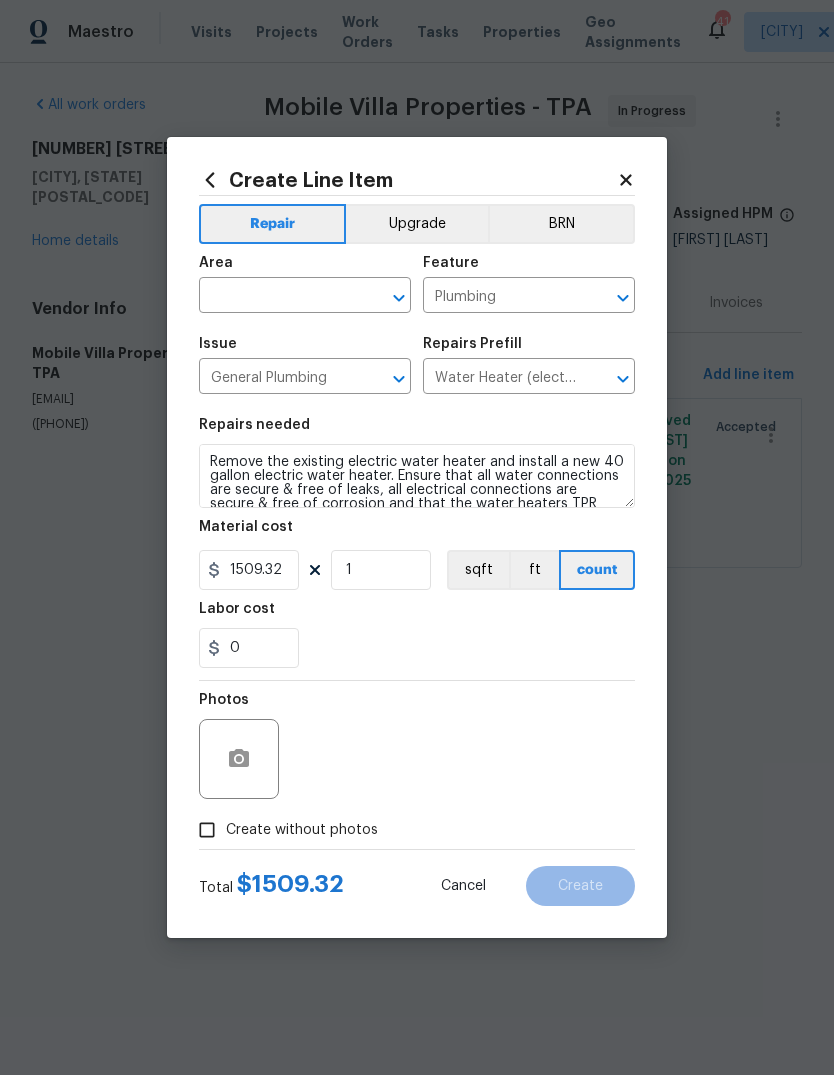 click at bounding box center [277, 297] 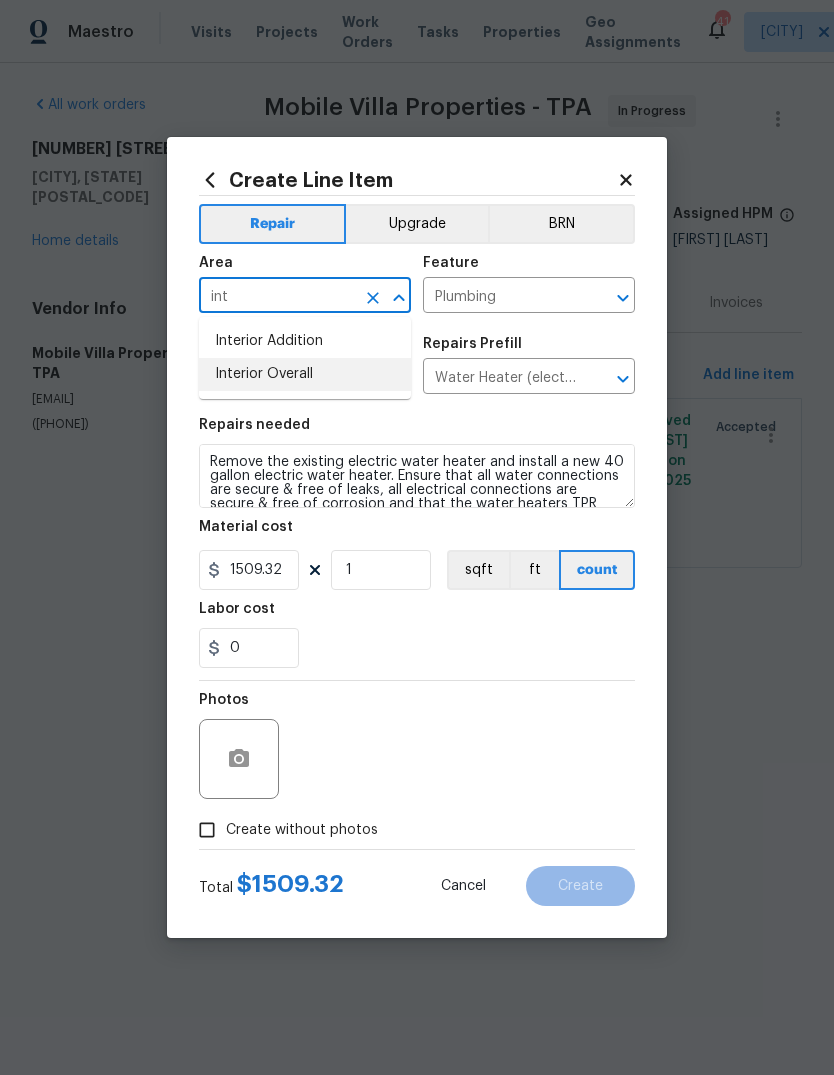 click on "Interior Overall" at bounding box center [305, 374] 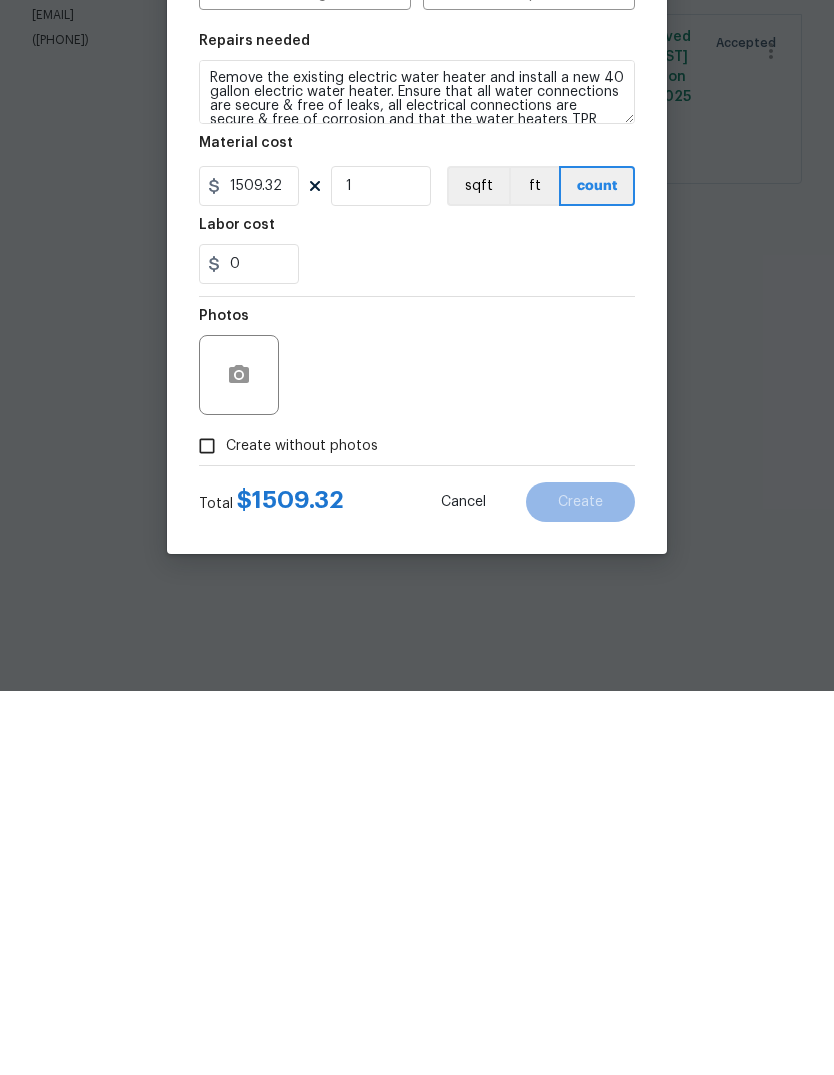 click on "Create without photos" at bounding box center (302, 830) 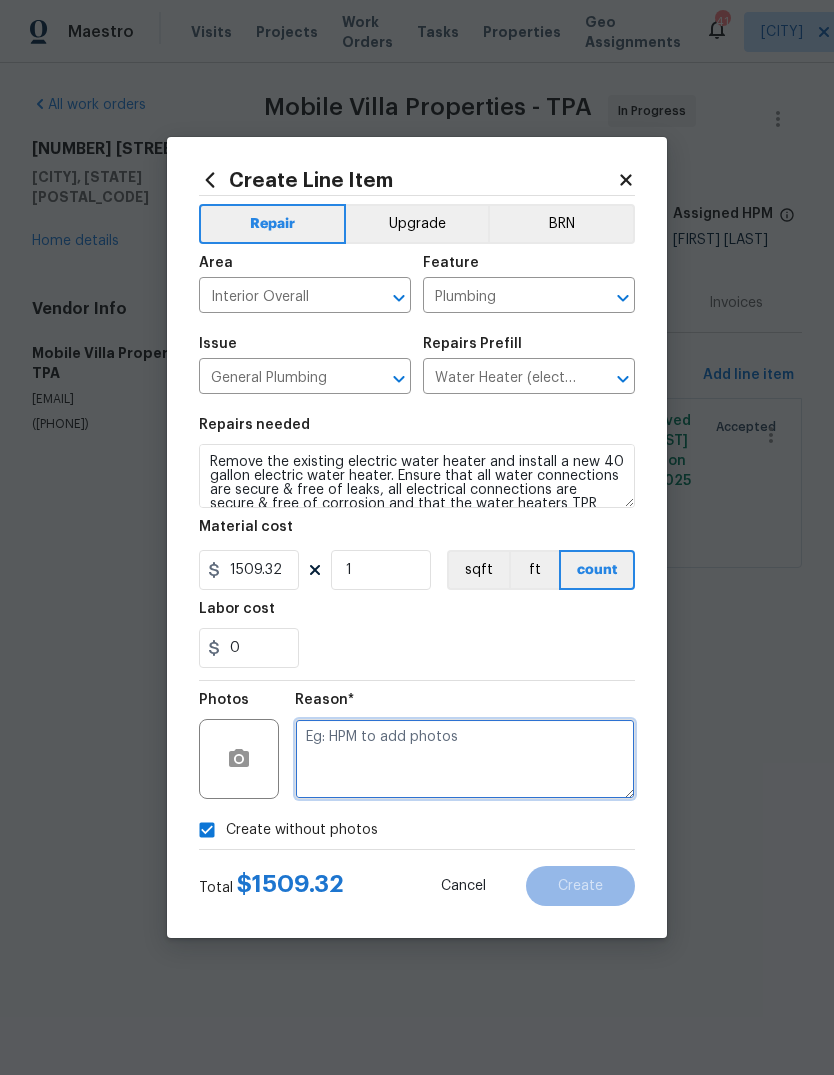 click at bounding box center (465, 759) 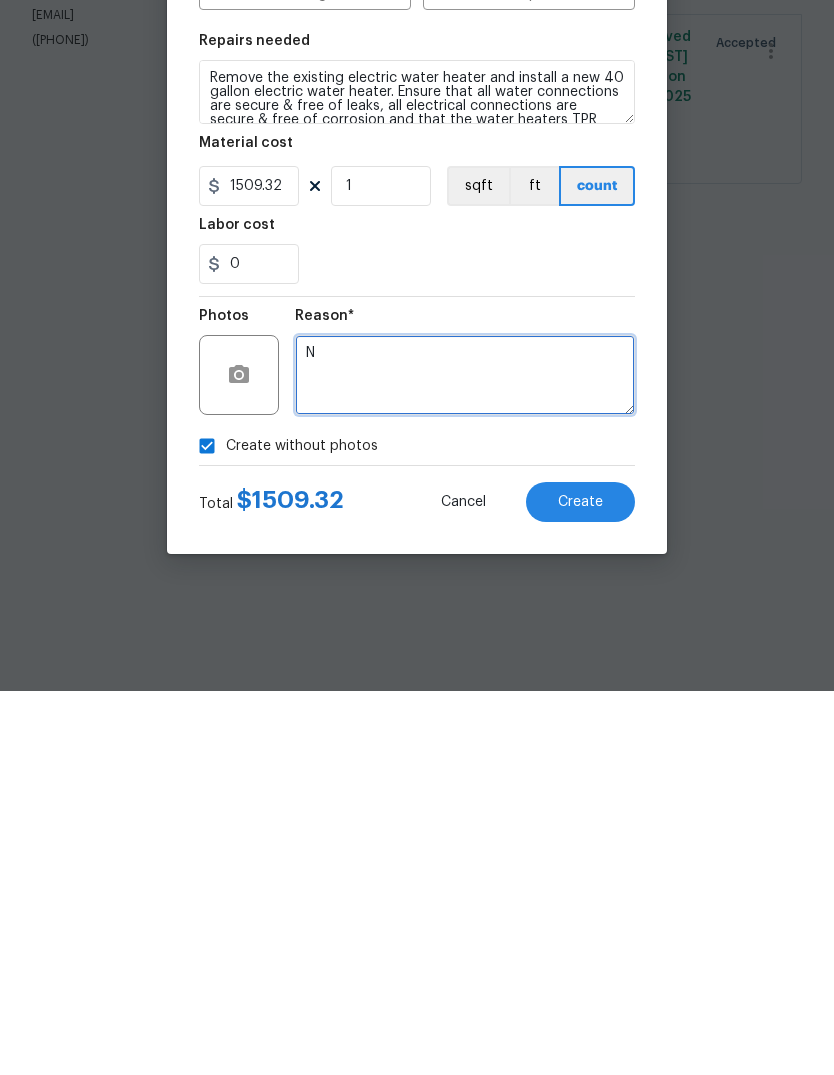 type on "N" 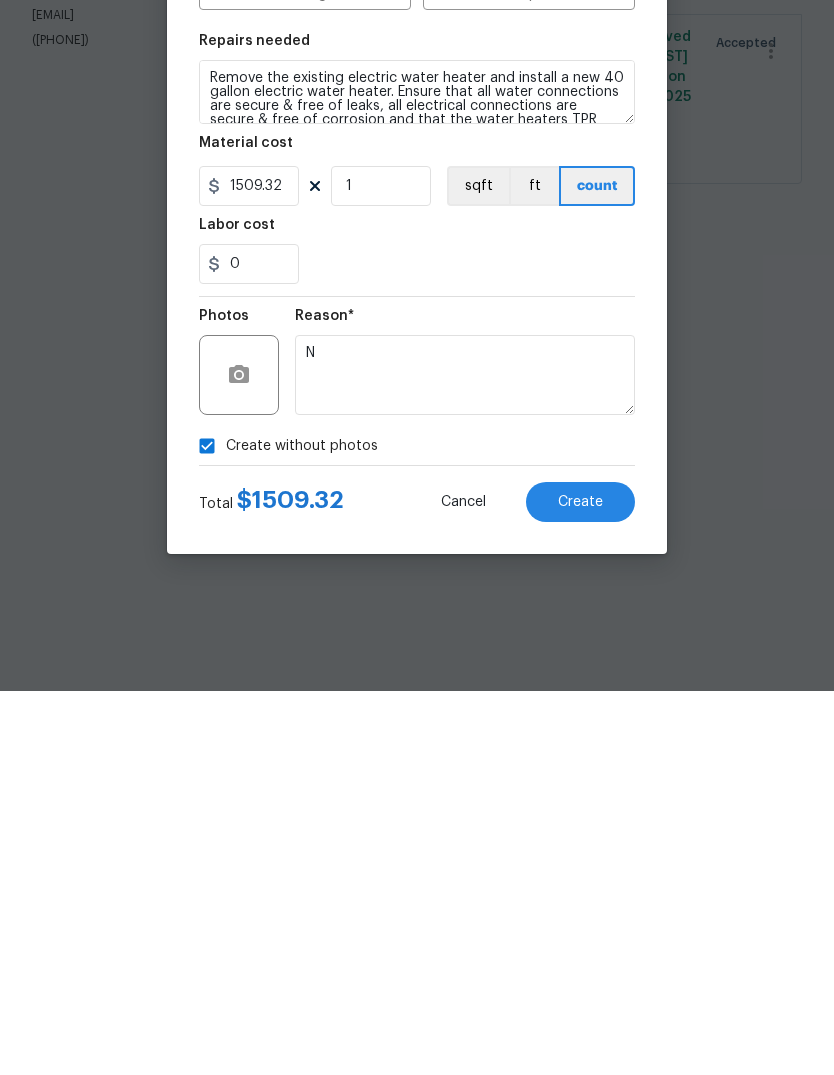 click on "Create" at bounding box center [580, 886] 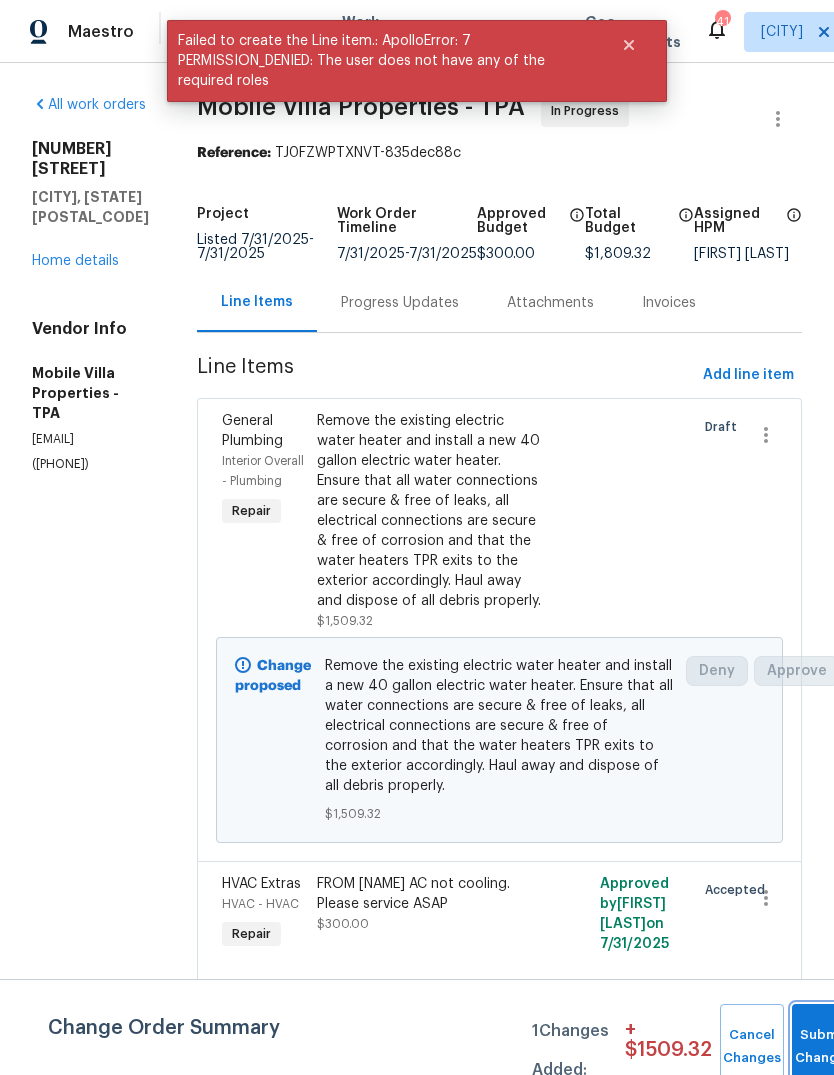 click on "Submit Changes" at bounding box center [824, 1047] 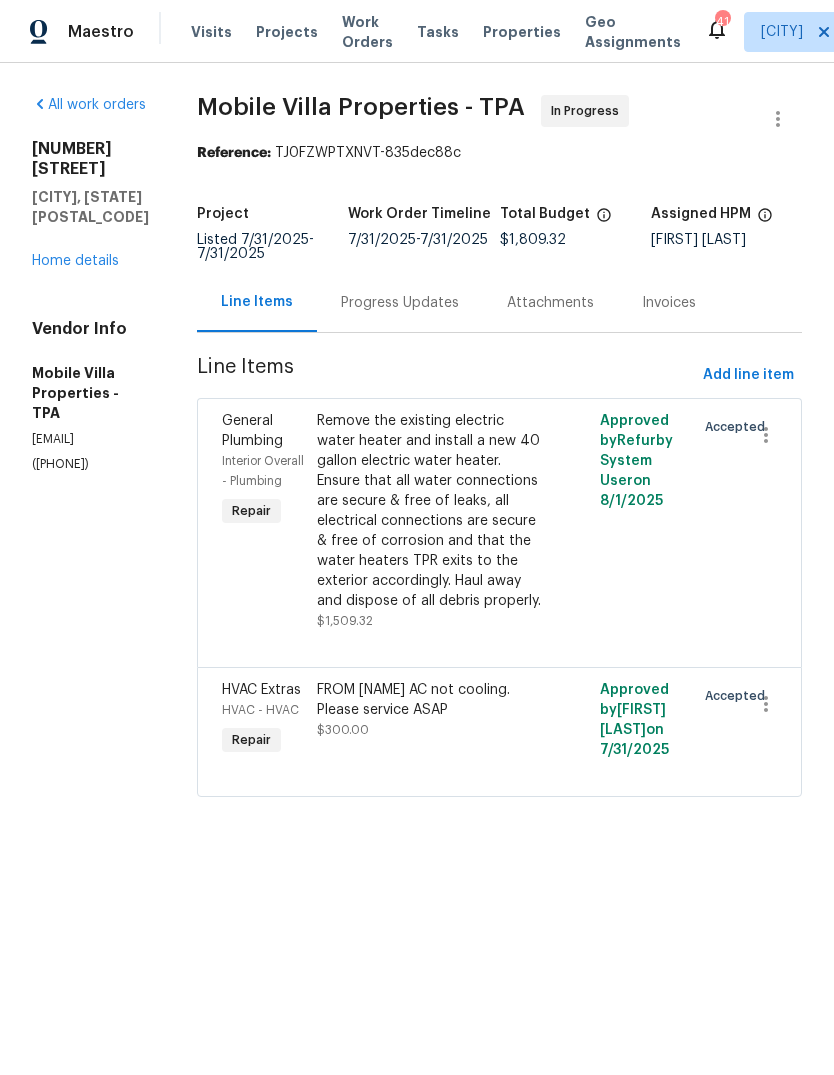 click on "Home details" at bounding box center [75, 261] 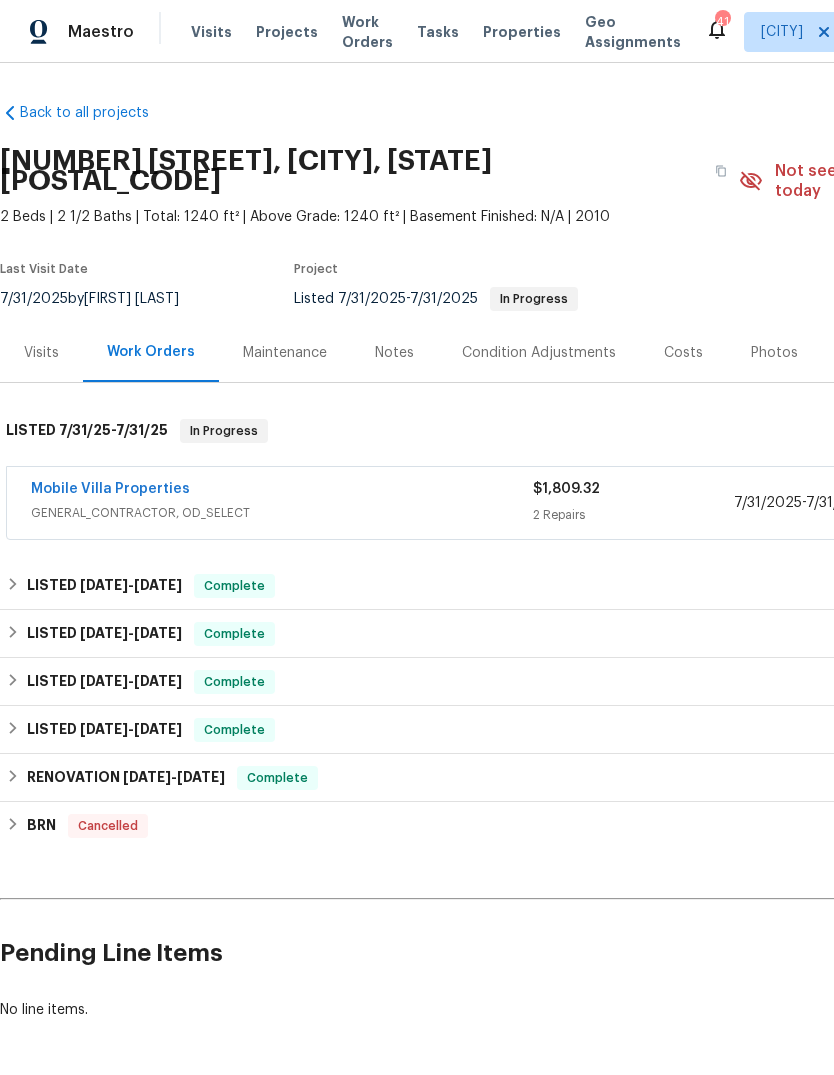click on "Mobile Villa Properties" at bounding box center (110, 489) 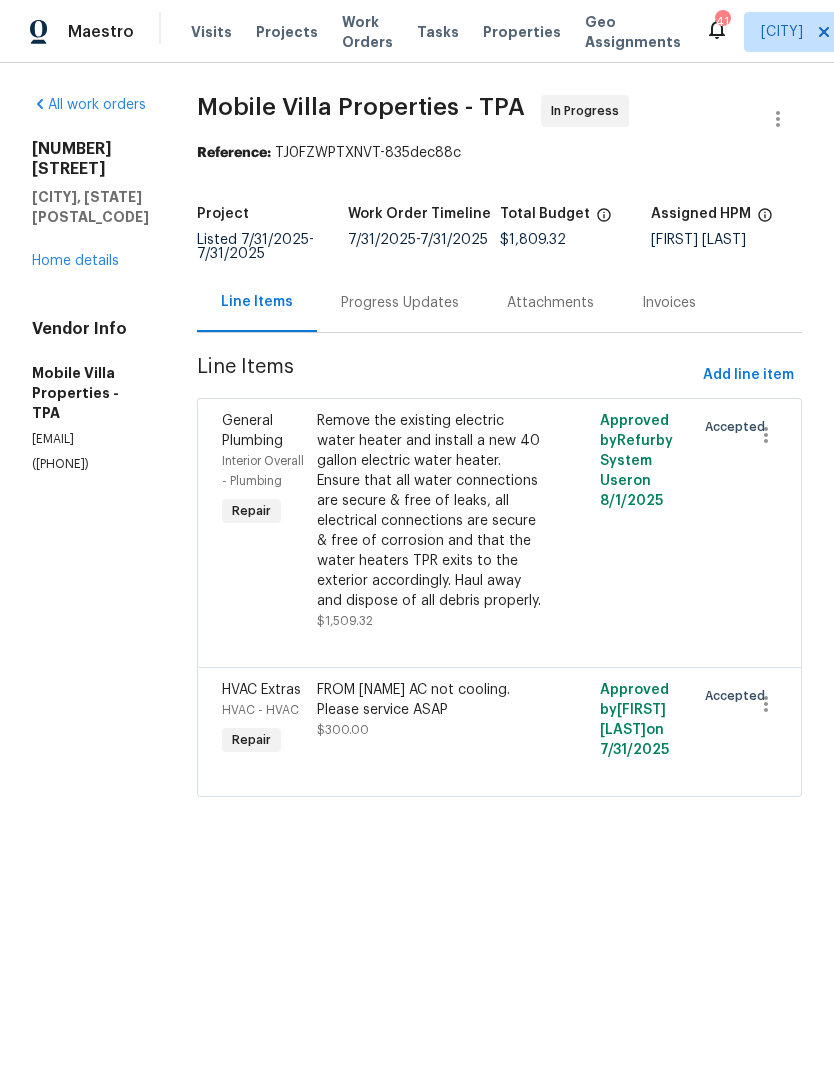 click on "Home details" at bounding box center [75, 261] 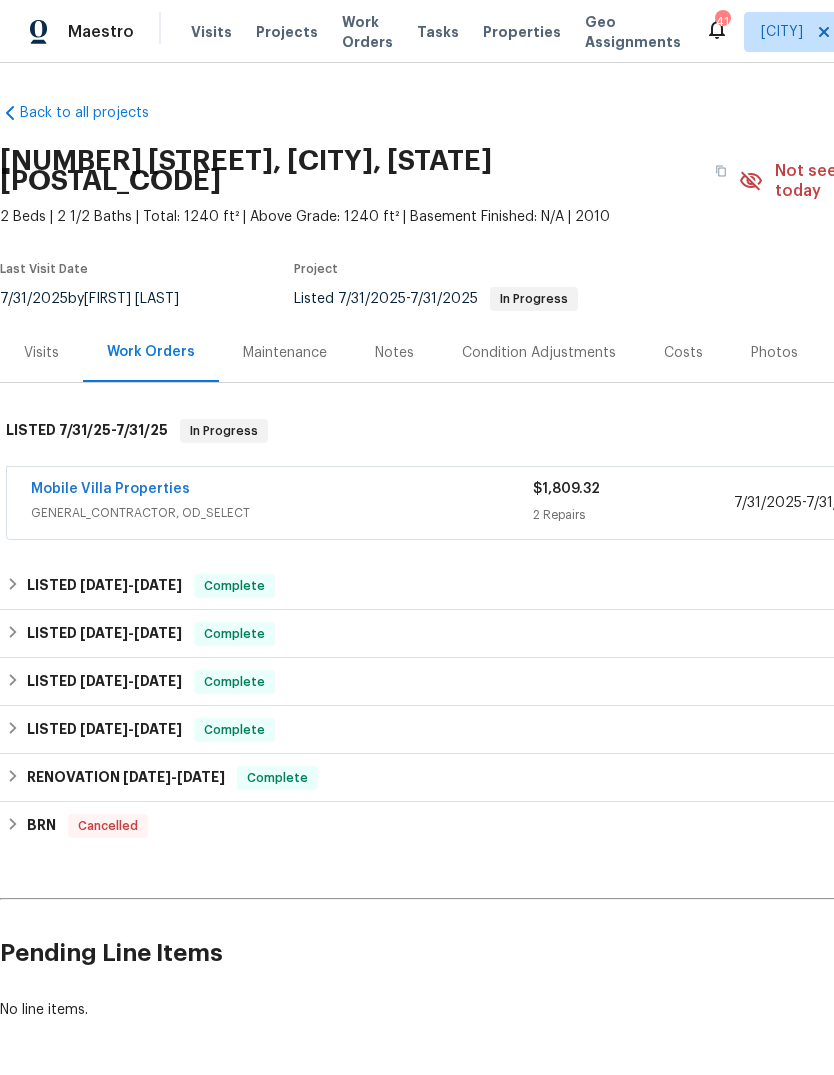 click on "Notes" at bounding box center [394, 353] 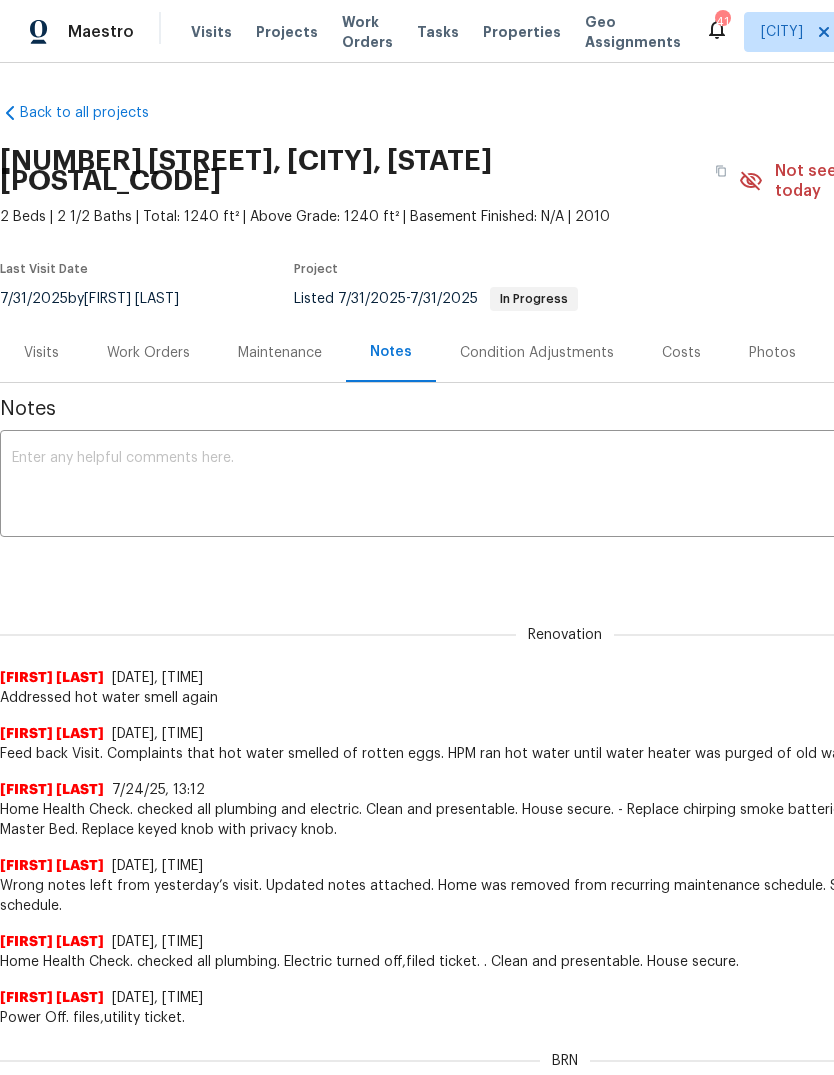 click at bounding box center [565, 486] 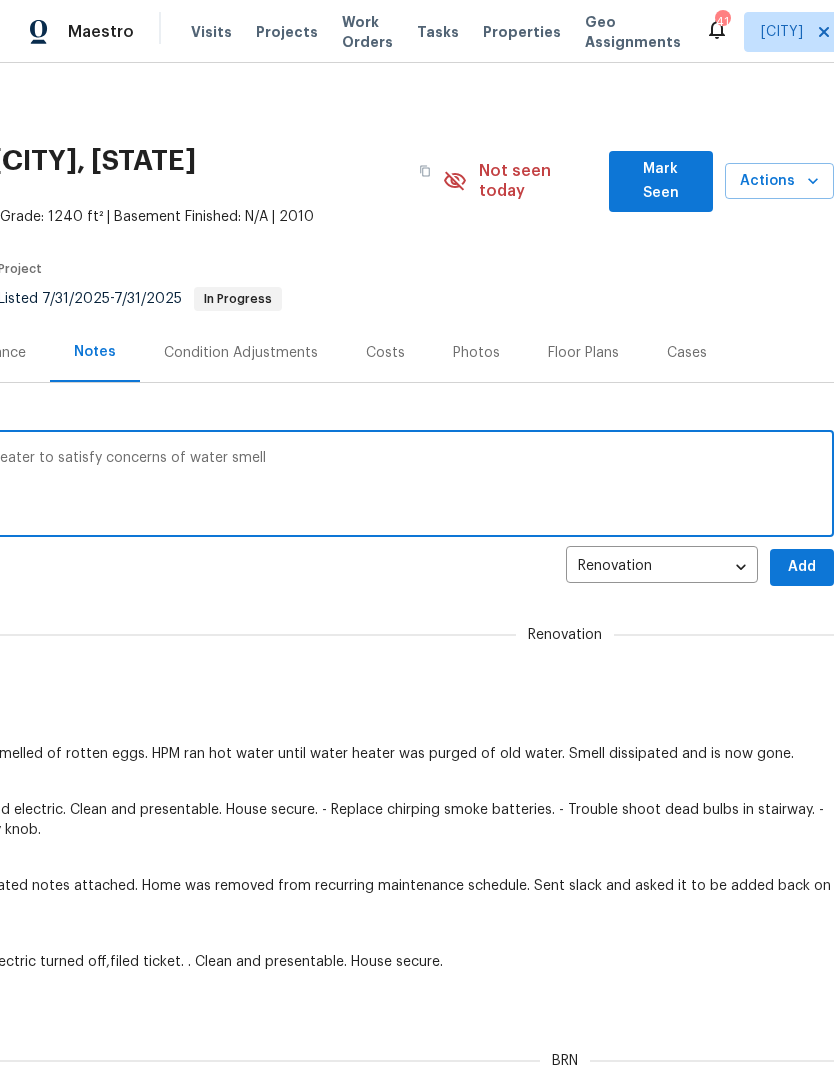 scroll, scrollTop: 0, scrollLeft: 296, axis: horizontal 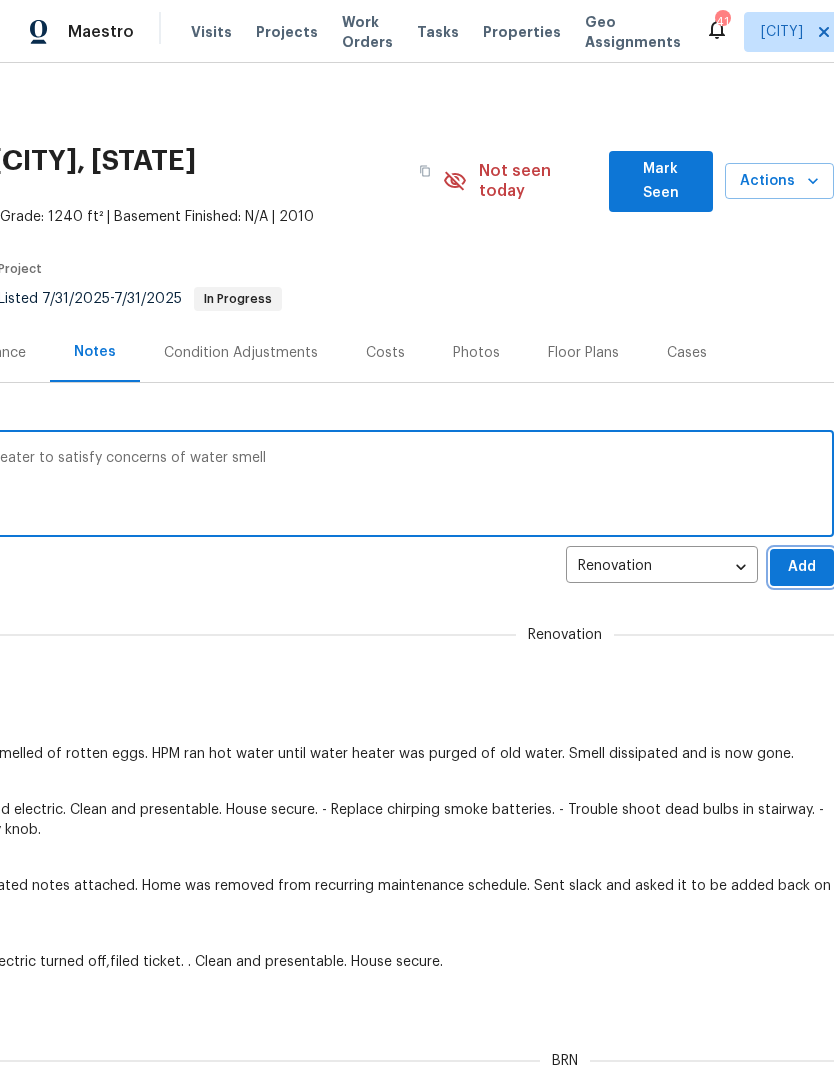 click on "Add" at bounding box center (802, 567) 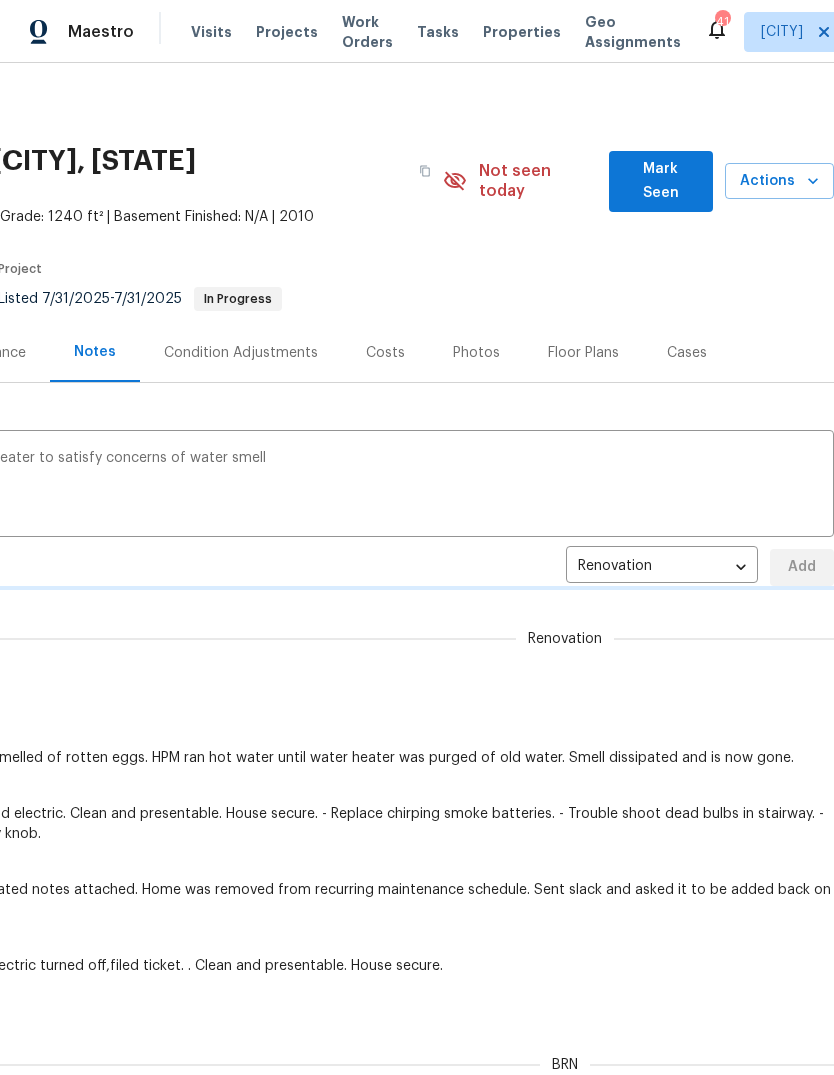 type 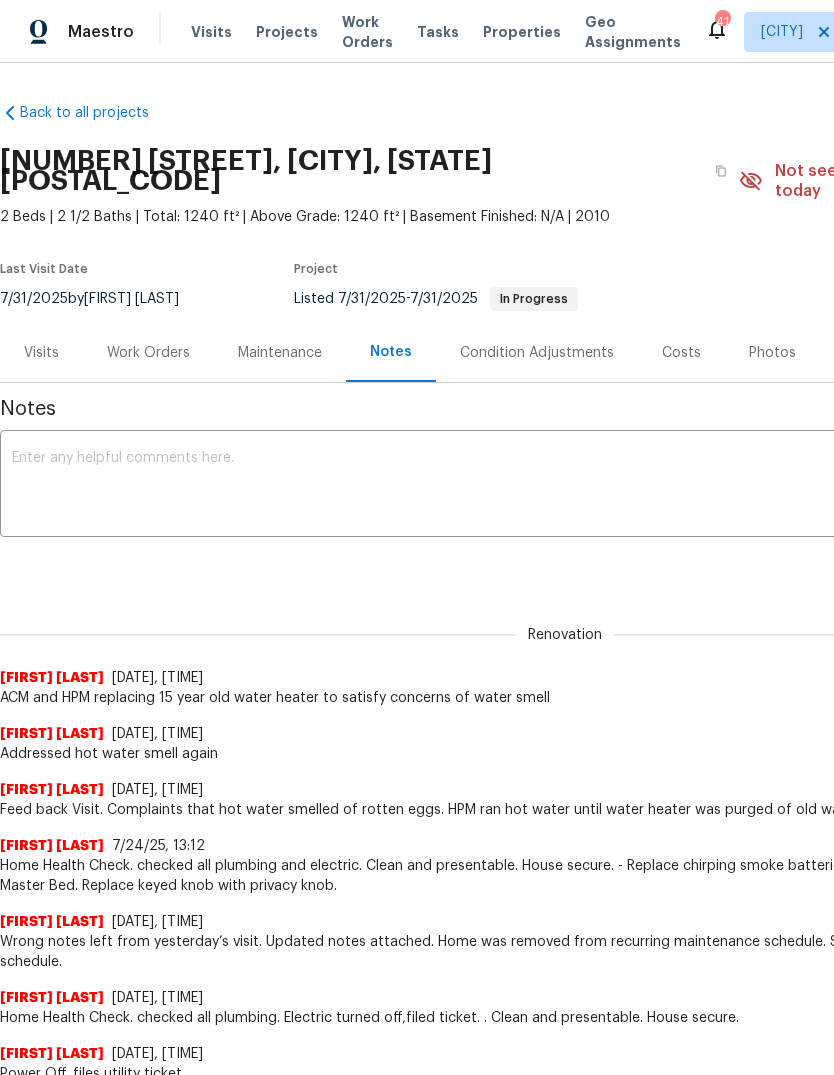 scroll, scrollTop: 0, scrollLeft: 0, axis: both 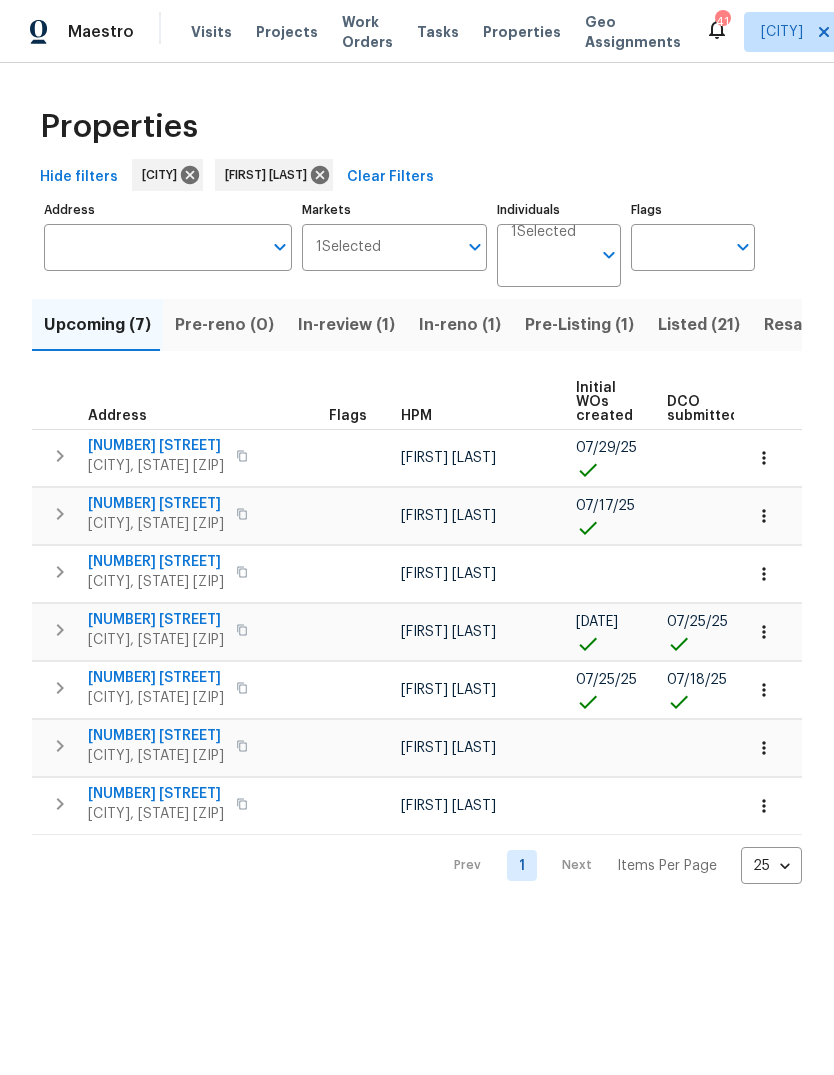 click on "Address" at bounding box center (153, 247) 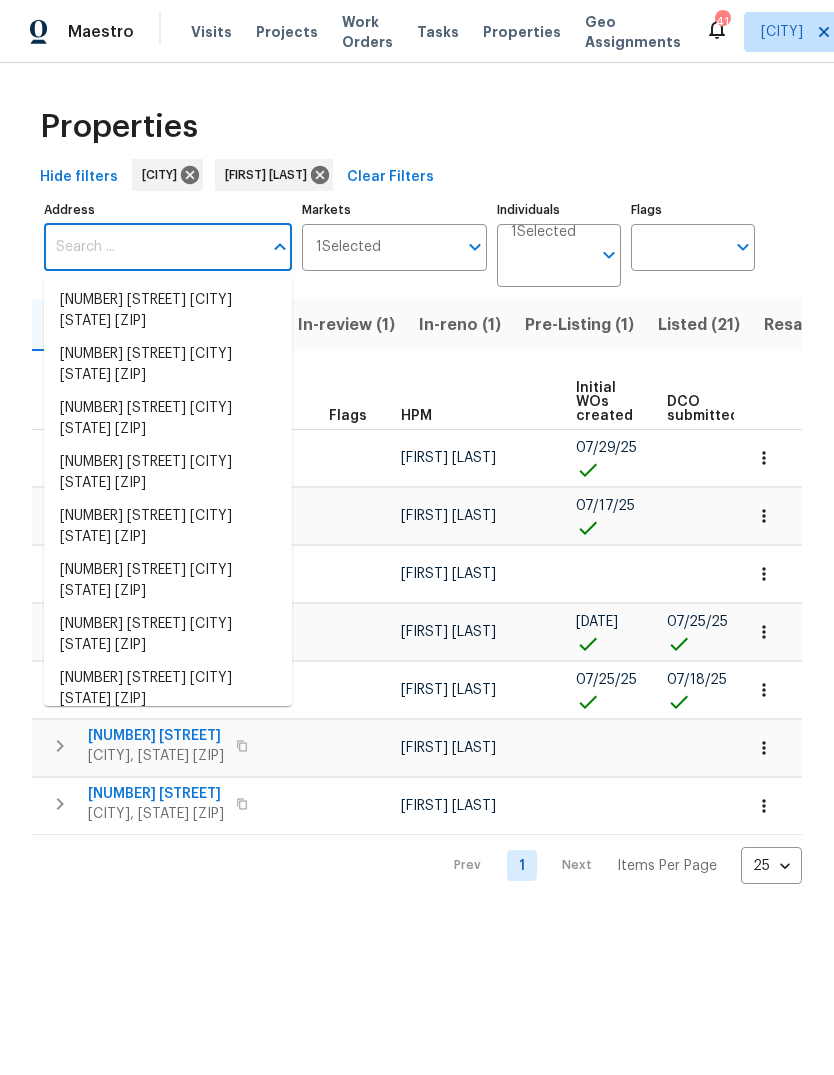 click on "Address" at bounding box center [153, 247] 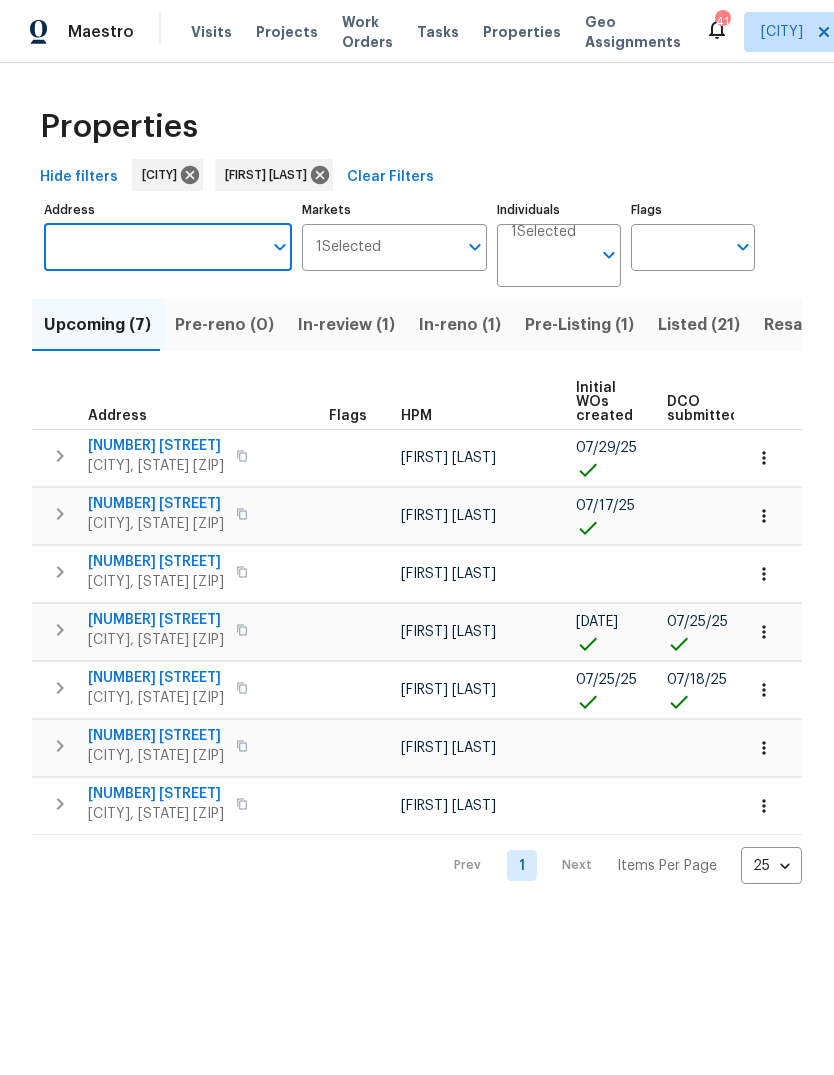 paste on "- 2302 123rd Pl E, Parrish, FL 34219" 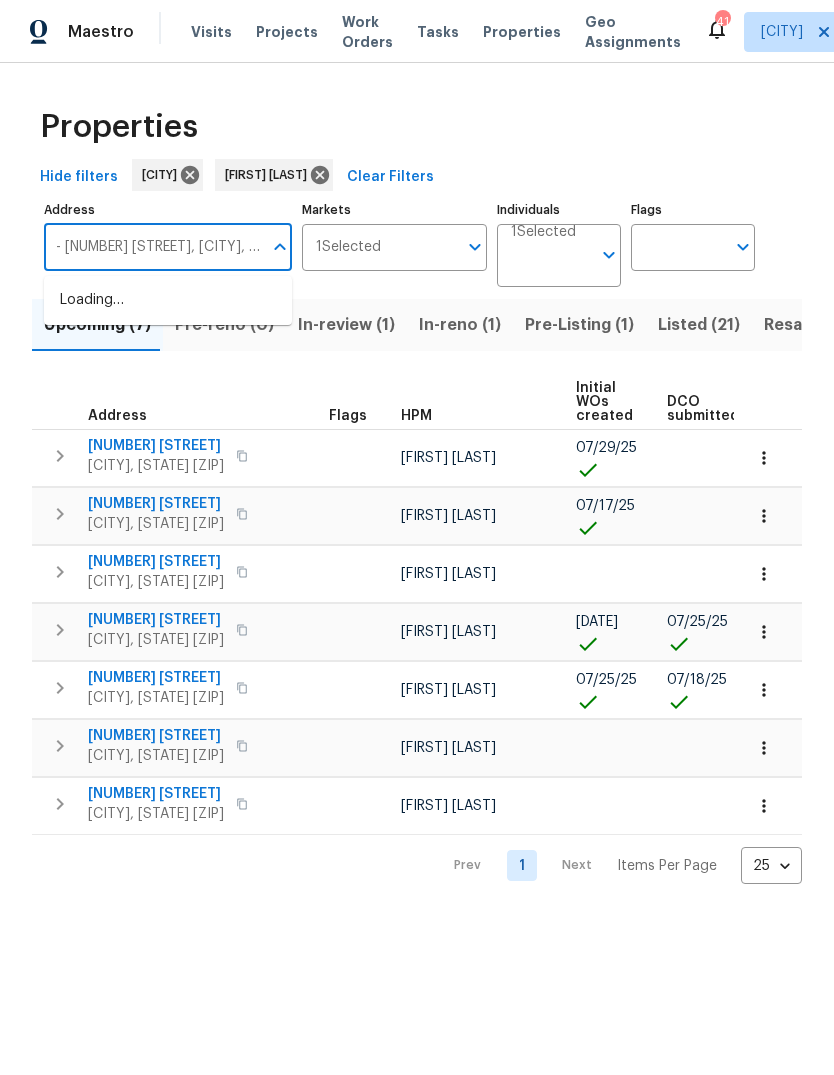 type on "- 2302 123rd Pl E, Parrish, FL 34219" 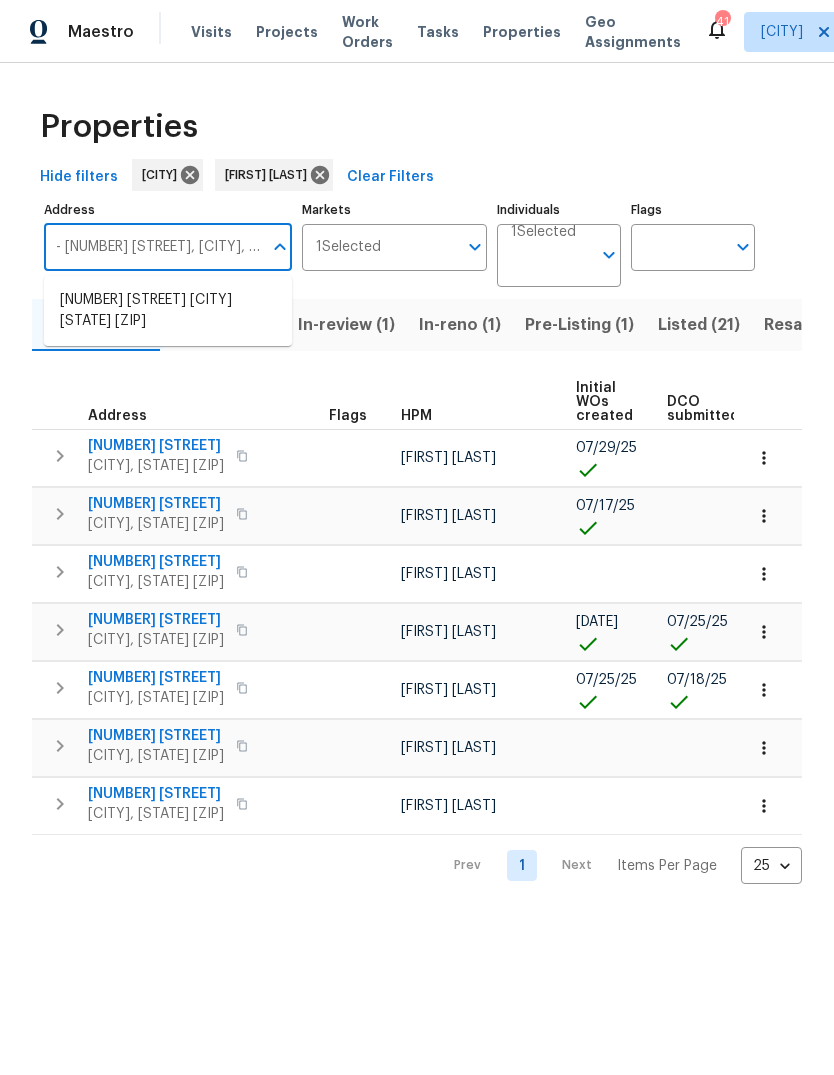 click on "2302 123rd Pl E Parrish FL 34219" at bounding box center (168, 311) 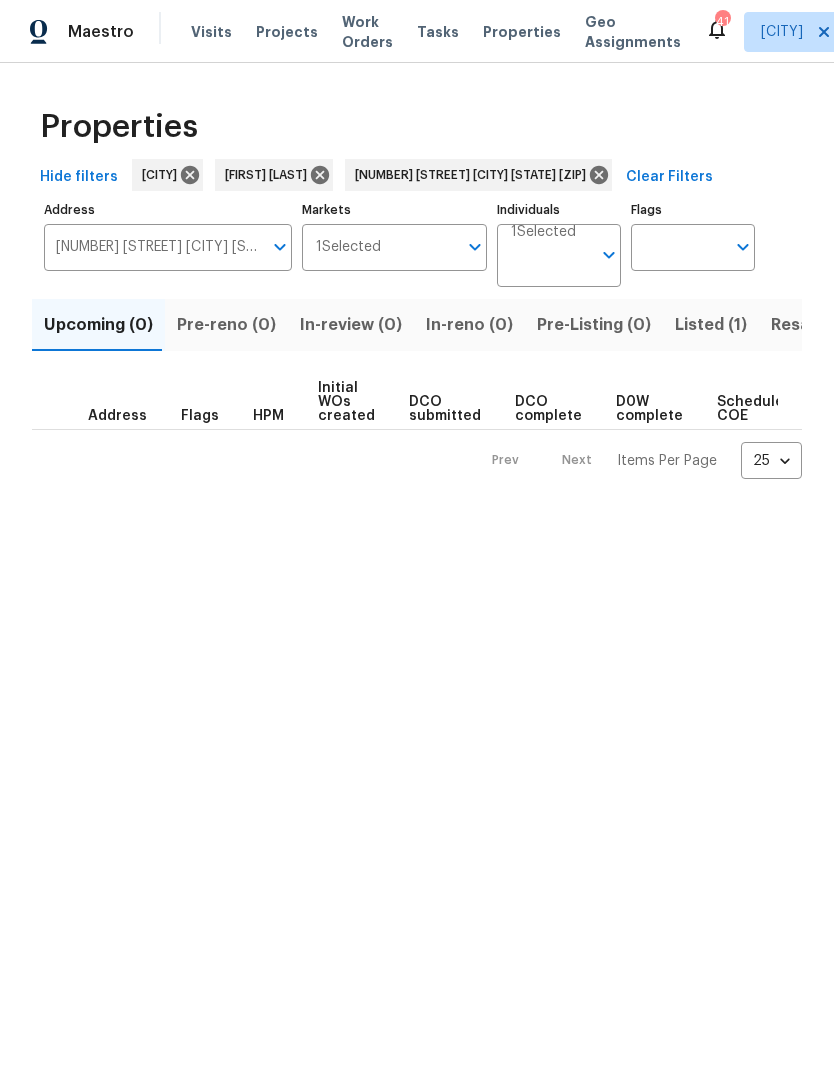 click on "Listed (1)" at bounding box center (711, 325) 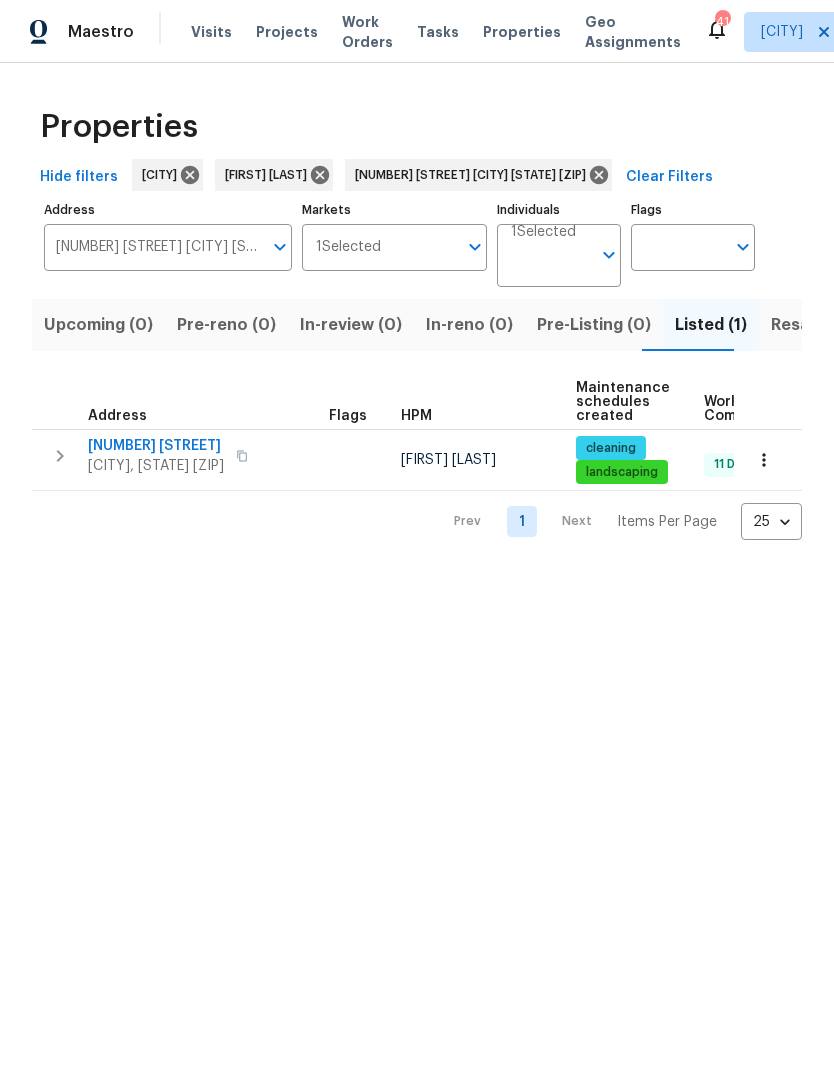 click on "[NUMBER] [STREET]" at bounding box center (156, 446) 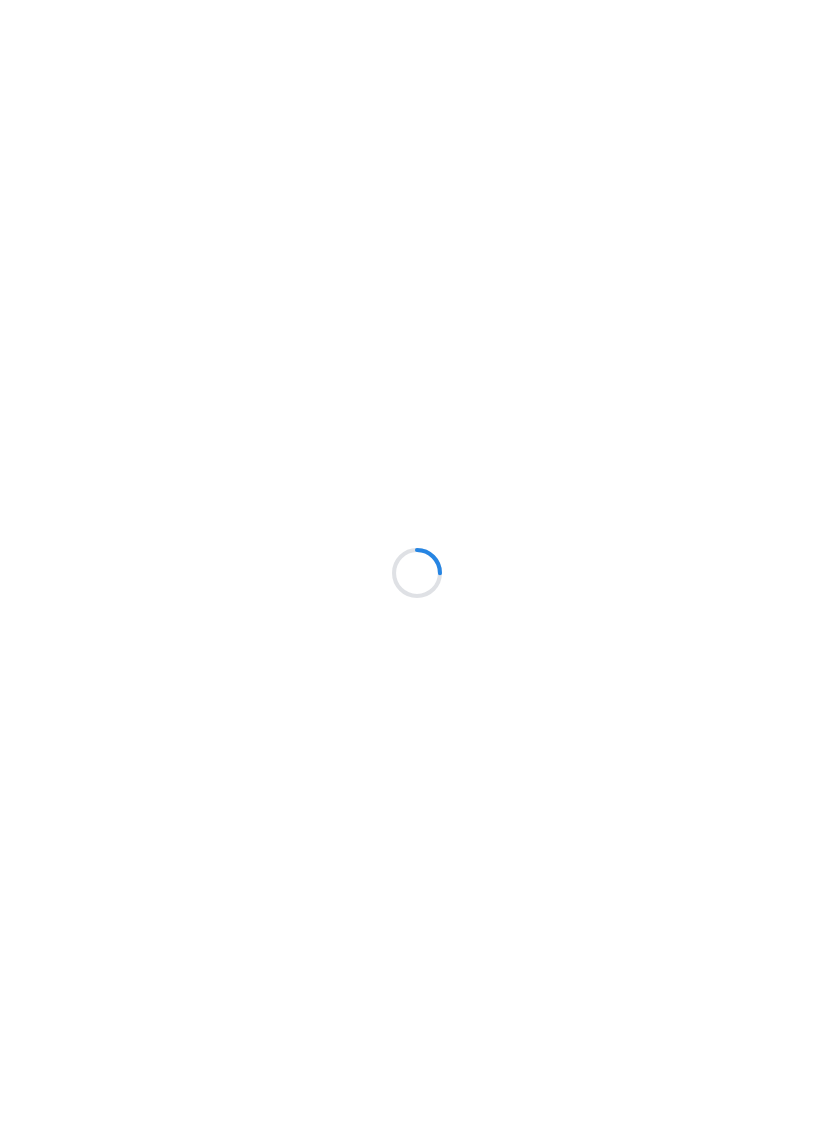 scroll, scrollTop: 0, scrollLeft: 0, axis: both 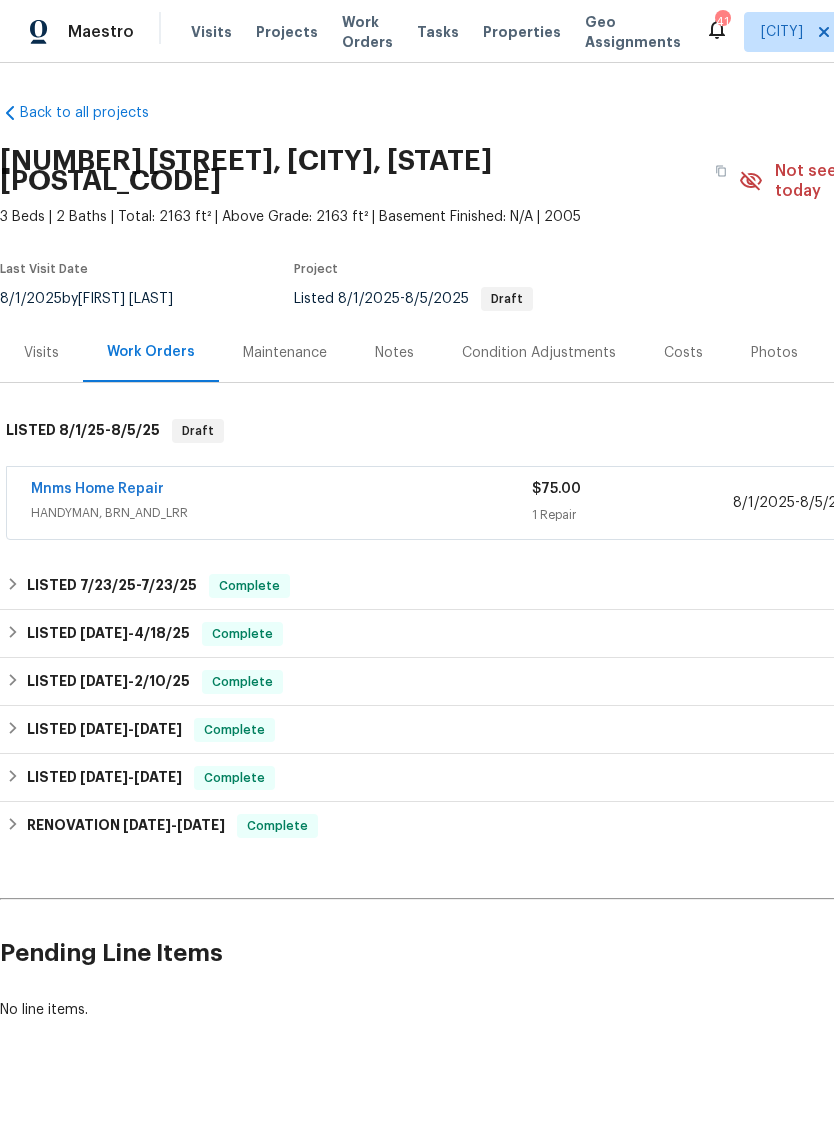 click on "[COMPANY] HANDYMAN, BRN_AND_LRR [PRICE] [NUMBER] Repair [DATE]  -  [DATE] Sent to vendor" at bounding box center (565, 503) 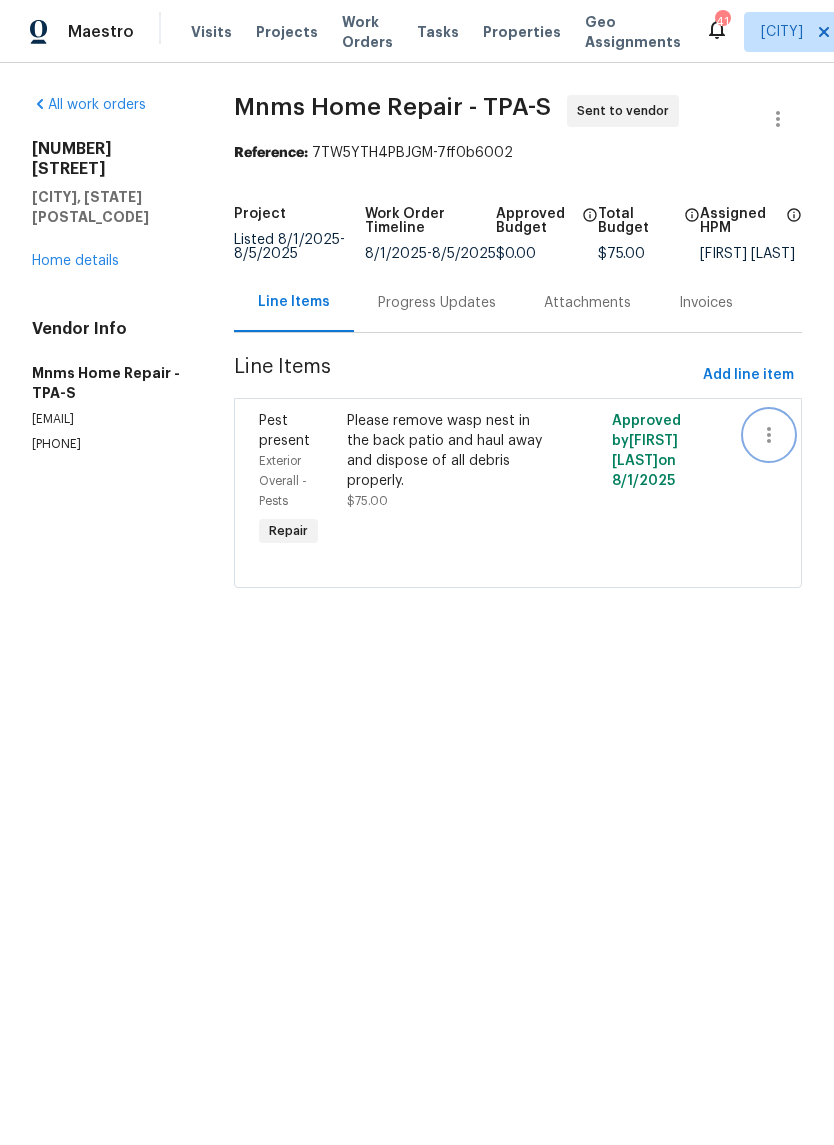 click 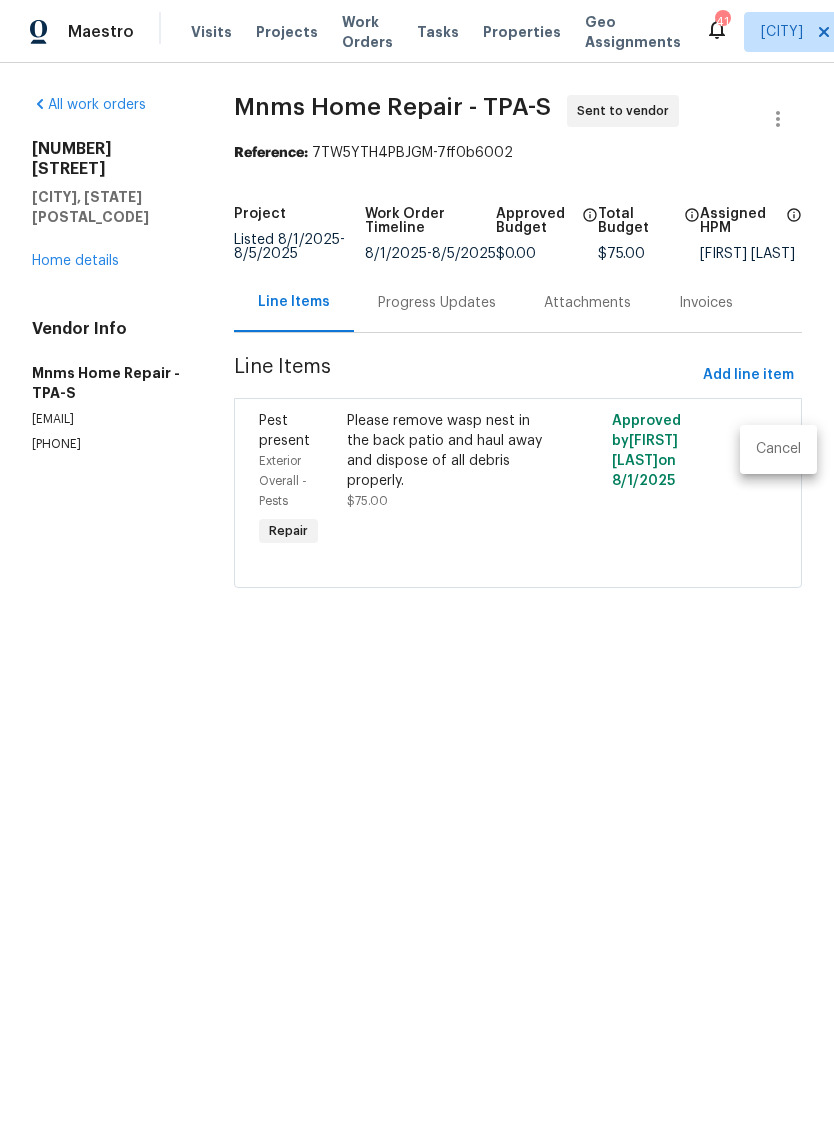 click on "Cancel" at bounding box center (778, 449) 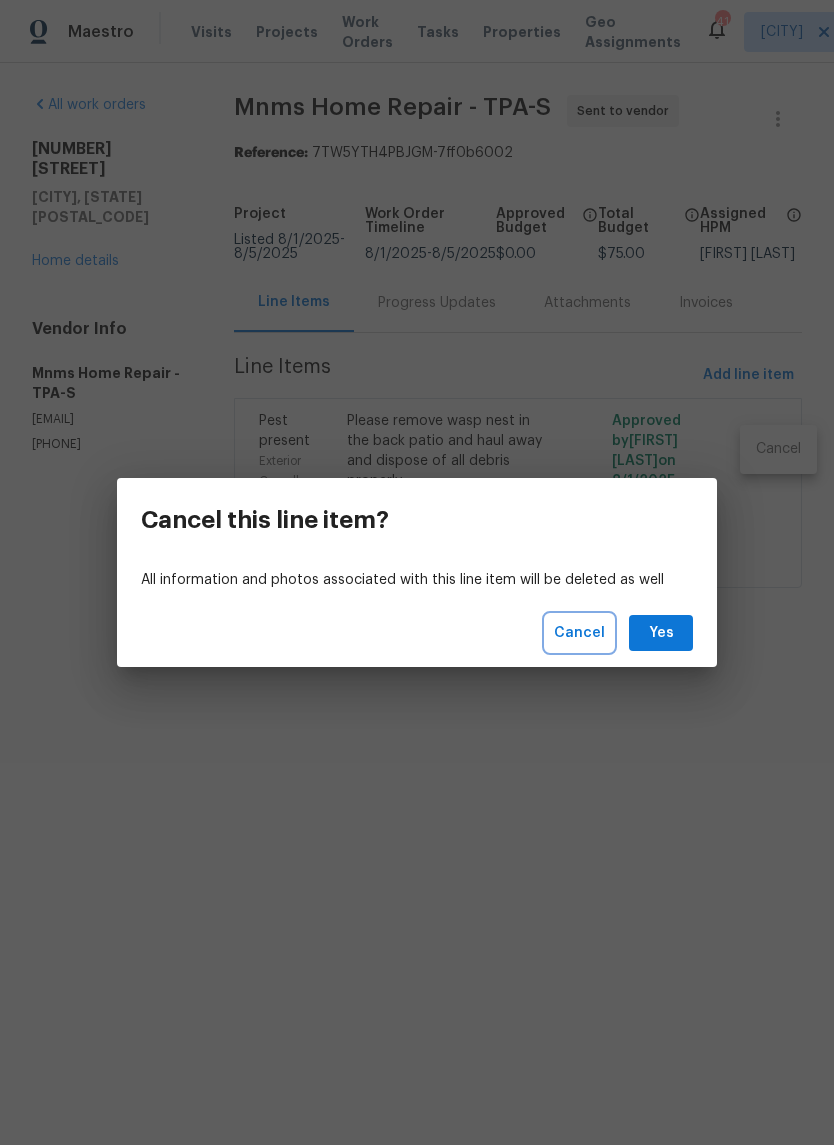 click on "Cancel" at bounding box center [579, 633] 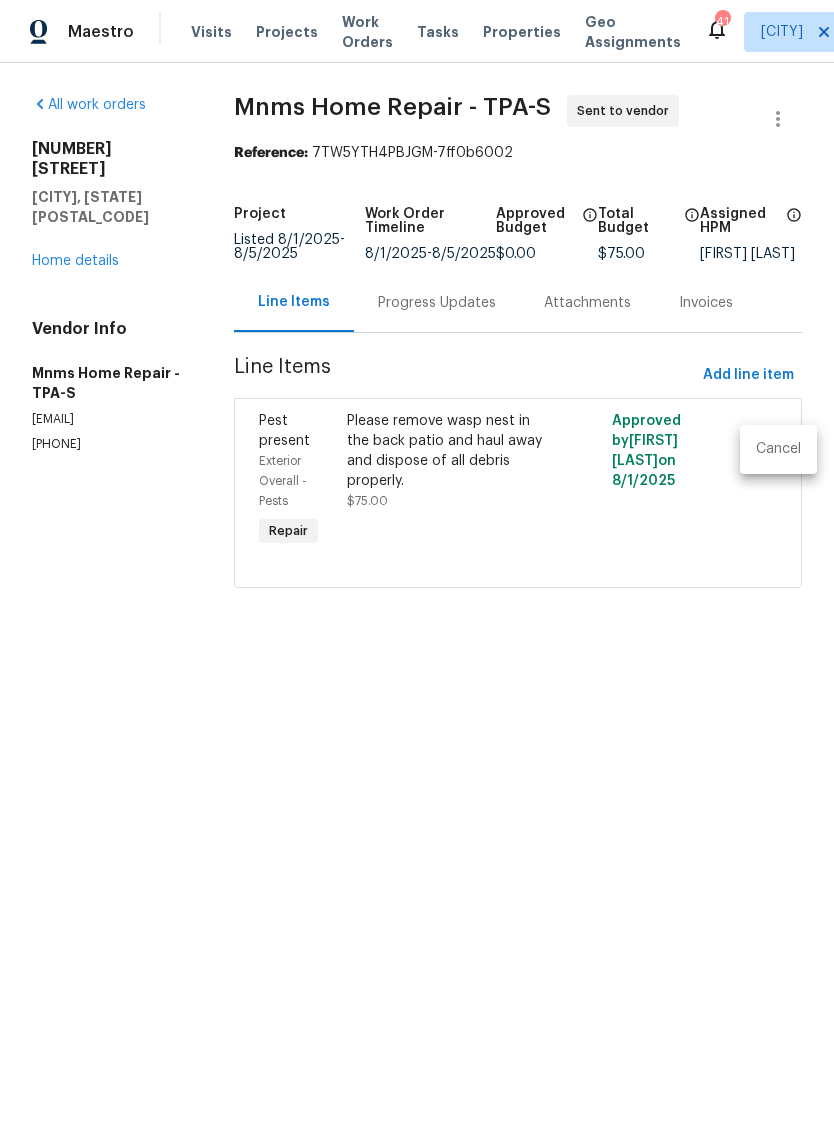 click at bounding box center (417, 572) 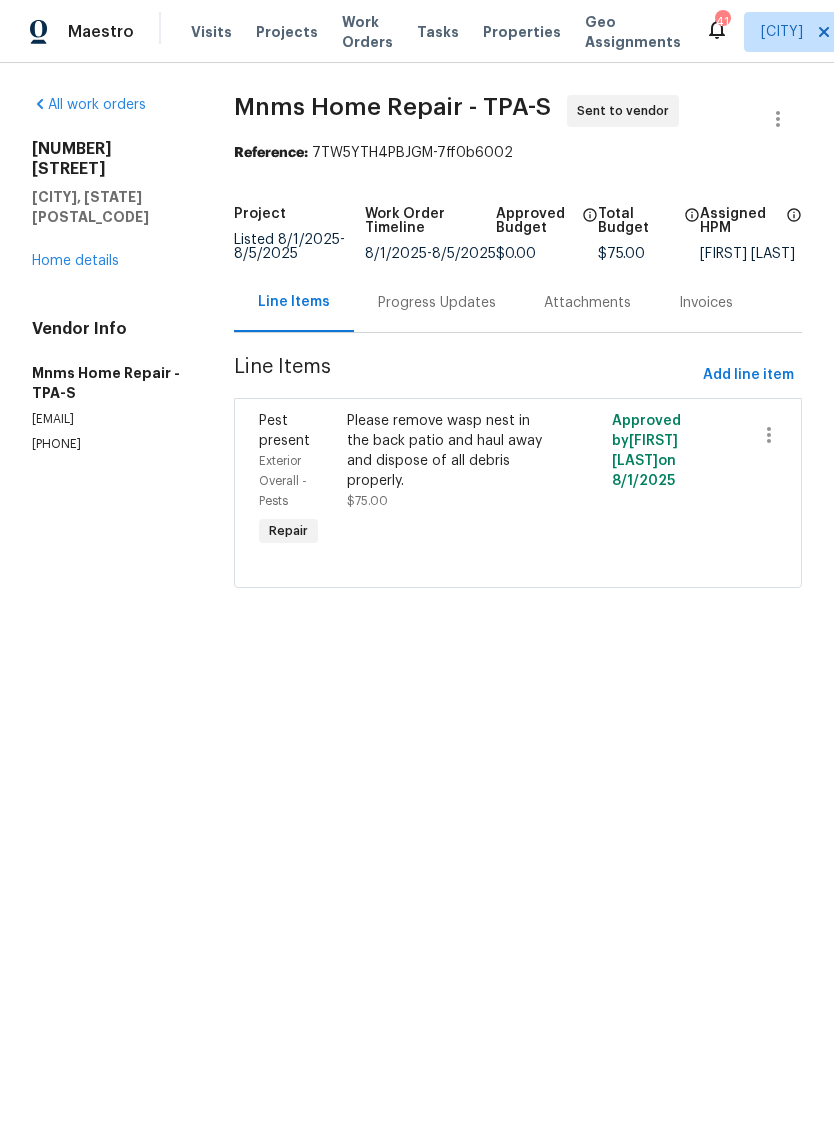 click on "Home details" at bounding box center (75, 261) 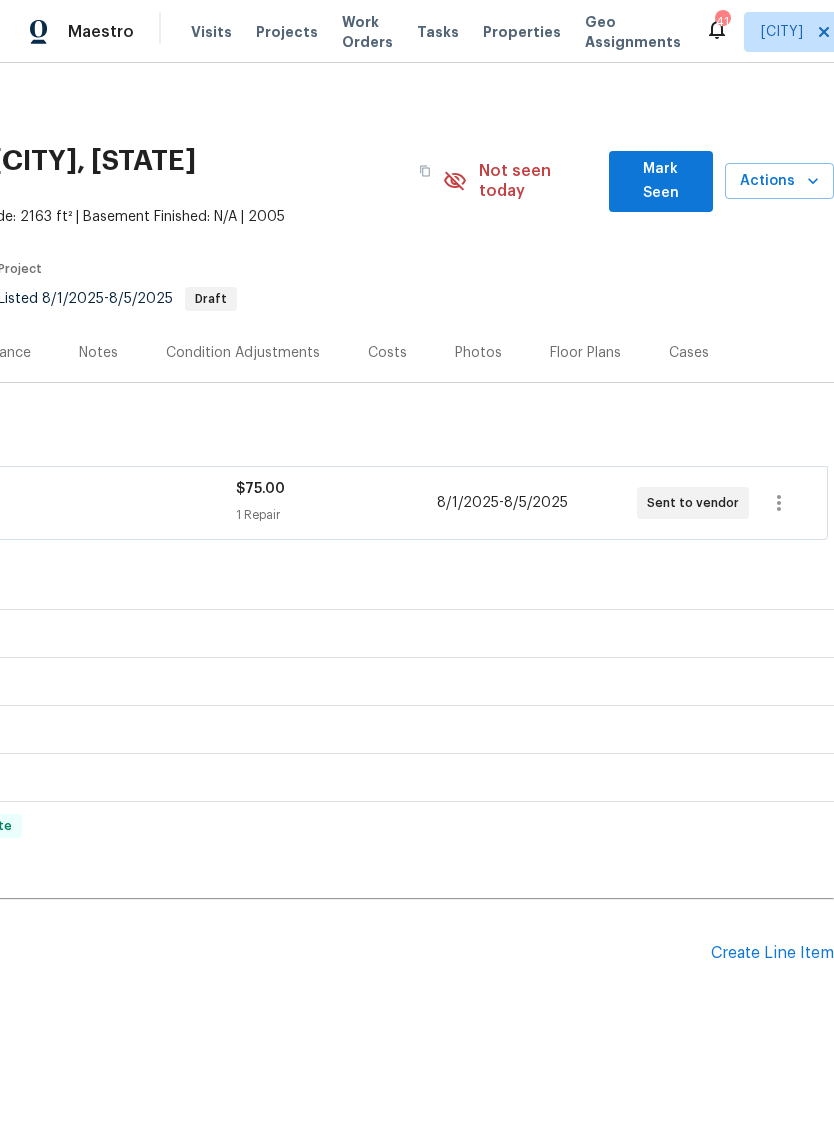 scroll, scrollTop: 0, scrollLeft: 296, axis: horizontal 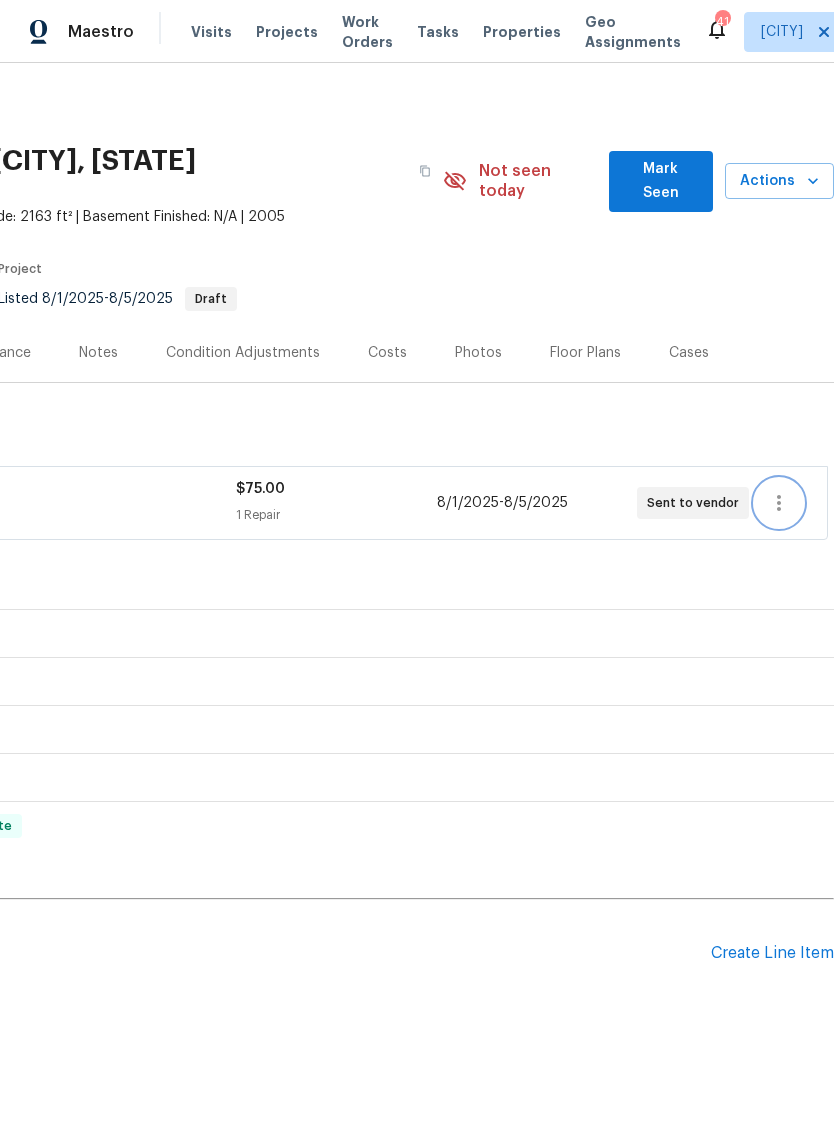 click 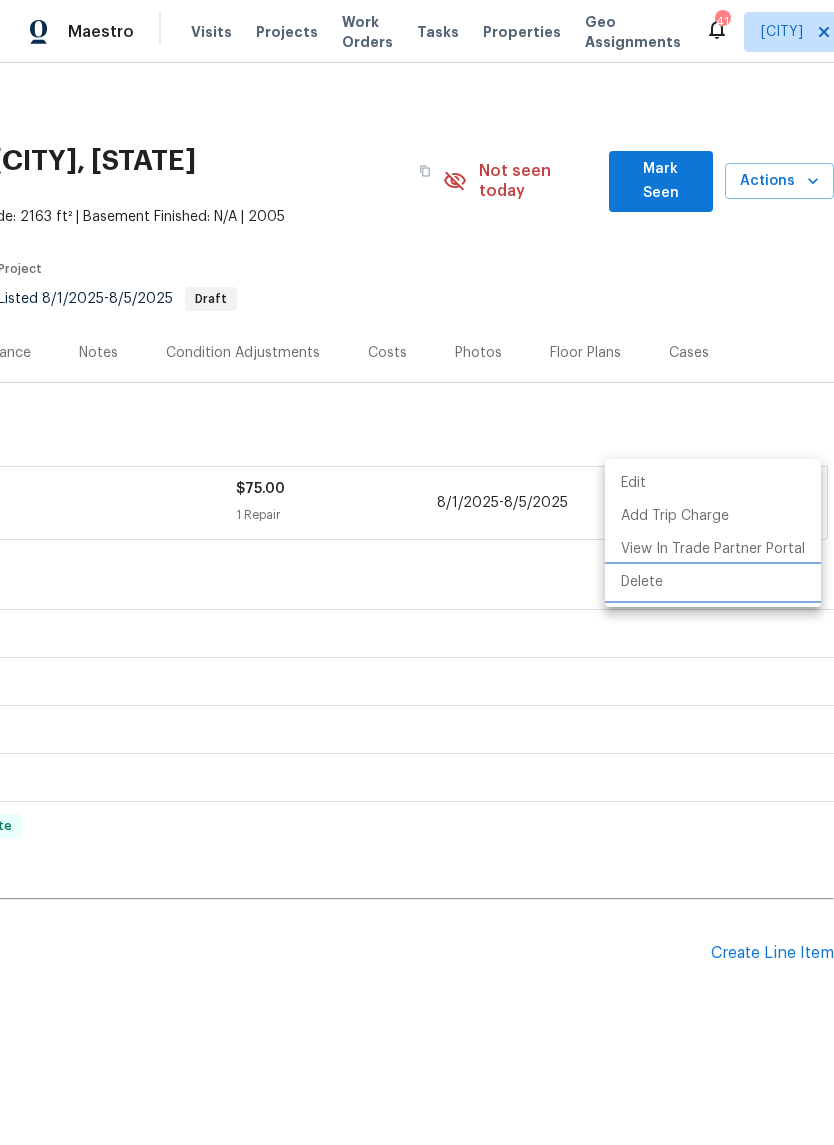 click on "Delete" at bounding box center [713, 582] 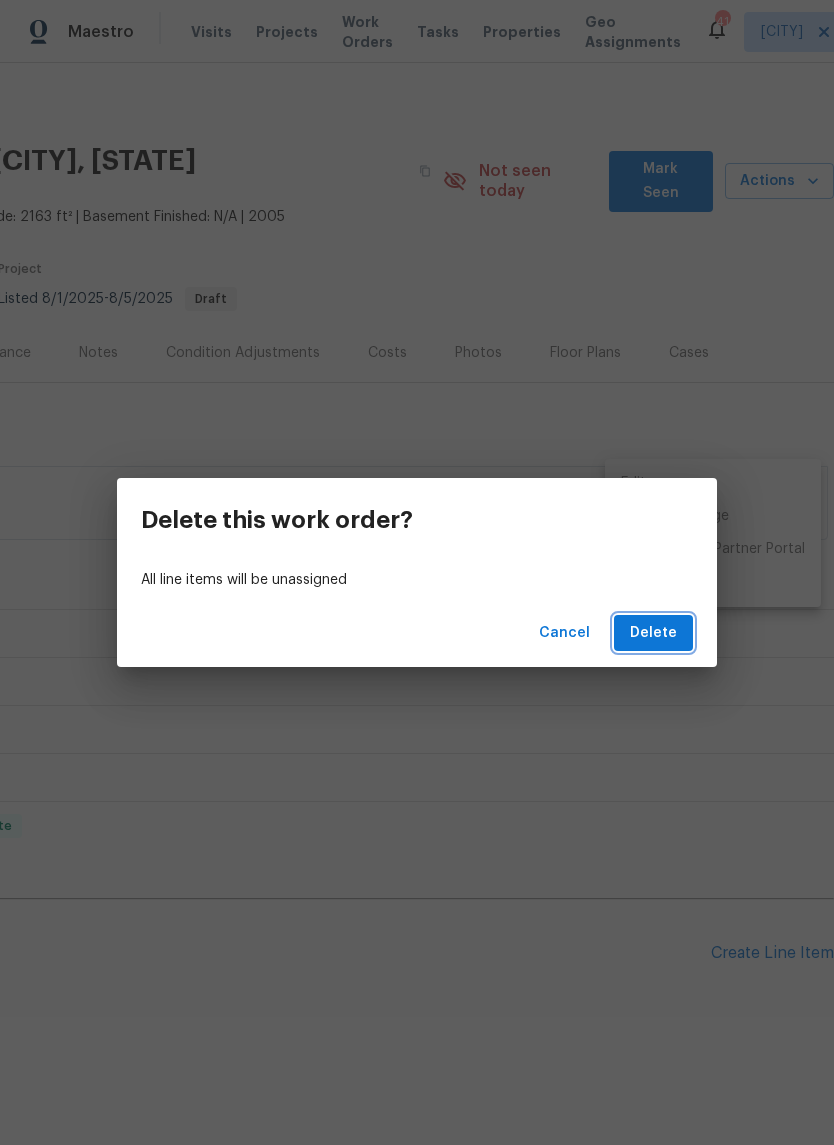 click on "Delete" at bounding box center [653, 633] 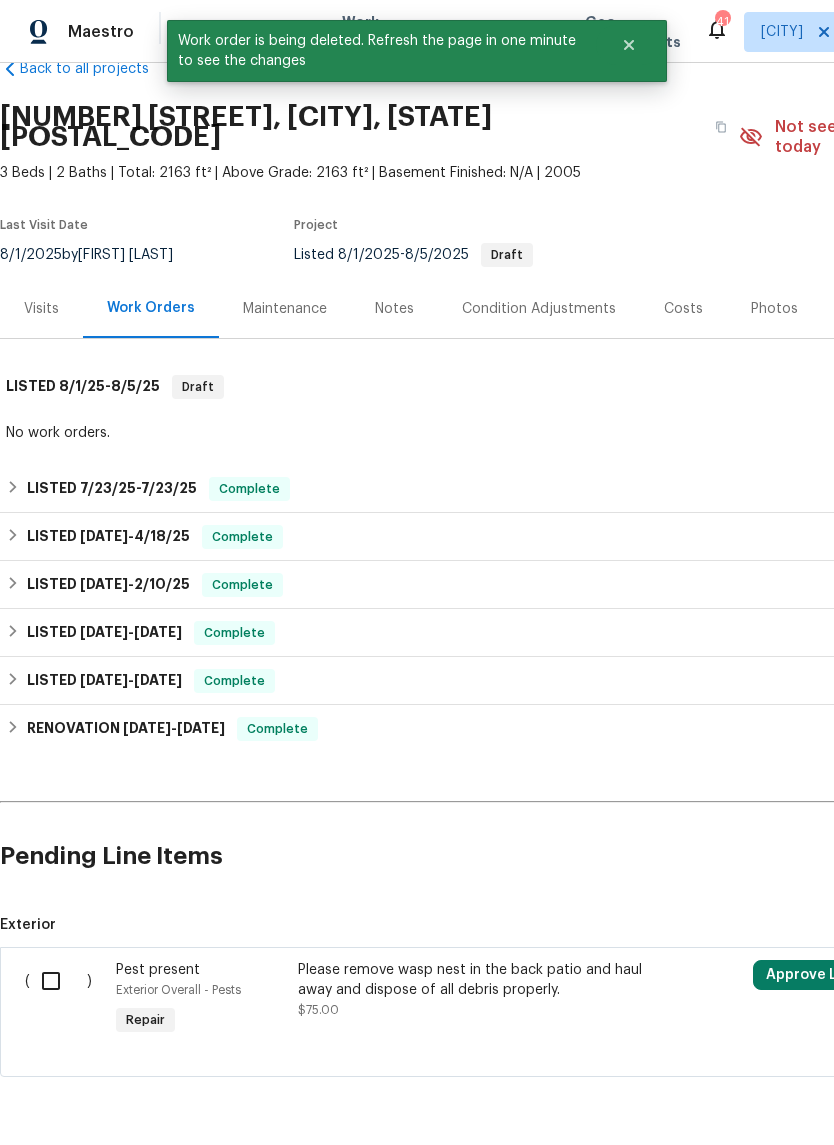 scroll, scrollTop: 43, scrollLeft: 0, axis: vertical 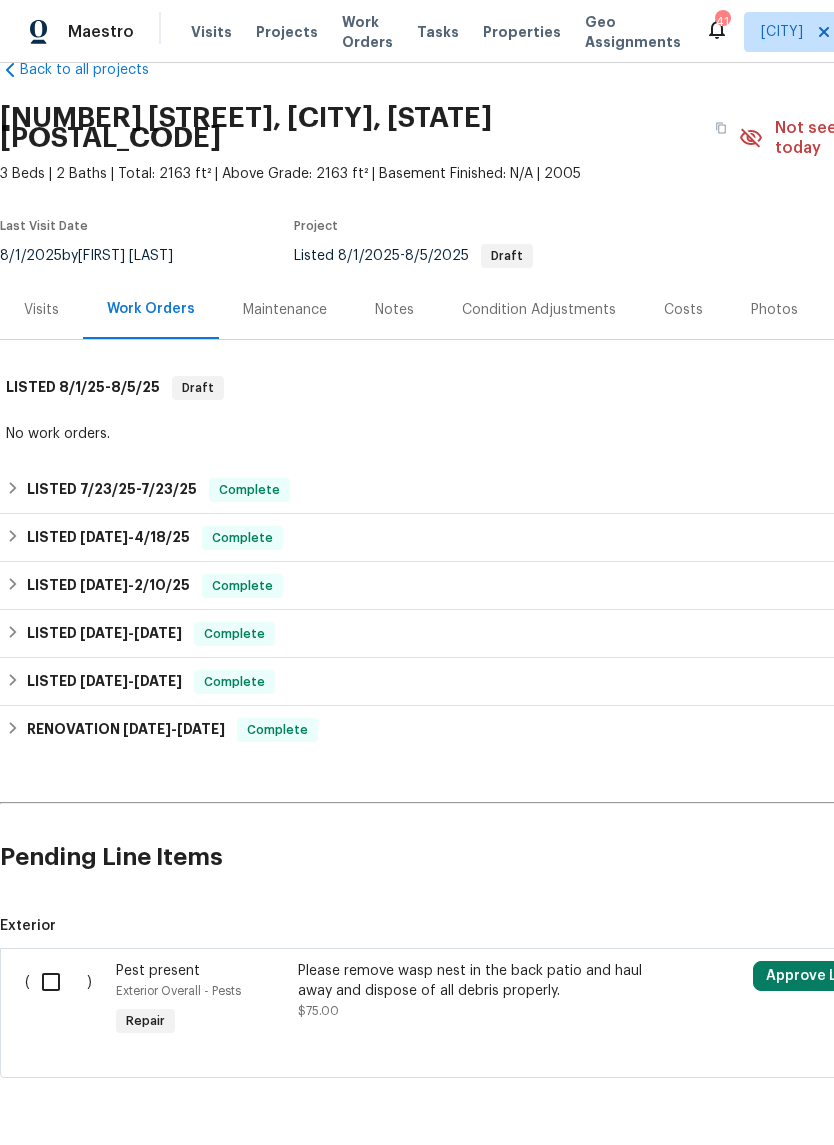 click at bounding box center [58, 982] 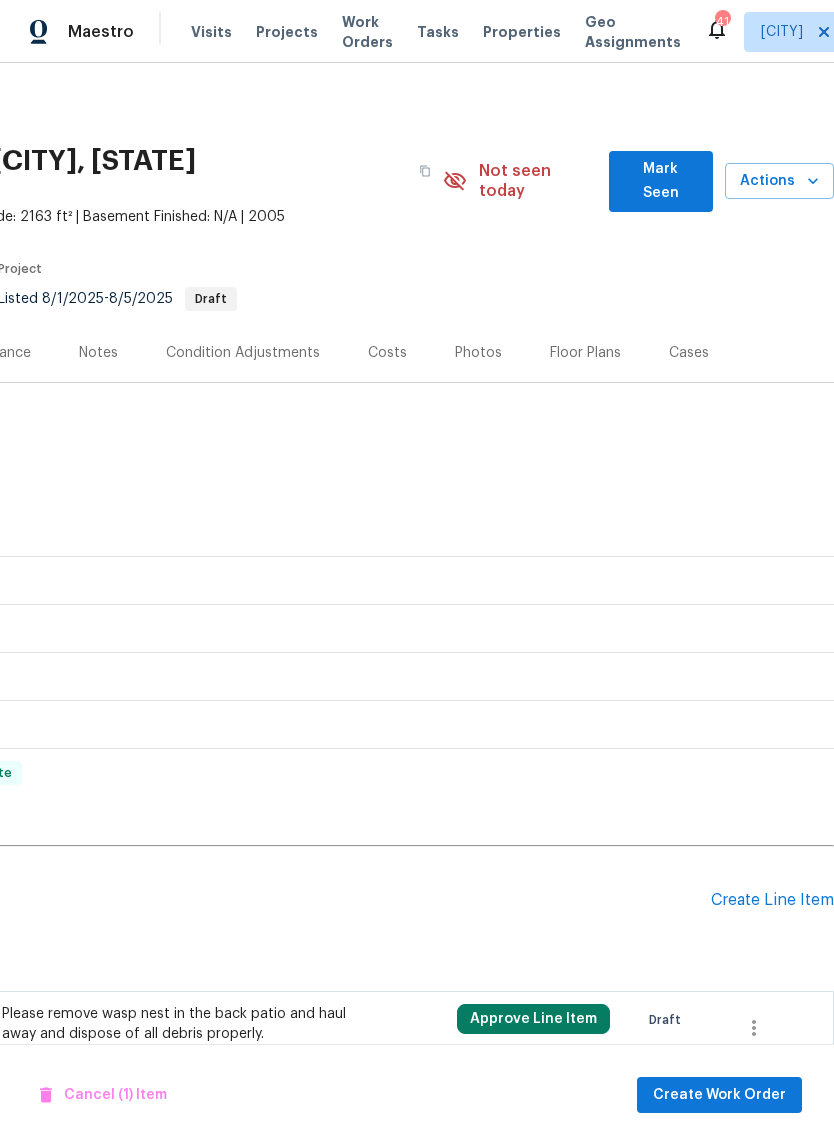 scroll, scrollTop: 0, scrollLeft: 296, axis: horizontal 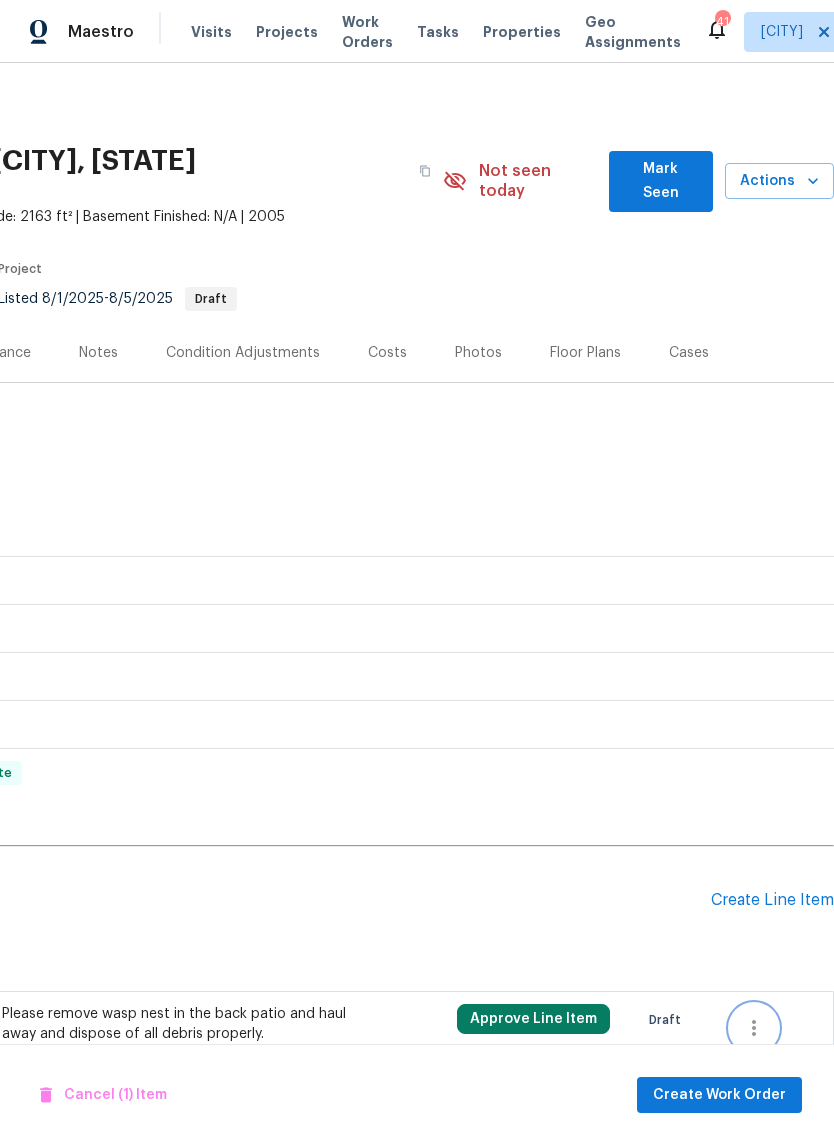 click 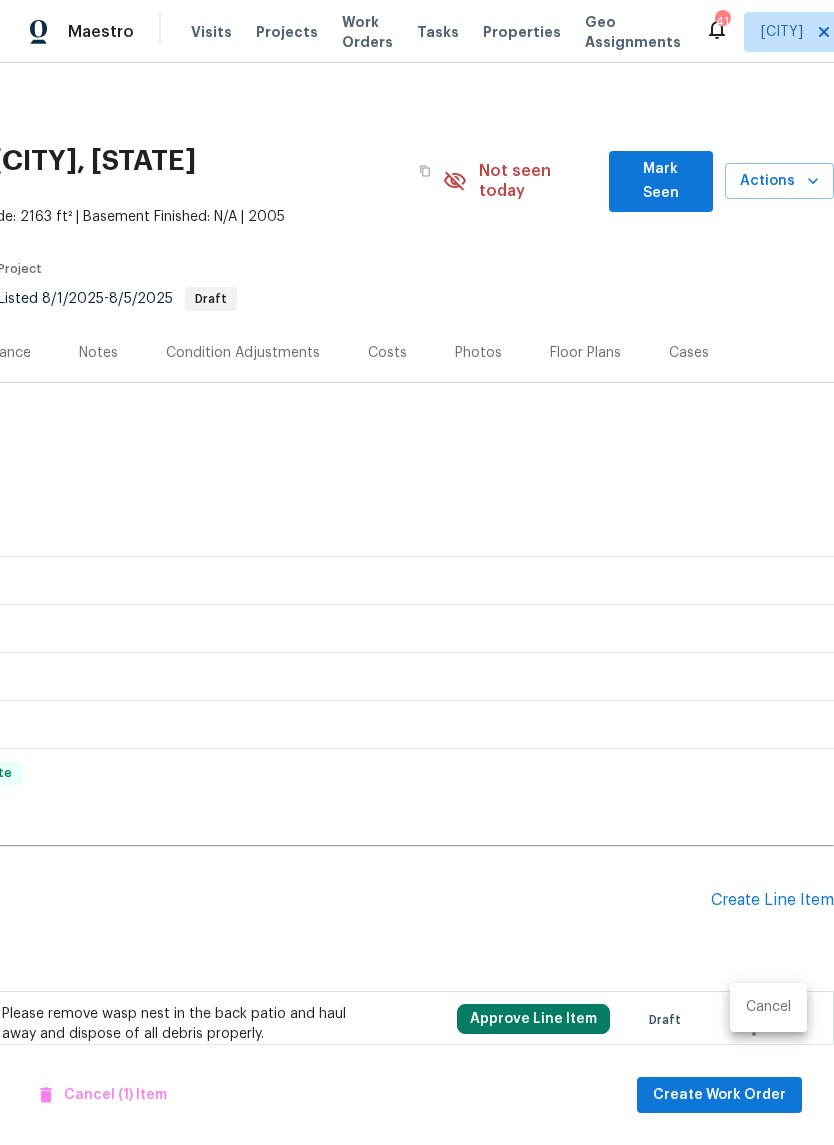 click at bounding box center [417, 572] 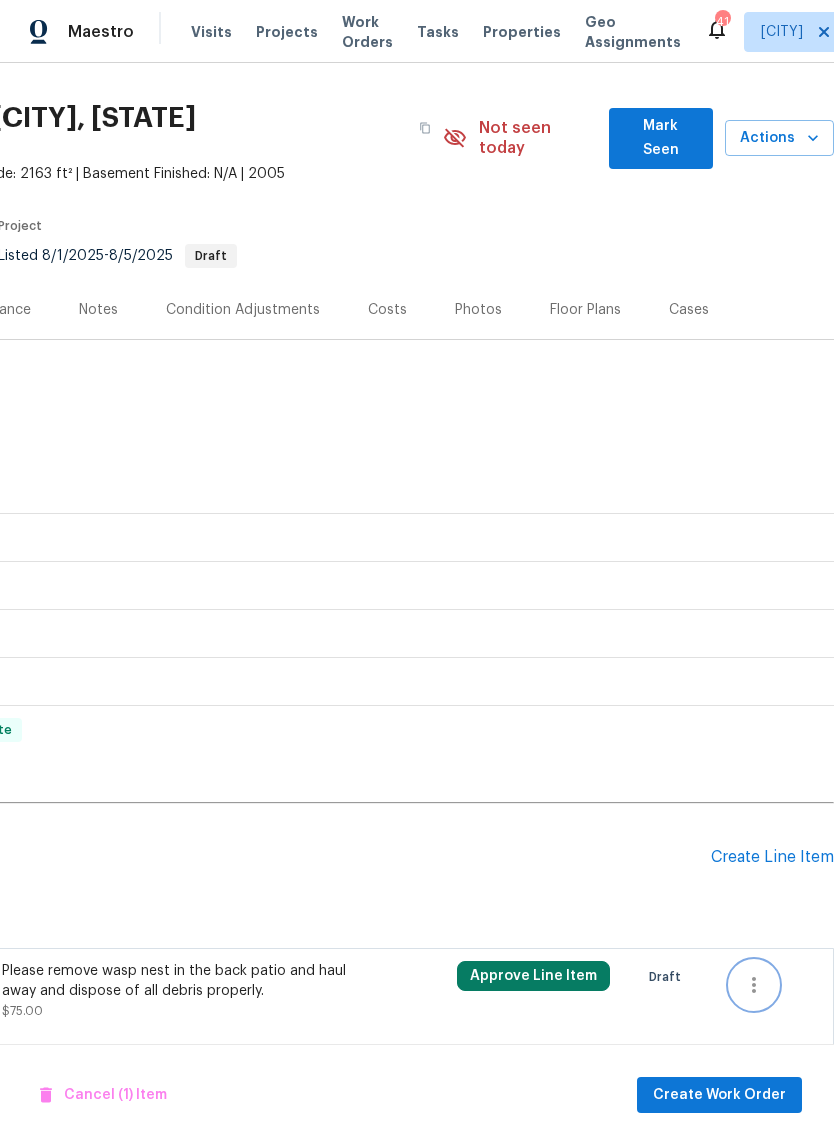 scroll, scrollTop: 43, scrollLeft: 296, axis: both 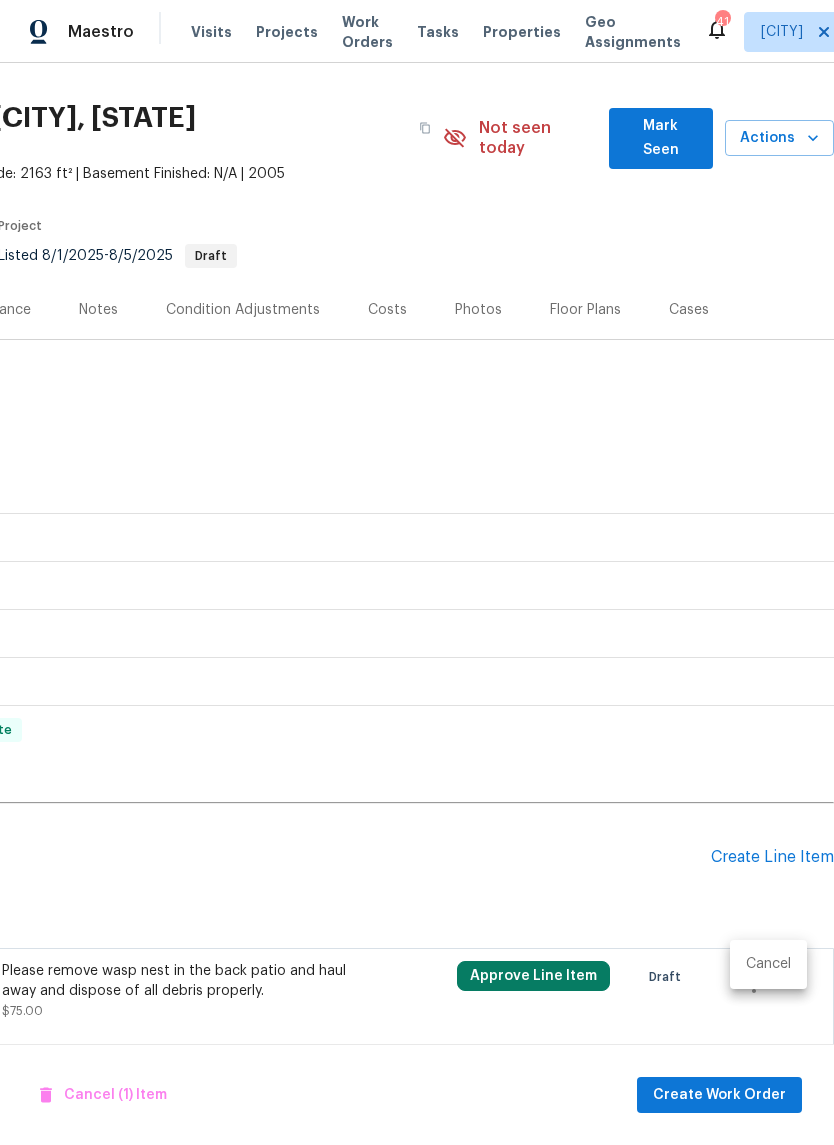 click on "Cancel" at bounding box center (768, 964) 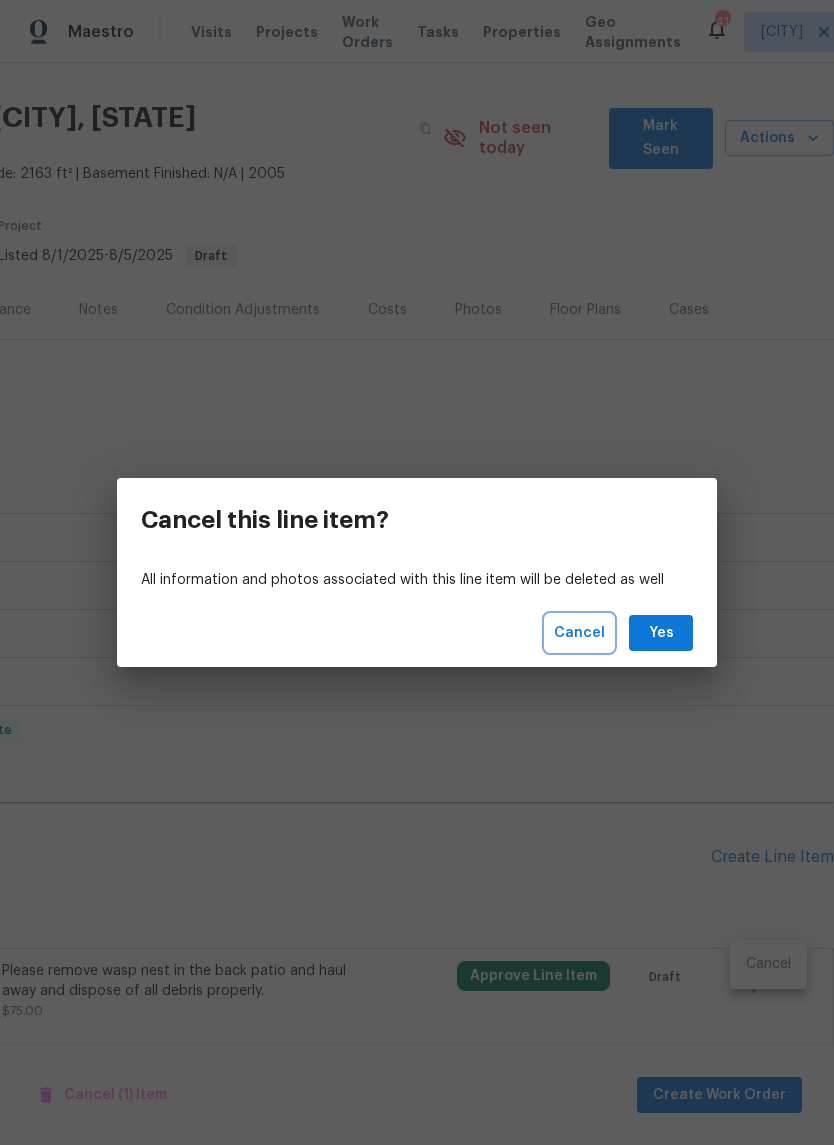 click on "Cancel" at bounding box center (579, 633) 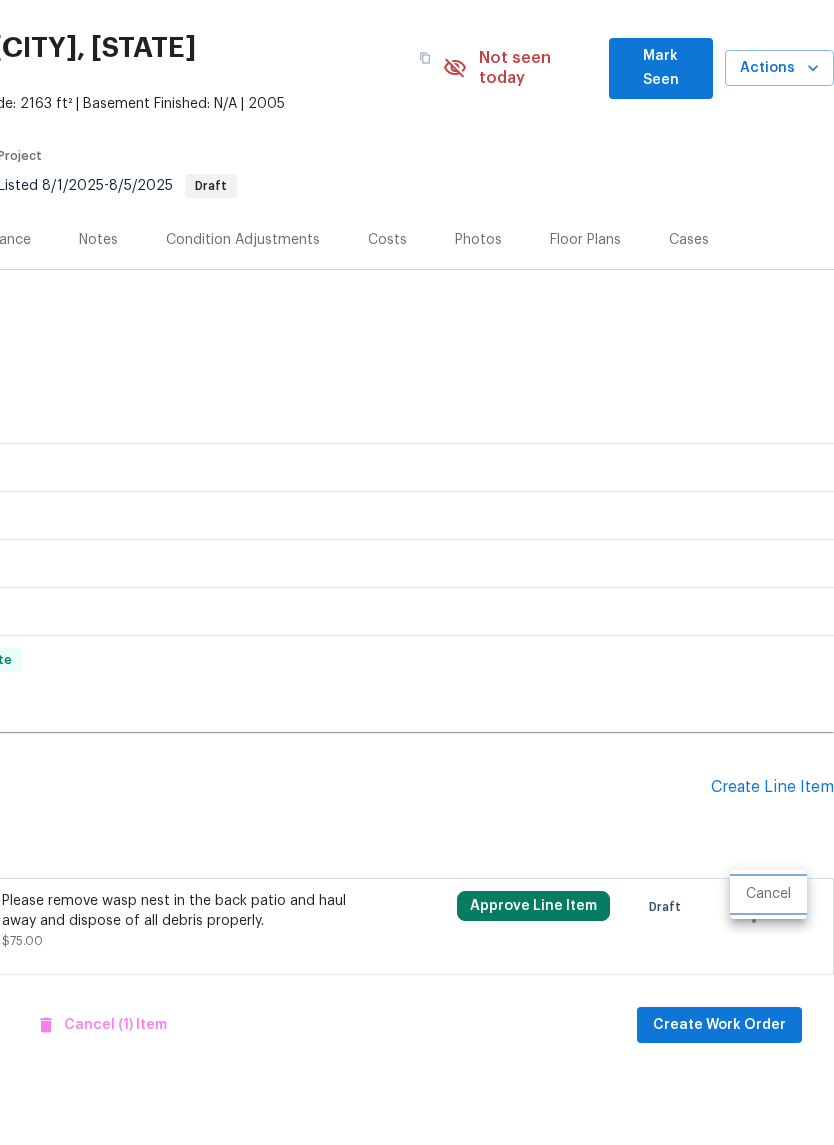 scroll, scrollTop: 49, scrollLeft: 0, axis: vertical 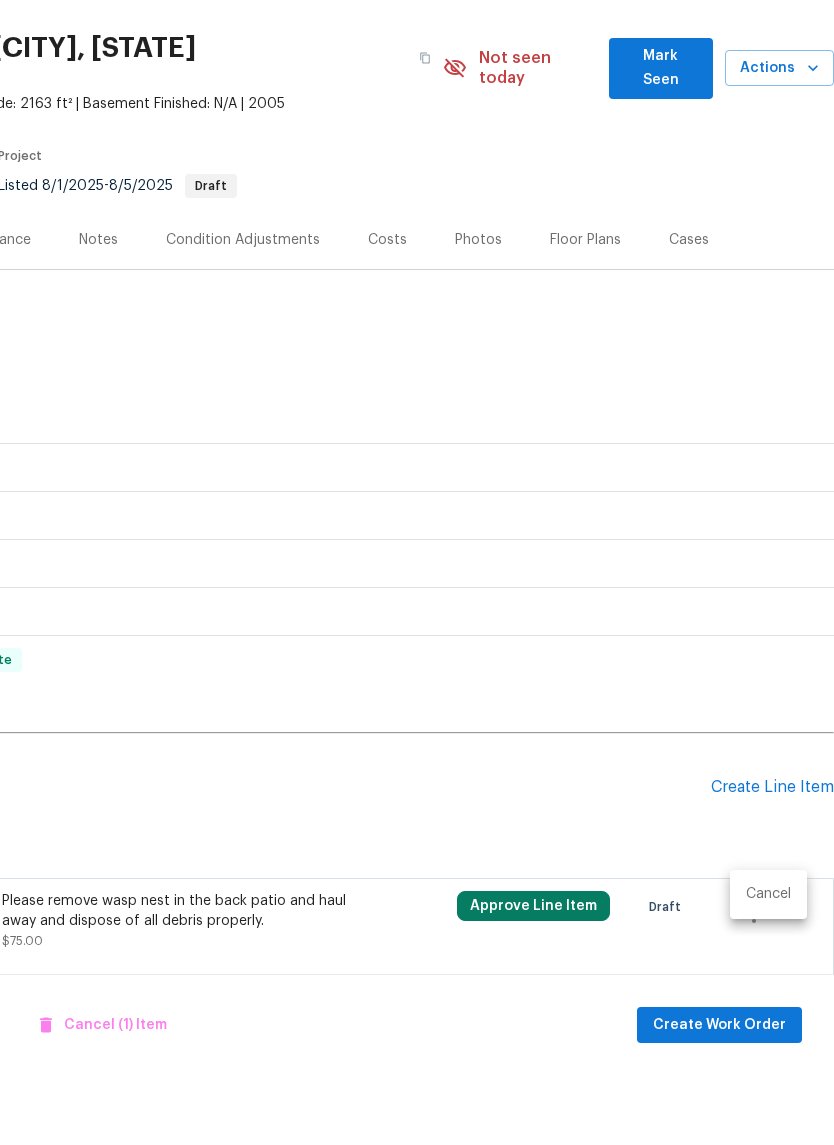 click at bounding box center [417, 572] 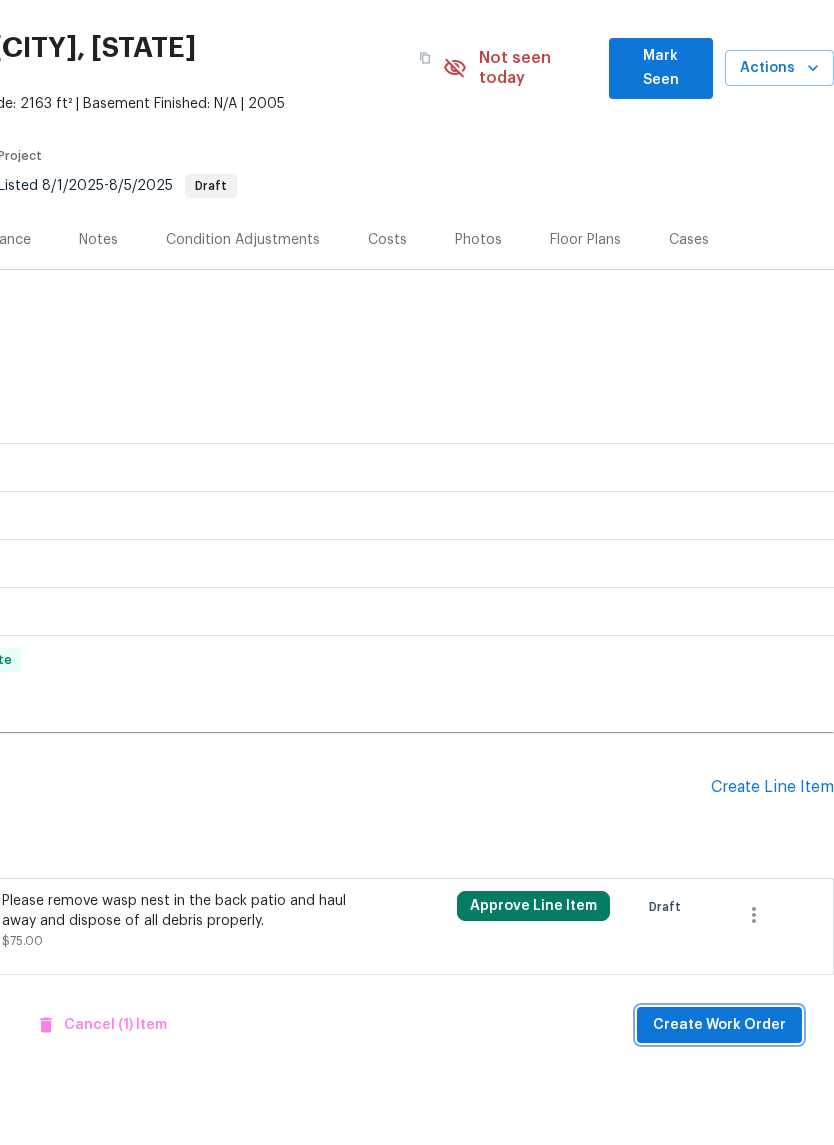 click on "Create Work Order" at bounding box center (719, 1095) 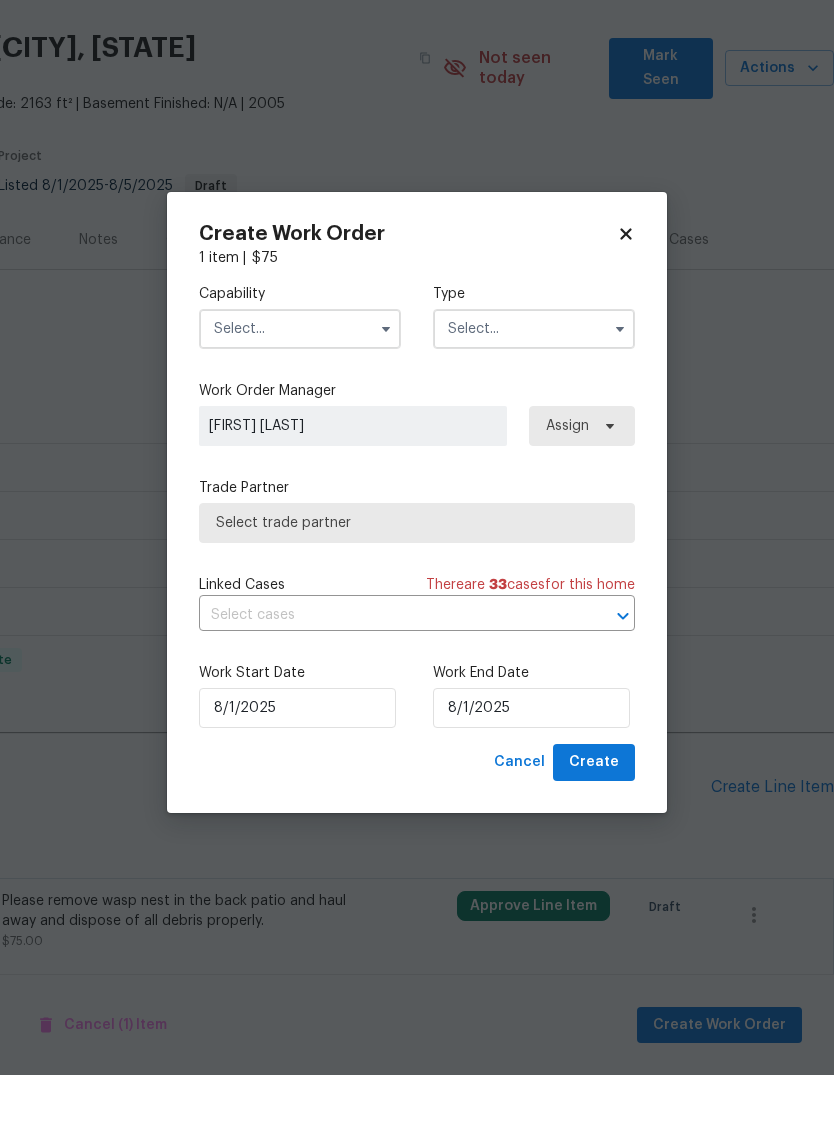 click at bounding box center [300, 399] 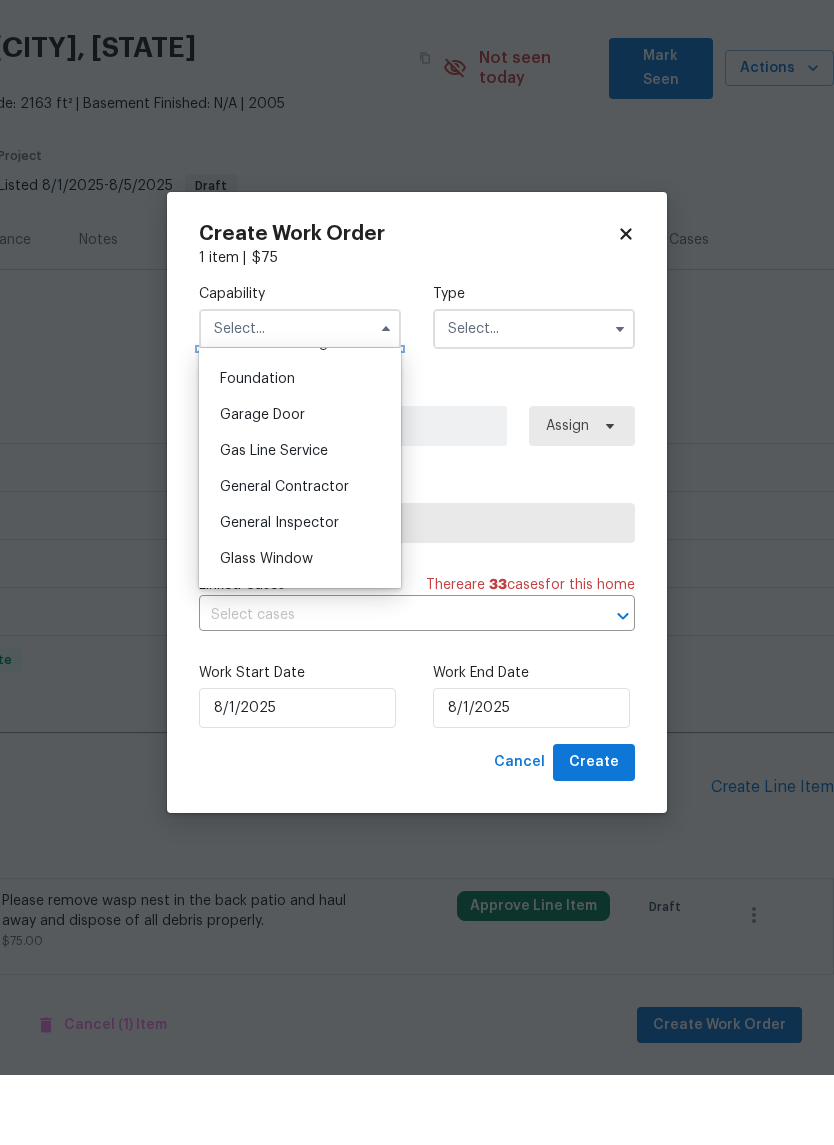scroll, scrollTop: 853, scrollLeft: 0, axis: vertical 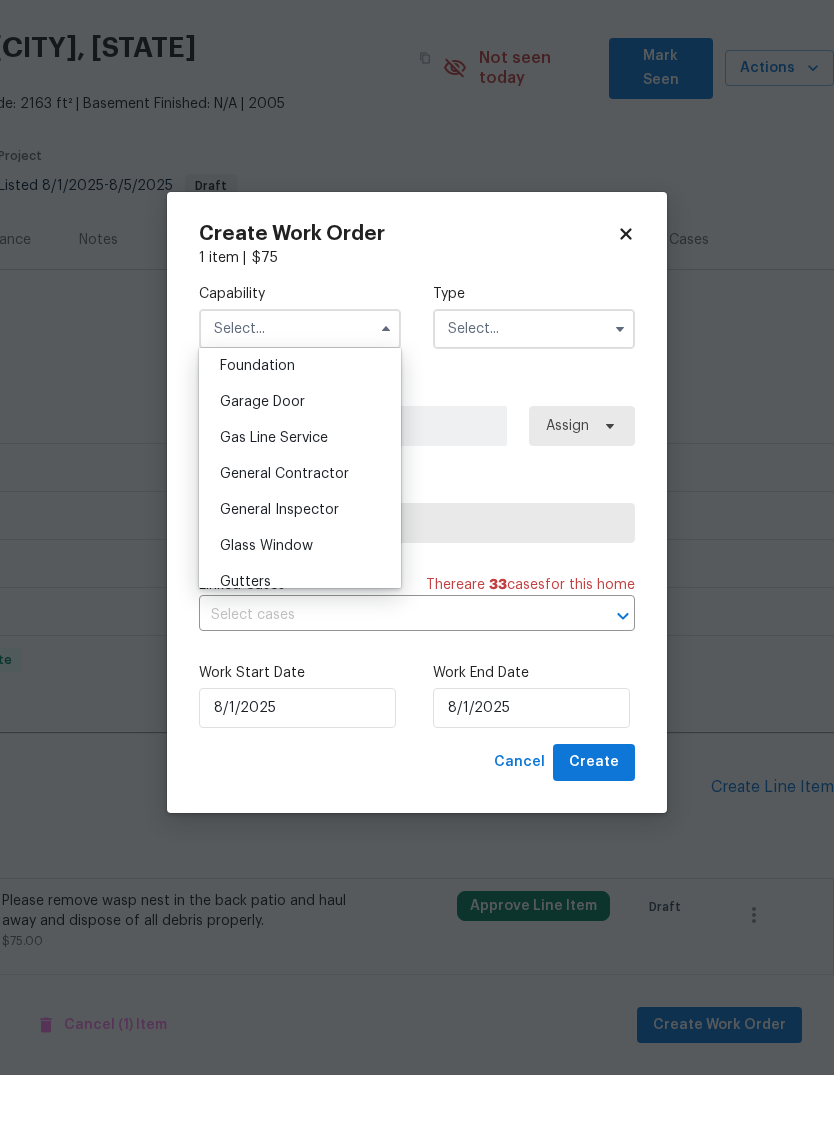 click on "General Contractor" at bounding box center [284, 544] 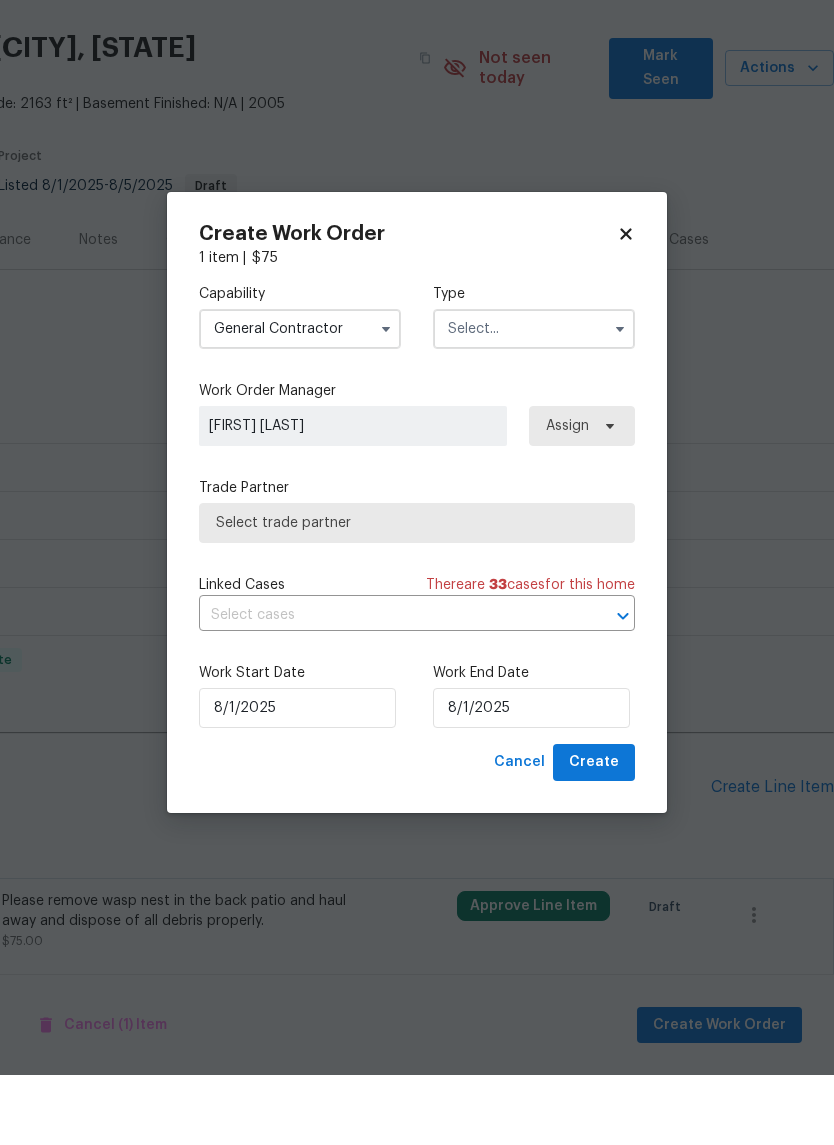 click at bounding box center (534, 399) 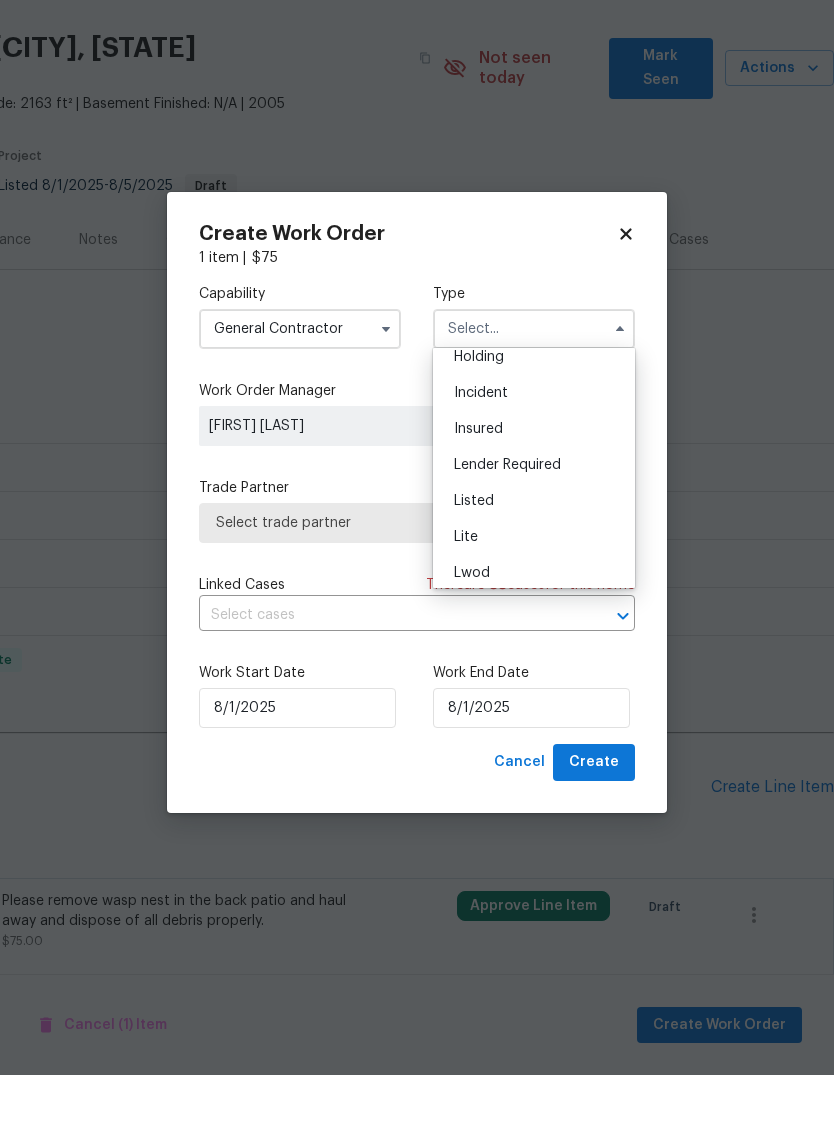 scroll, scrollTop: 93, scrollLeft: 0, axis: vertical 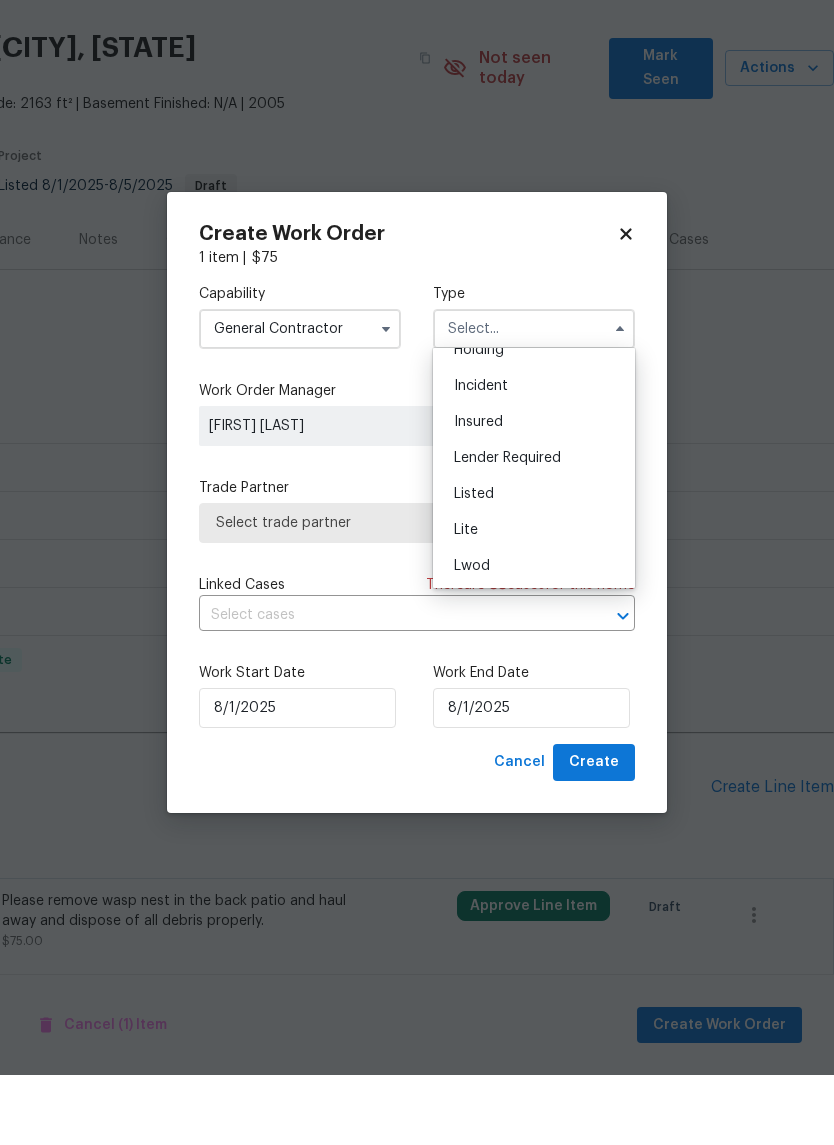 click on "Listed" at bounding box center [534, 564] 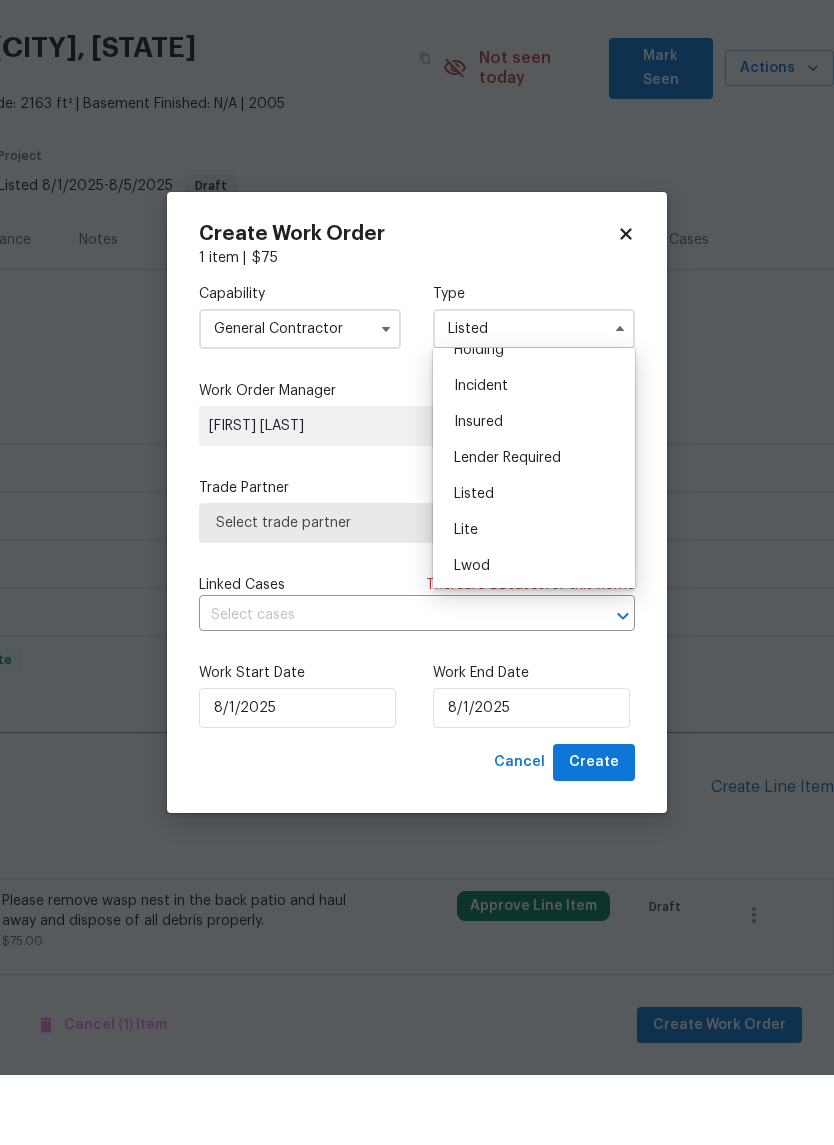 scroll, scrollTop: 0, scrollLeft: 0, axis: both 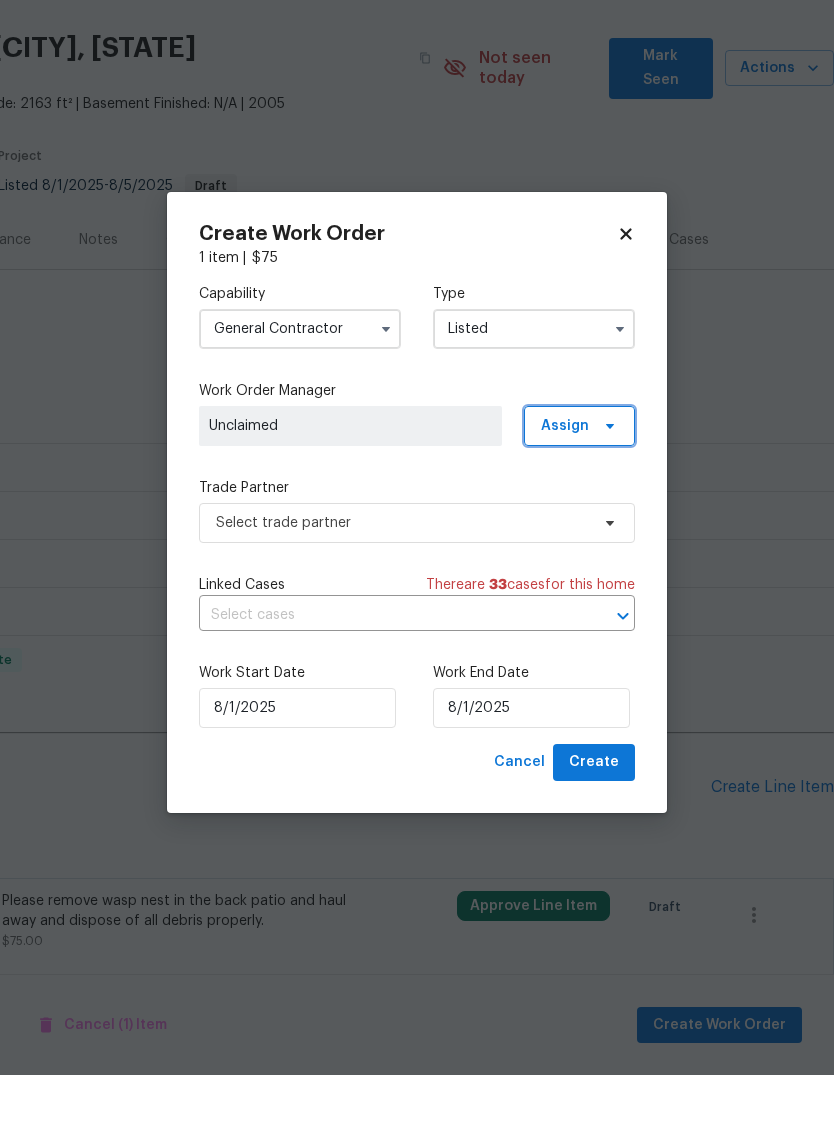 click on "Assign" at bounding box center [579, 496] 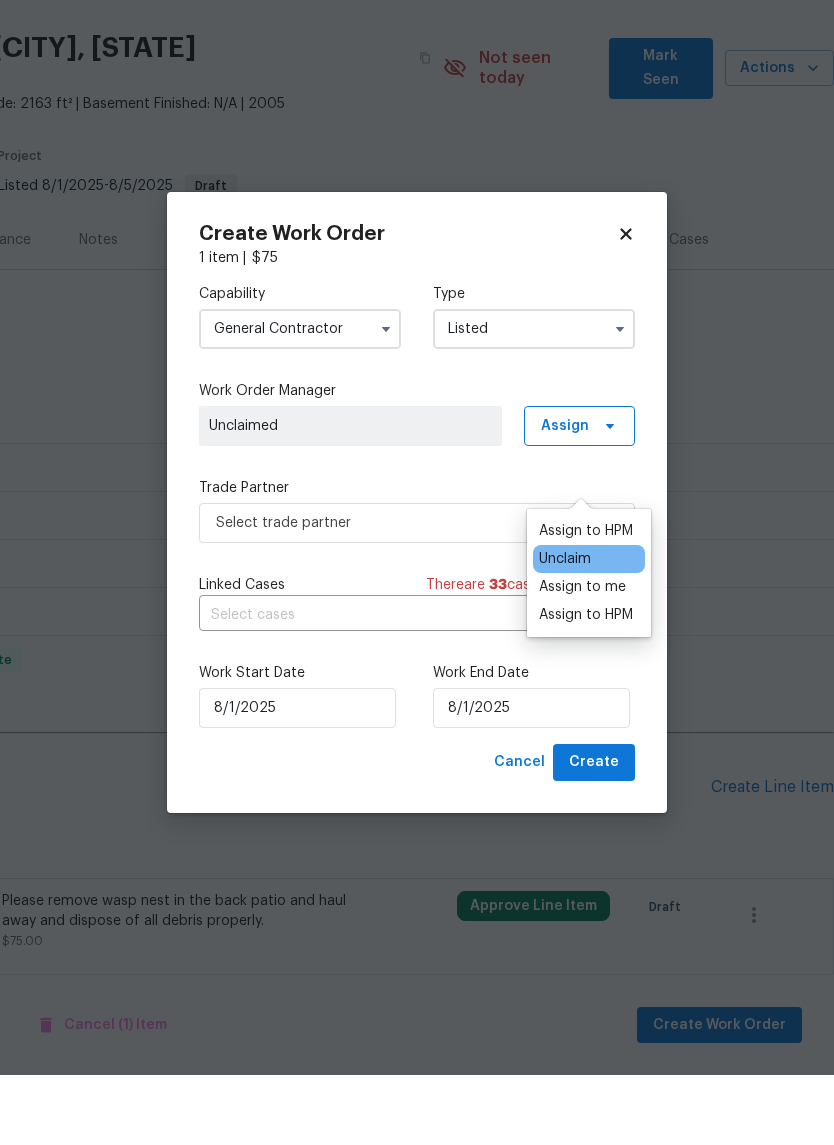 click on "Assign to HPM" at bounding box center (586, 601) 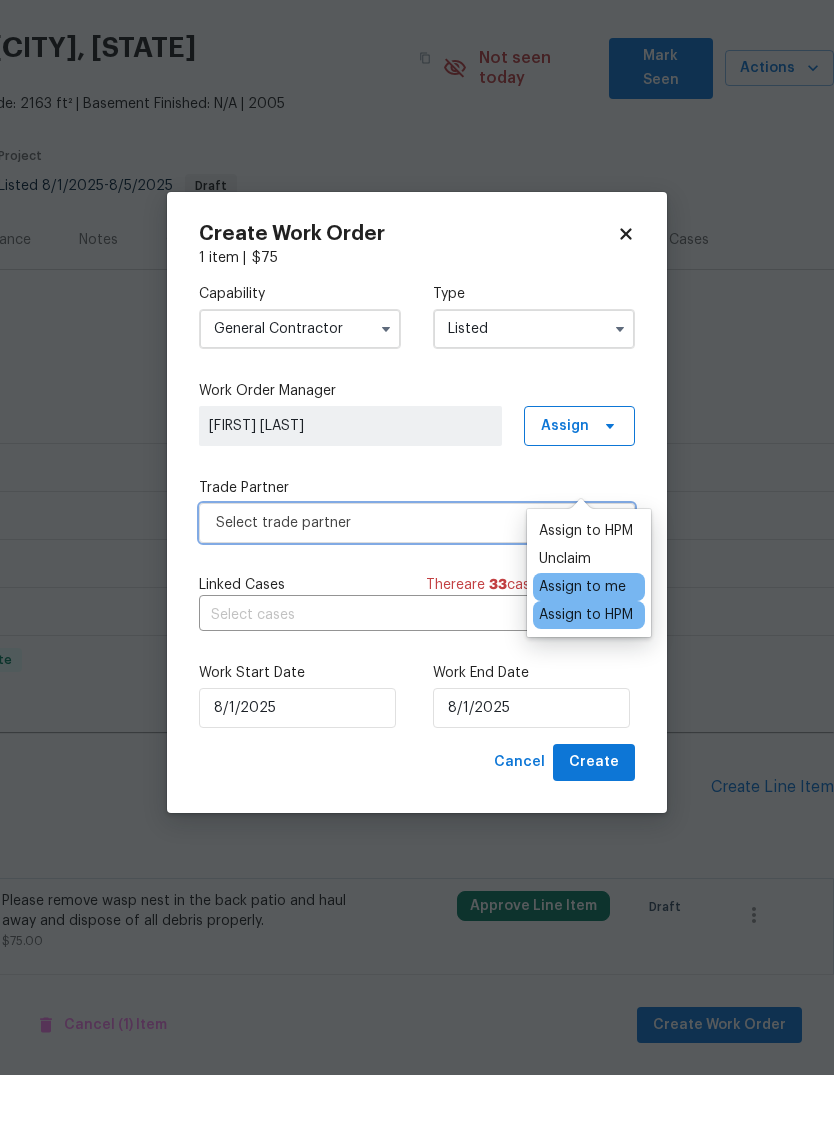 click on "Select trade partner" at bounding box center (402, 593) 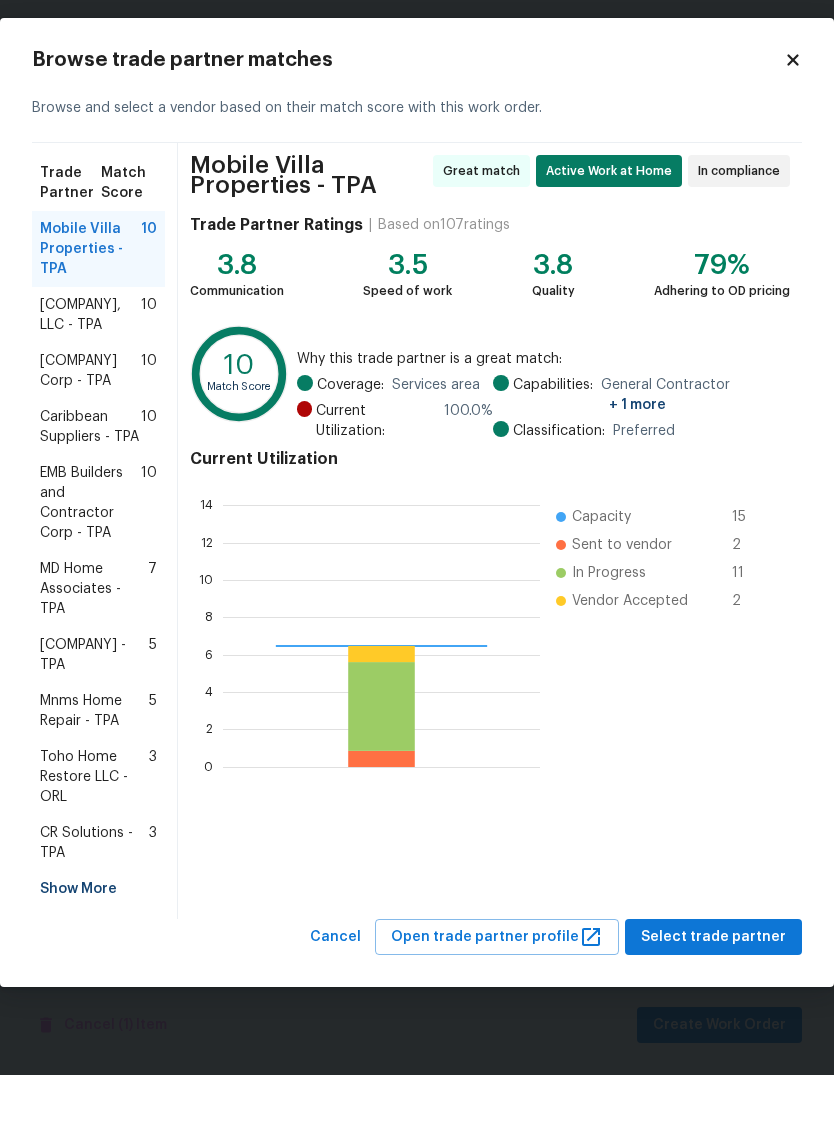 scroll, scrollTop: 2, scrollLeft: 2, axis: both 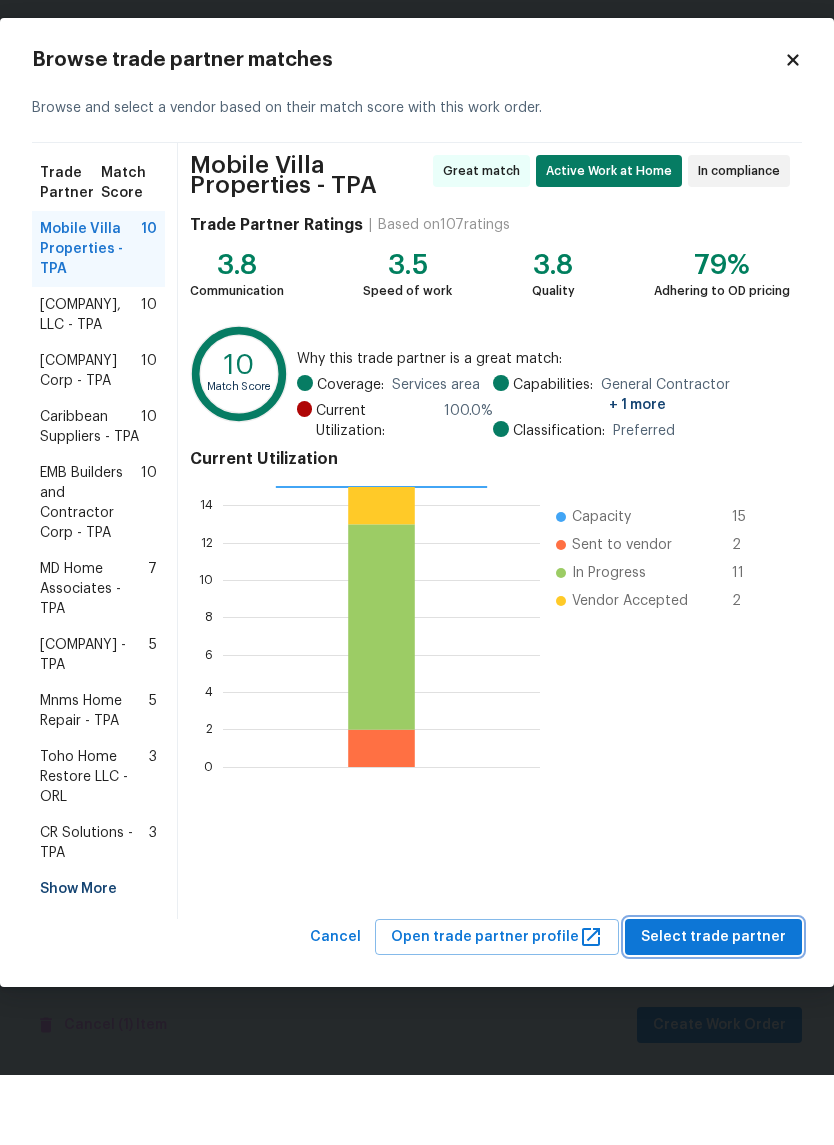 click on "Select trade partner" at bounding box center (713, 1007) 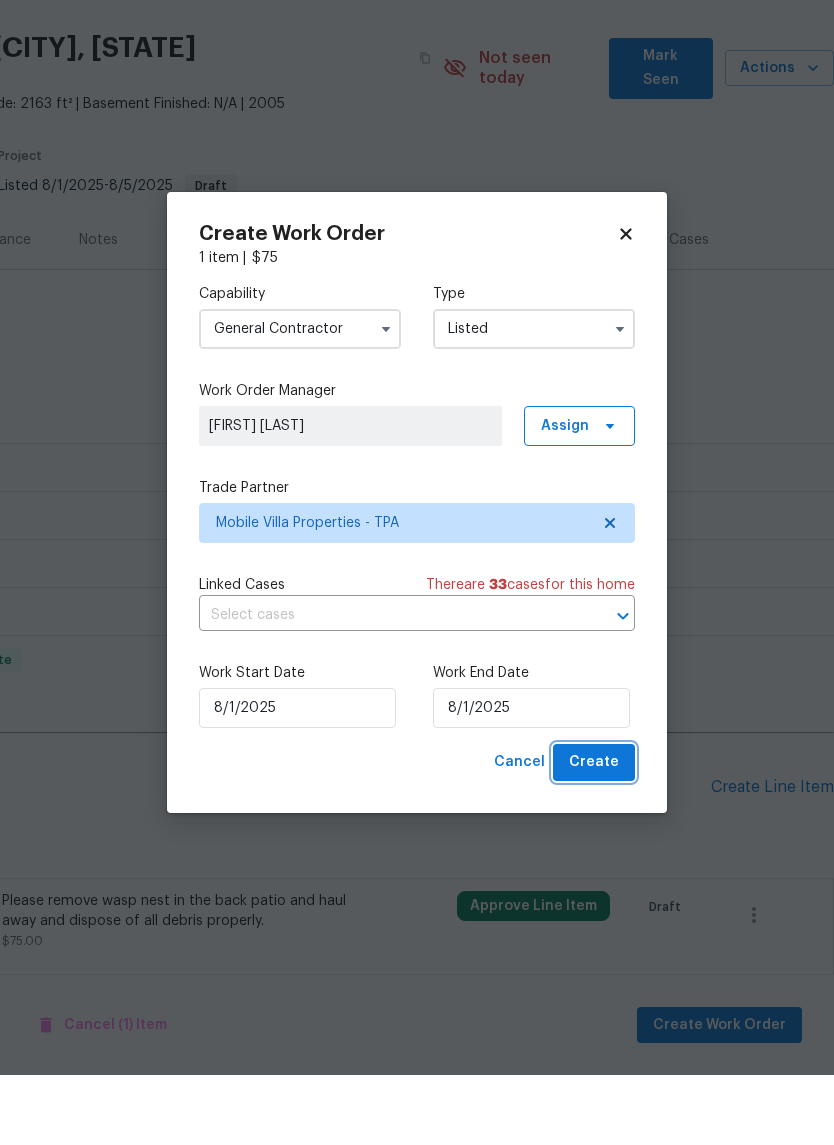 click on "Create" at bounding box center (594, 832) 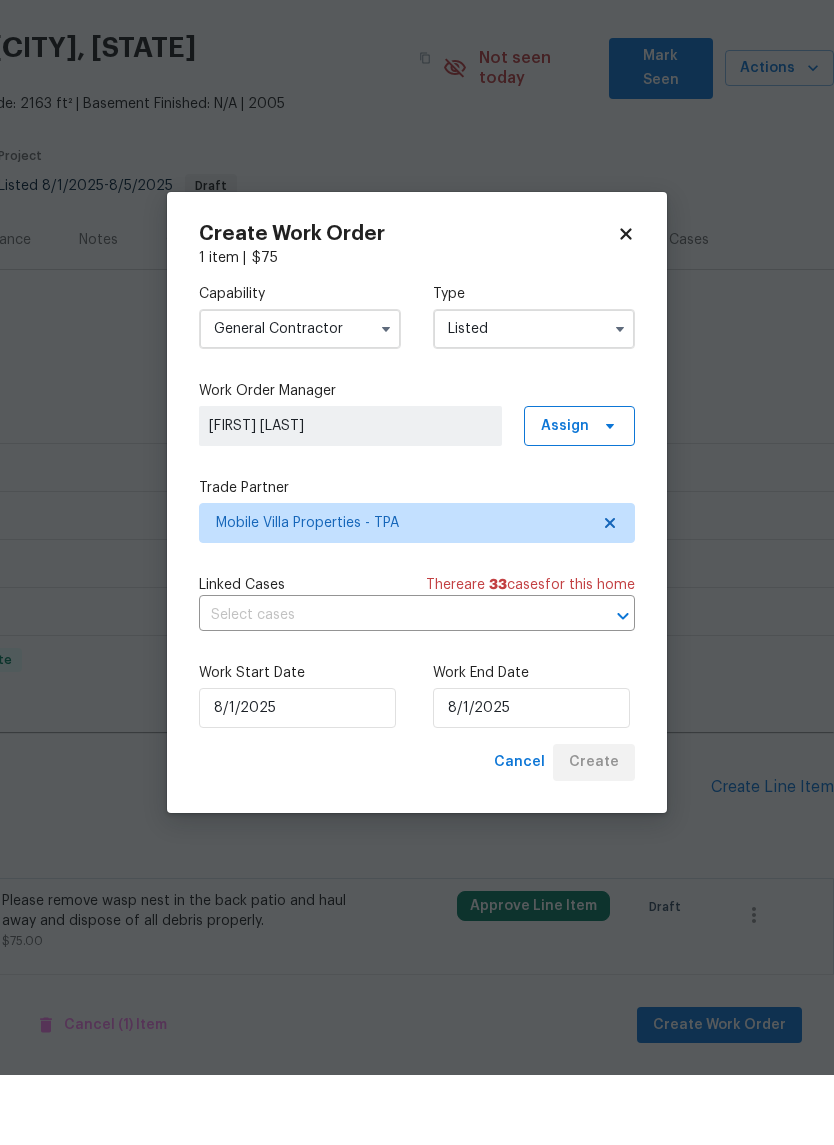 checkbox on "false" 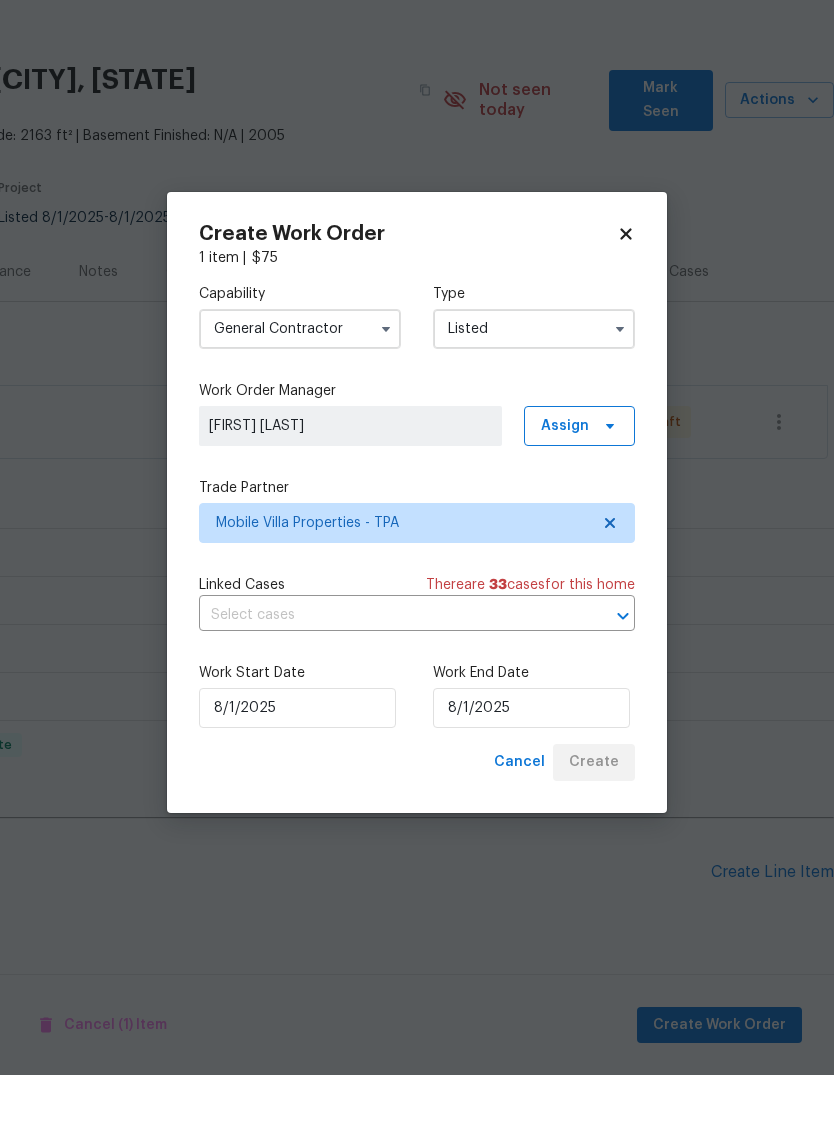 scroll, scrollTop: 0, scrollLeft: 0, axis: both 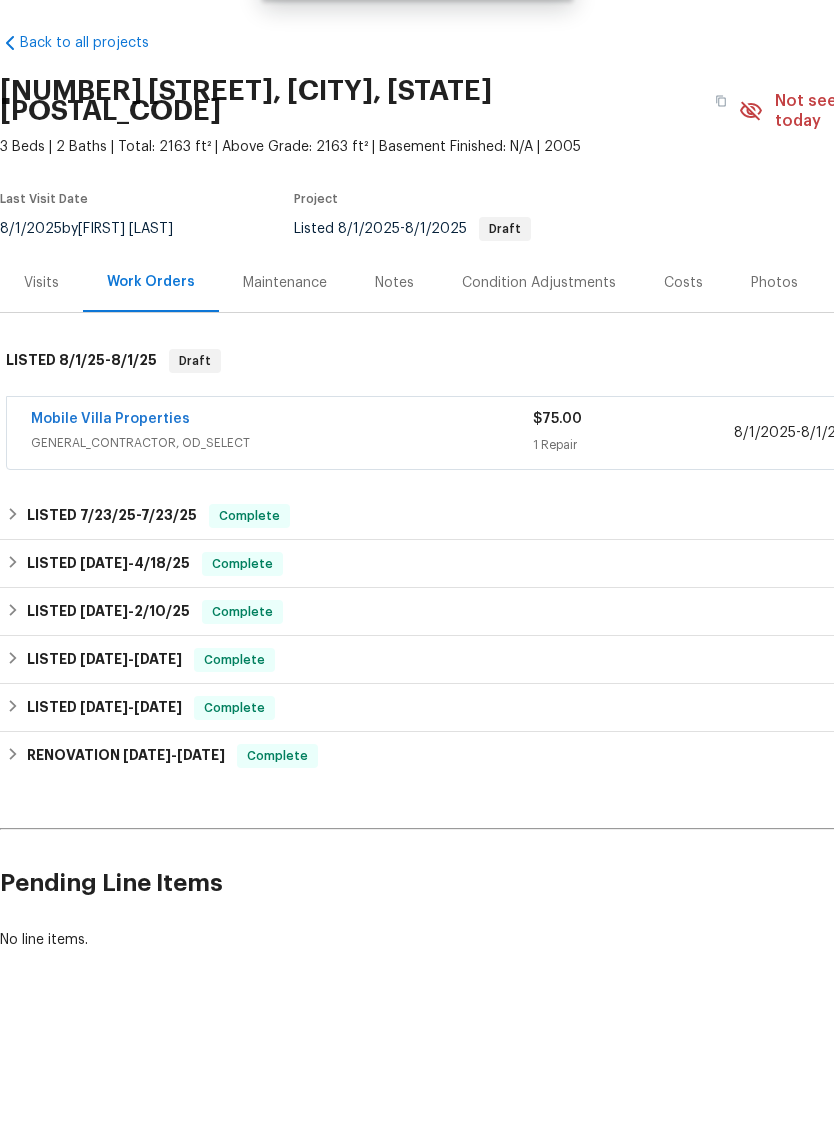click on "Mobile Villa Properties" at bounding box center (110, 489) 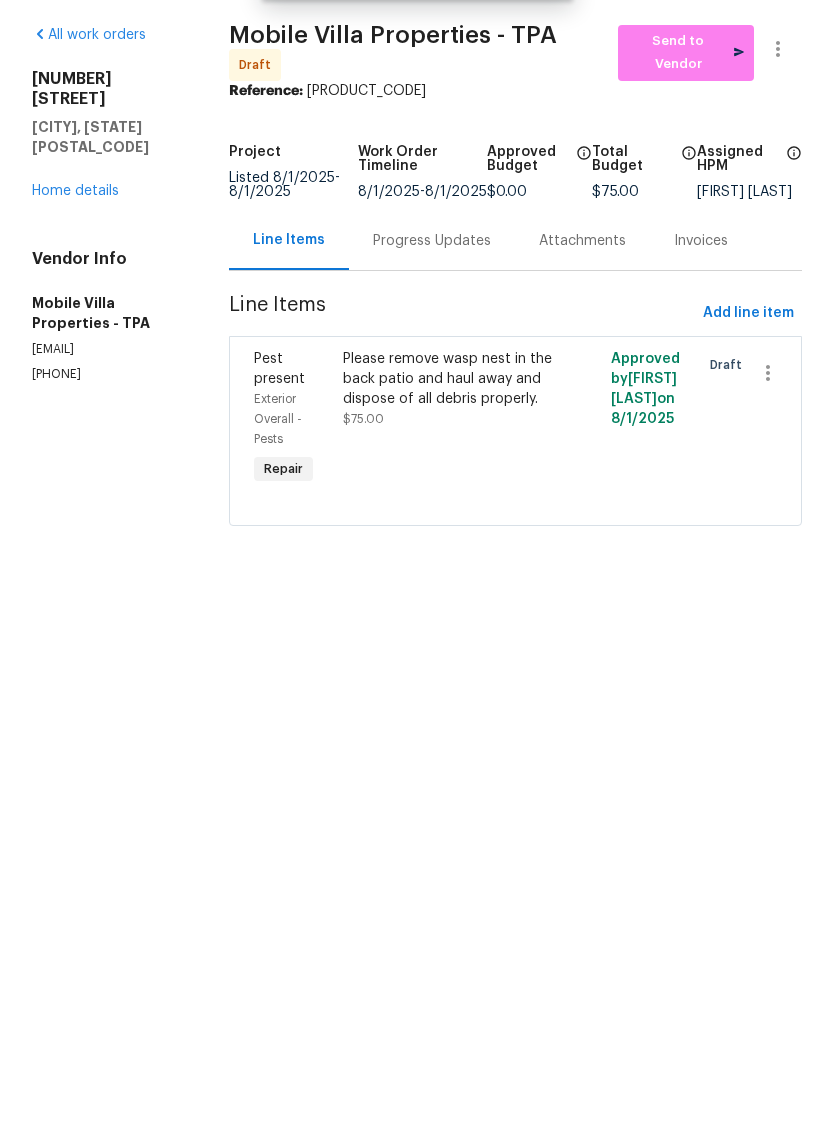 click on "Please remove wasp nest in the back patio and haul away and dispose of all debris properly." at bounding box center [448, 449] 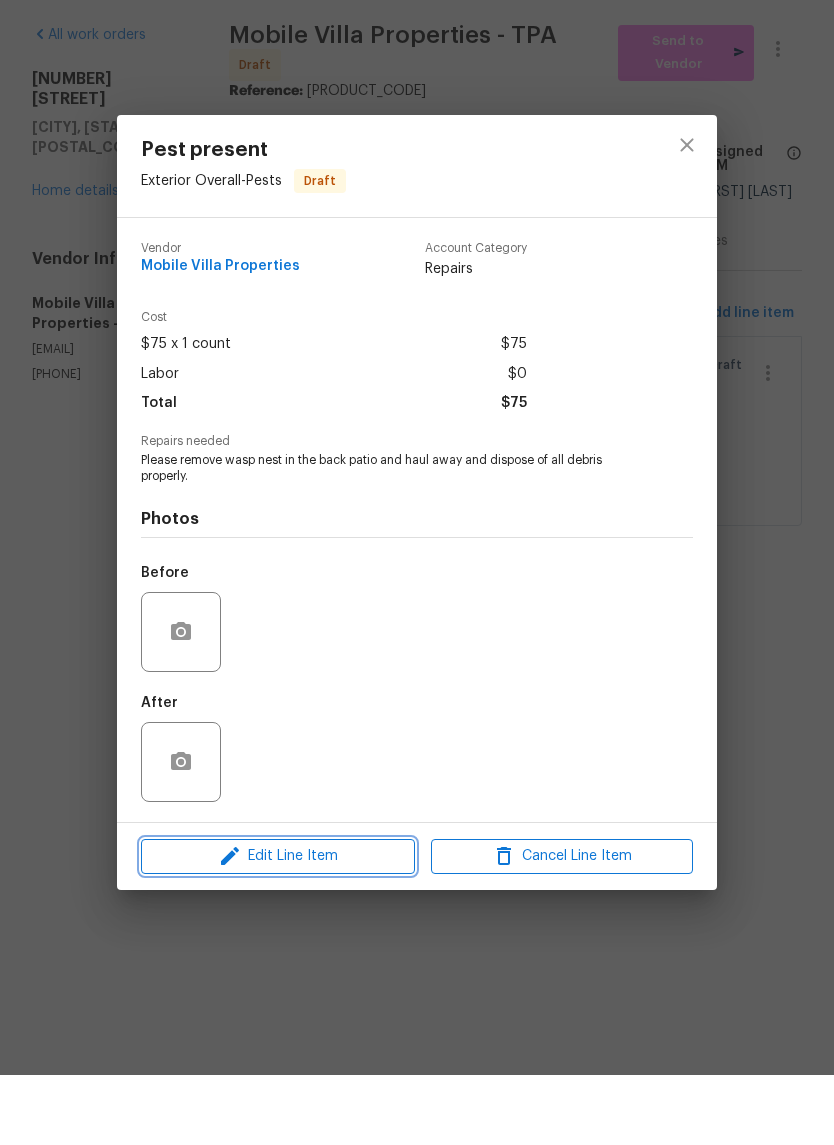 click on "Edit Line Item" at bounding box center [278, 926] 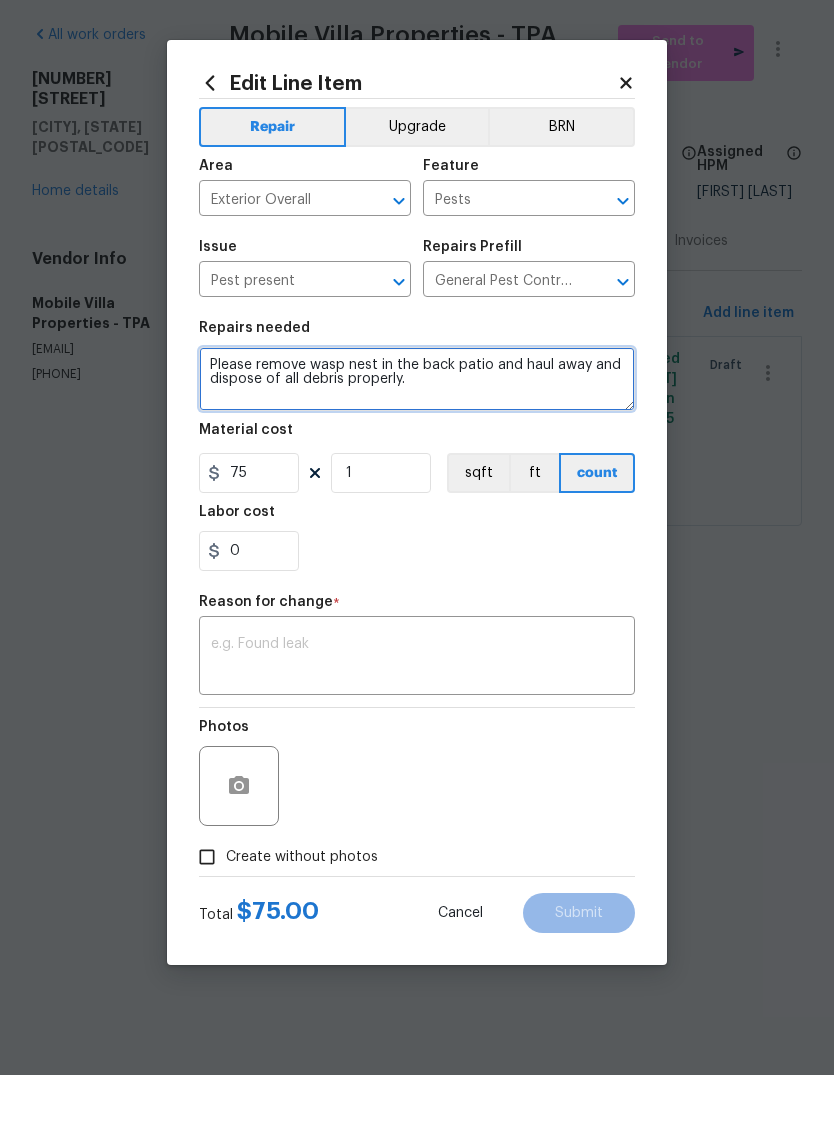 click on "Please remove wasp nest in the back patio and haul away and dispose of all debris properly." at bounding box center (417, 449) 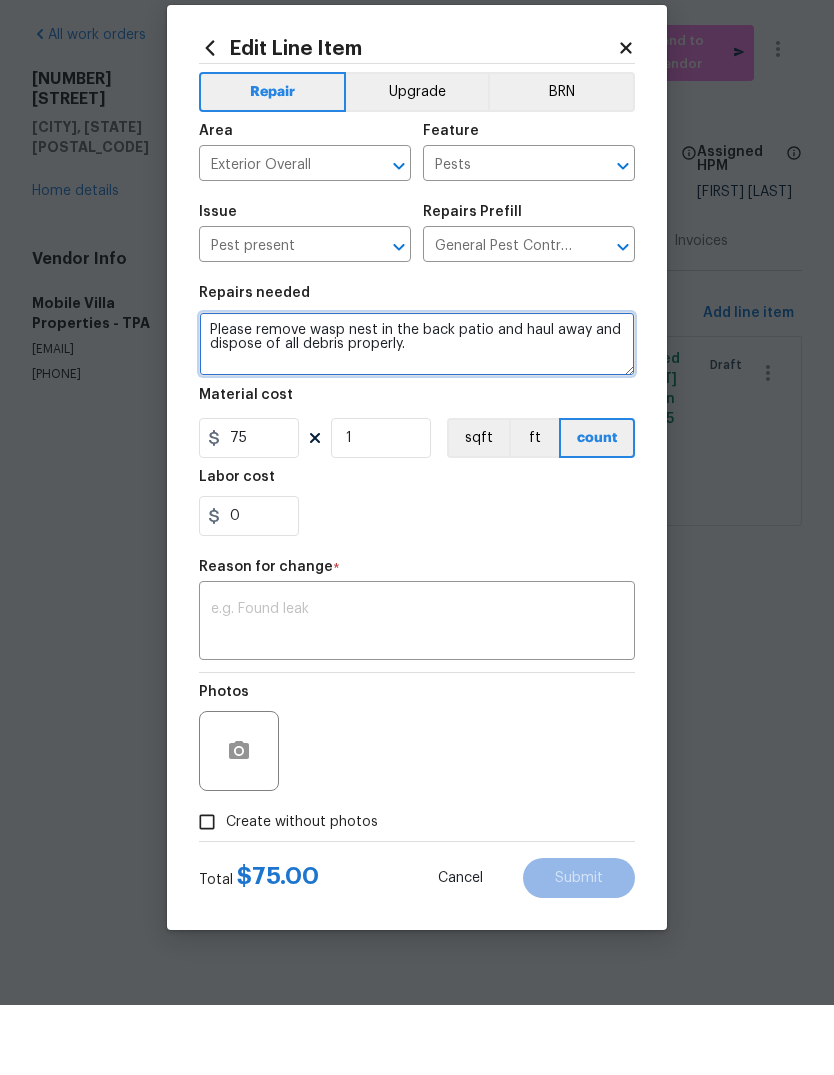 click on "Please remove wasp nest in the back patio and haul away and dispose of all debris properly." at bounding box center [417, 414] 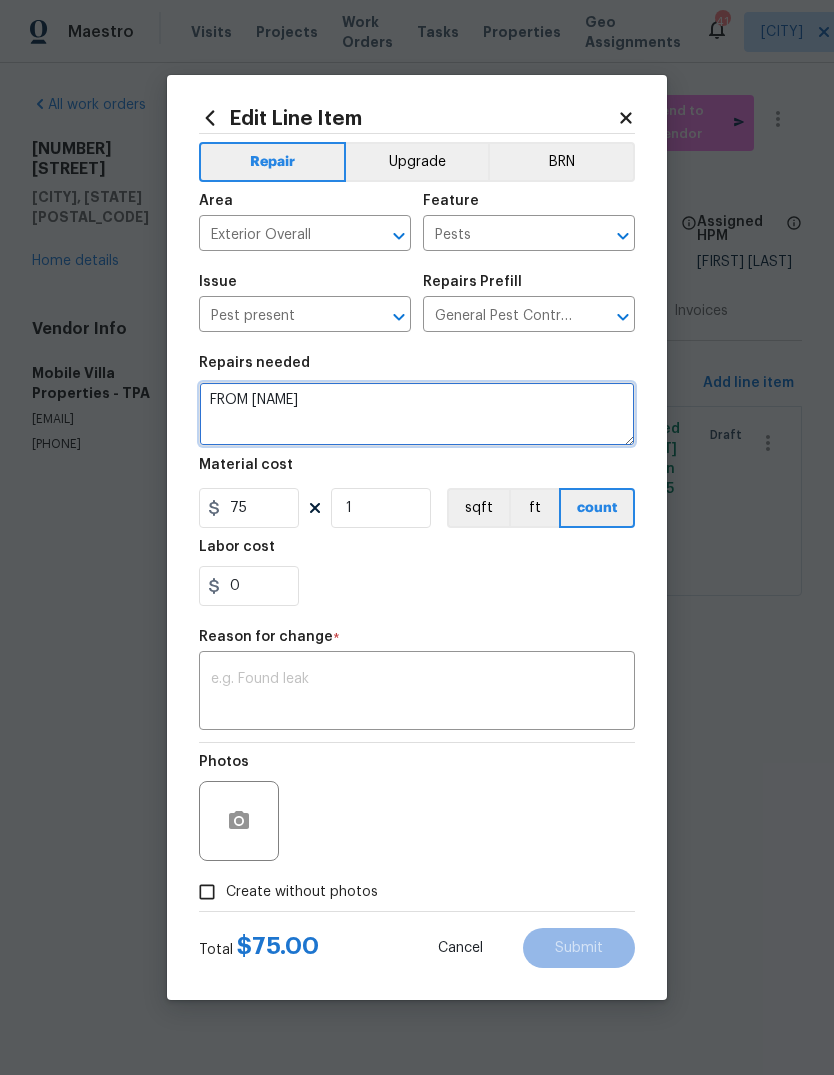click on "FROM PAUL
Please remove wasp nest in the back patio and haul away and dispose of all debris properly." at bounding box center [417, 414] 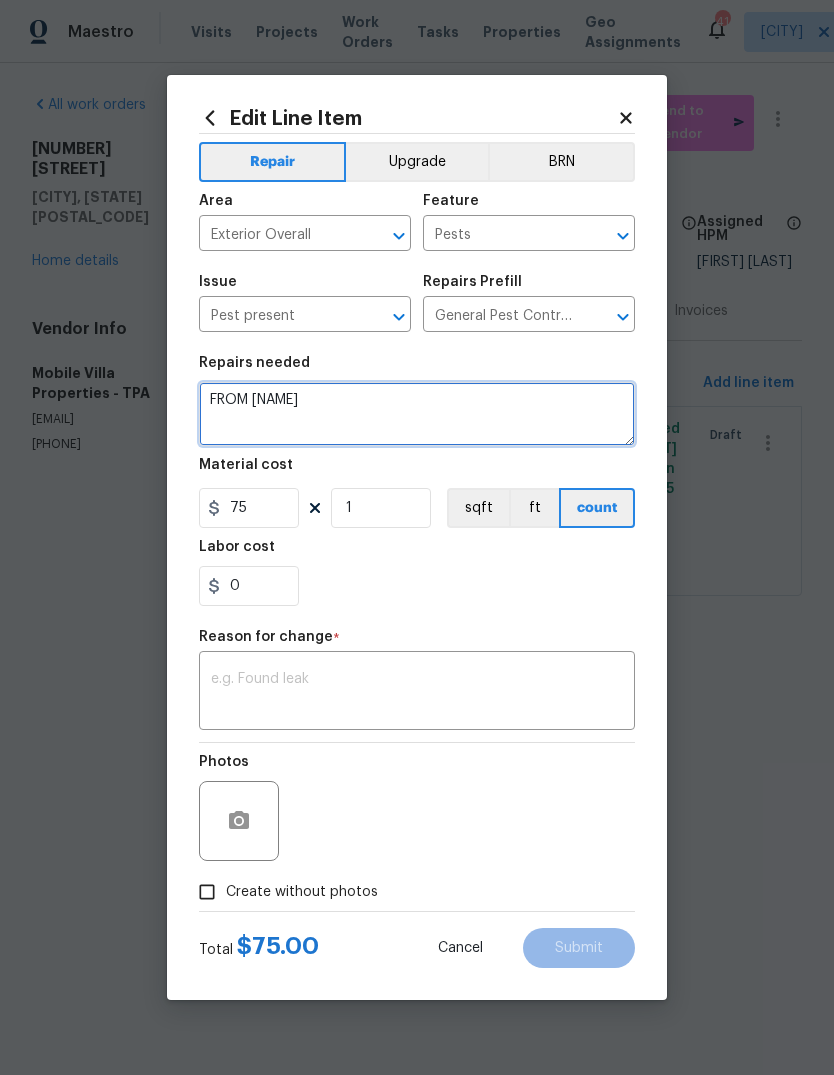 paste on "- replace brick
- Secure oven wire so,drawer functions" 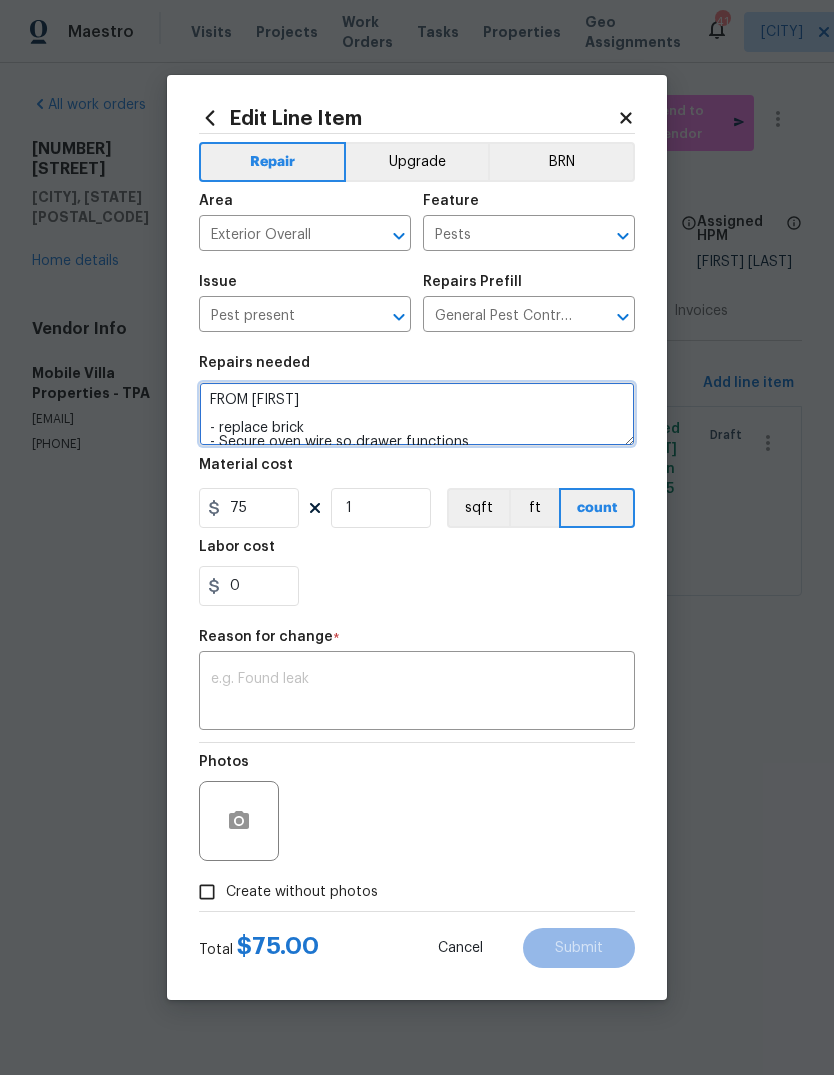 scroll, scrollTop: 4, scrollLeft: 0, axis: vertical 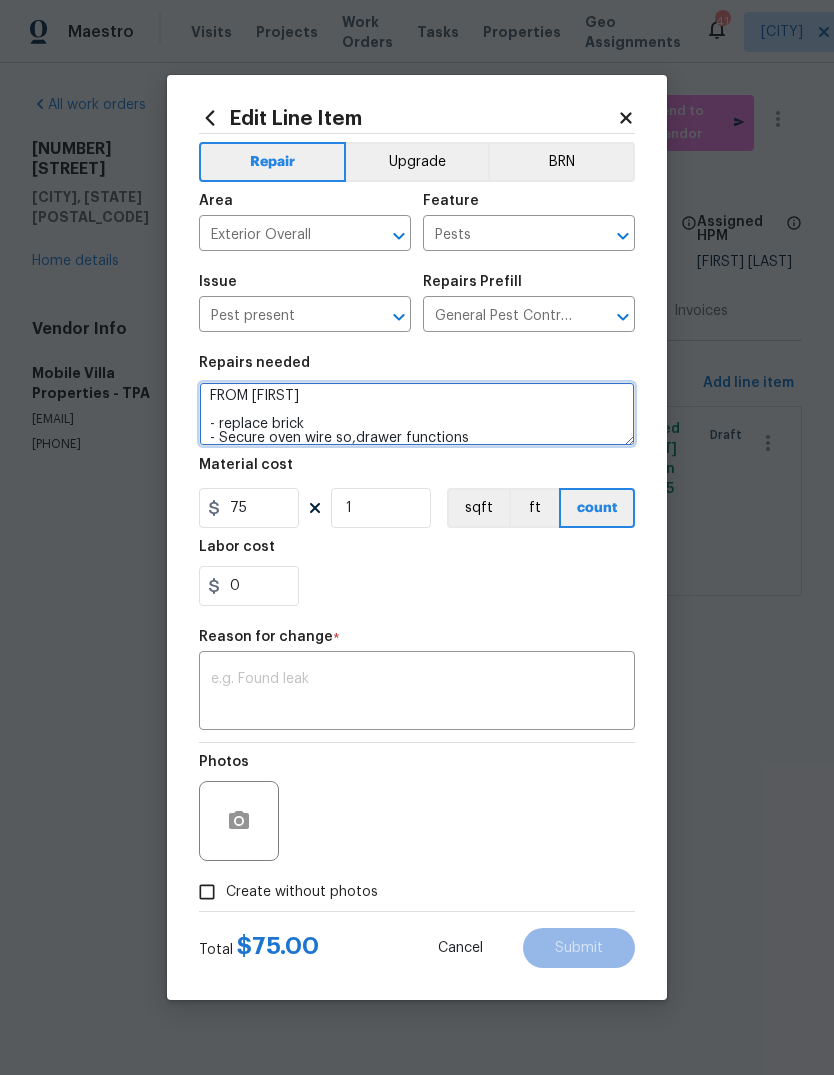 click on "FROM PAUL
- replace brick
- Secure oven wire so,drawer functions
Please remove wasp nest in the back patio and haul away and dispose of all debris properly." at bounding box center [417, 414] 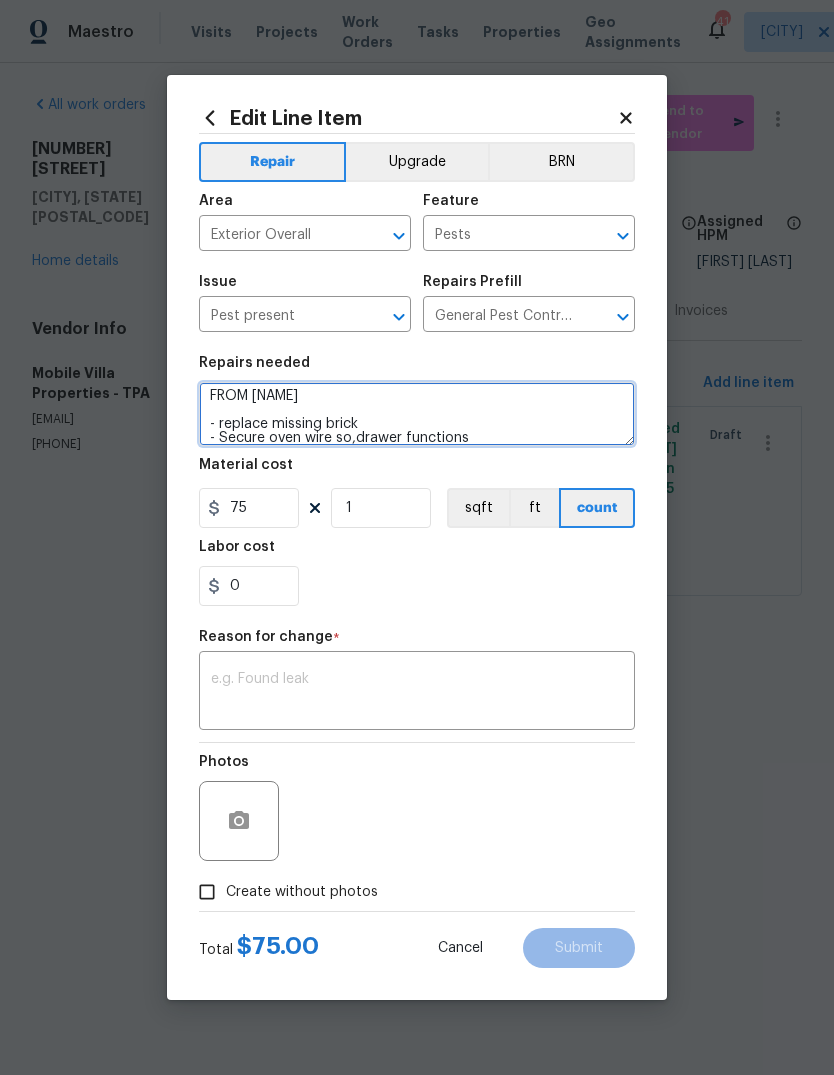 click on "FROM PAUL
- replace missing brick
- Secure oven wire so,drawer functions
Please remove wasp nest in the back patio and haul away and dispose of all debris properly." at bounding box center (417, 414) 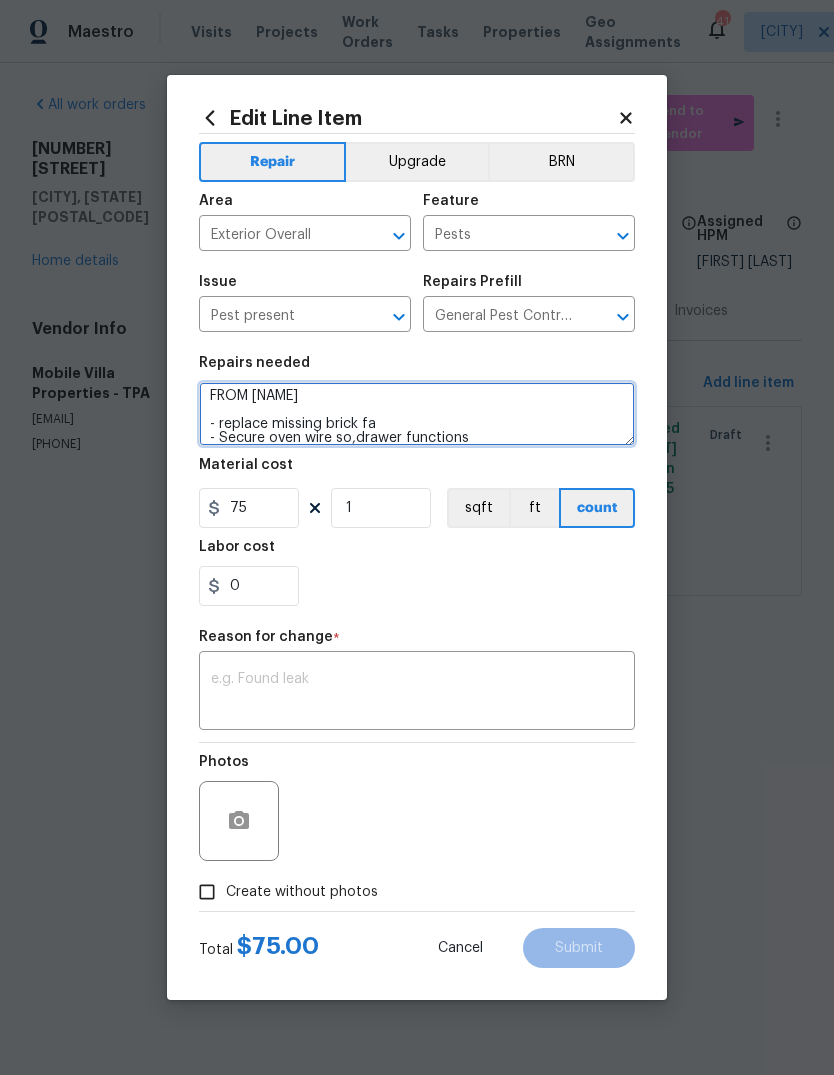 click on "FROM PAUL
- replace missing brick fa
- Secure oven wire so,drawer functions
Please remove wasp nest in the back patio and haul away and dispose of all debris properly." at bounding box center (417, 414) 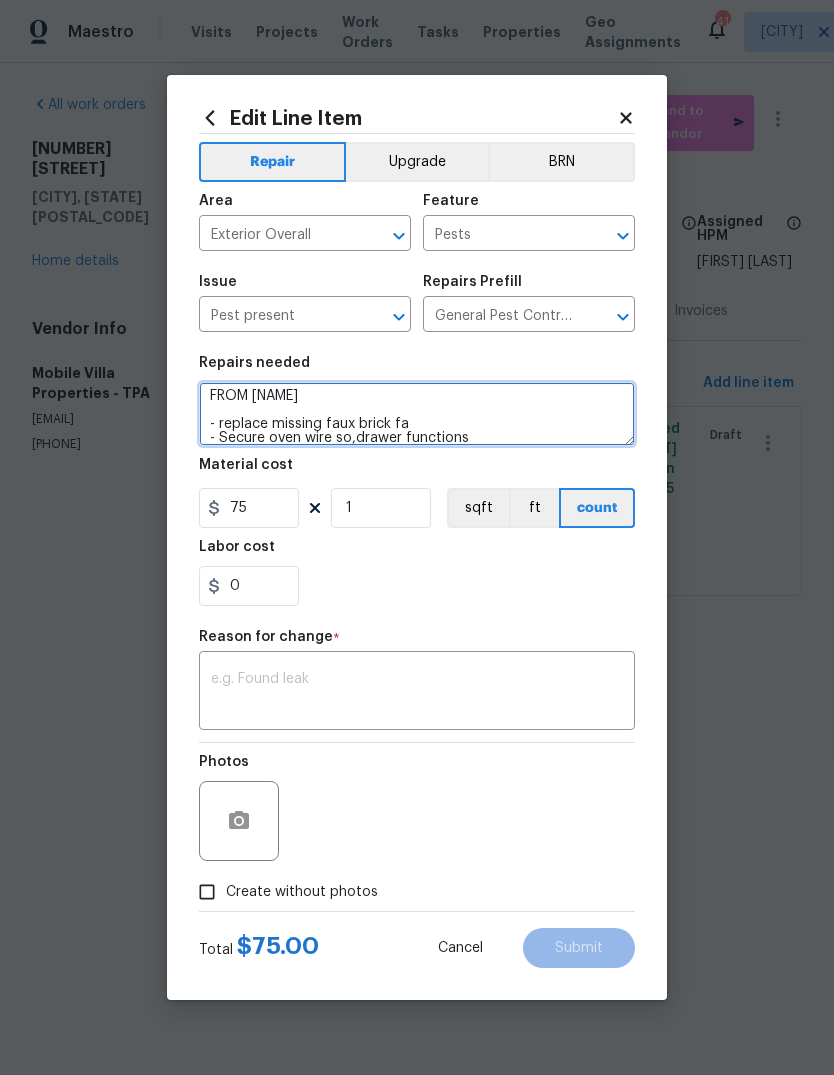 click on "FROM PAUL
- replace missing faux brick fa
- Secure oven wire so,drawer functions
Please remove wasp nest in the back patio and haul away and dispose of all debris properly." at bounding box center [417, 414] 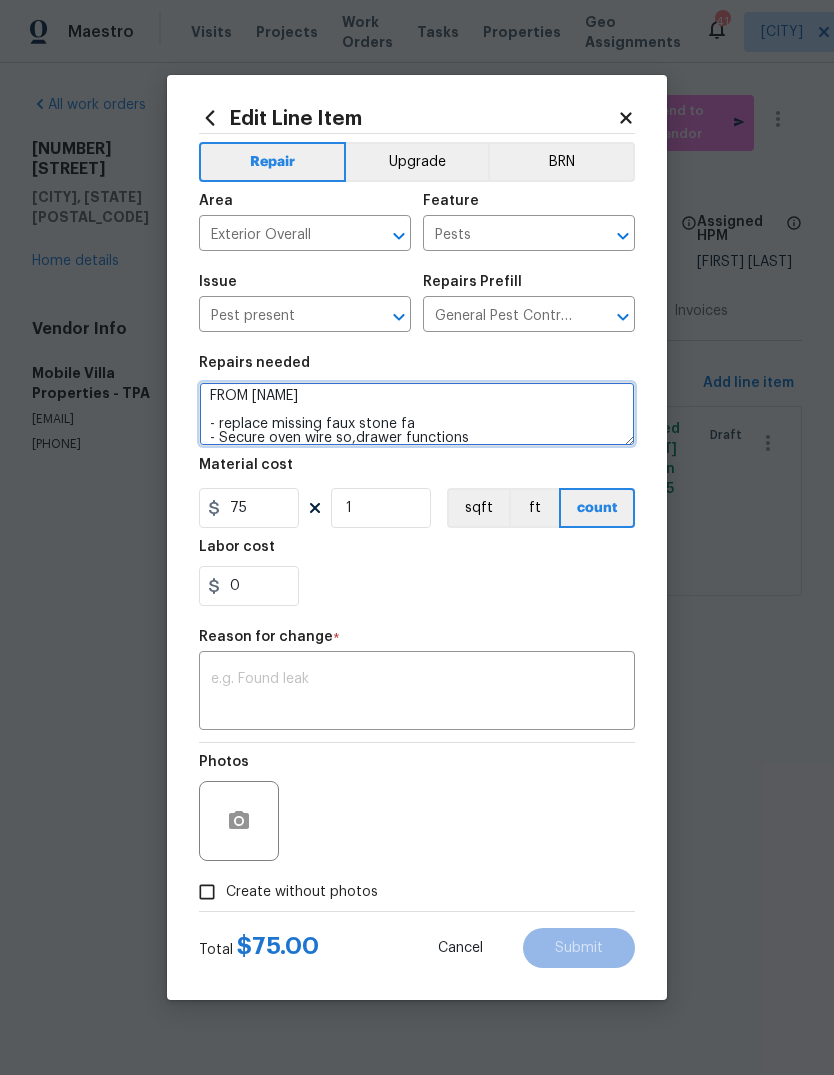 click on "FROM PAUL
- replace missing faux stone fa
- Secure oven wire so,drawer functions
Please remove wasp nest in the back patio and haul away and dispose of all debris properly." at bounding box center (417, 414) 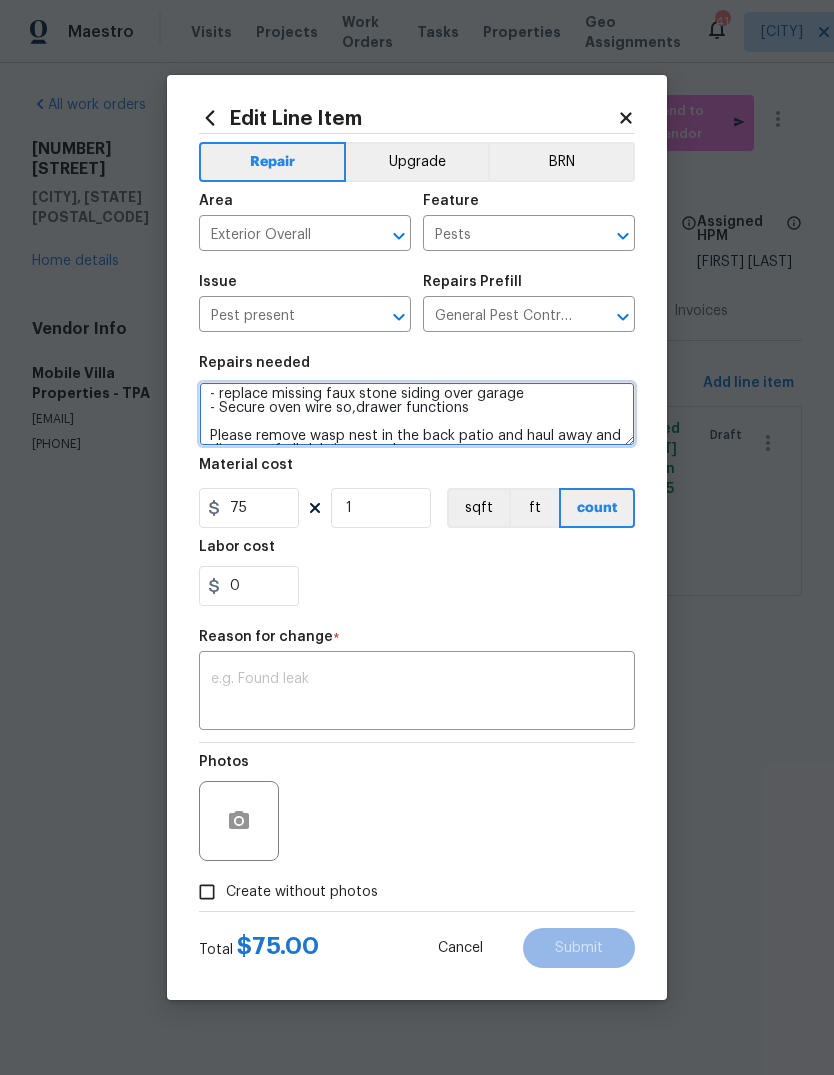 scroll, scrollTop: 38, scrollLeft: 0, axis: vertical 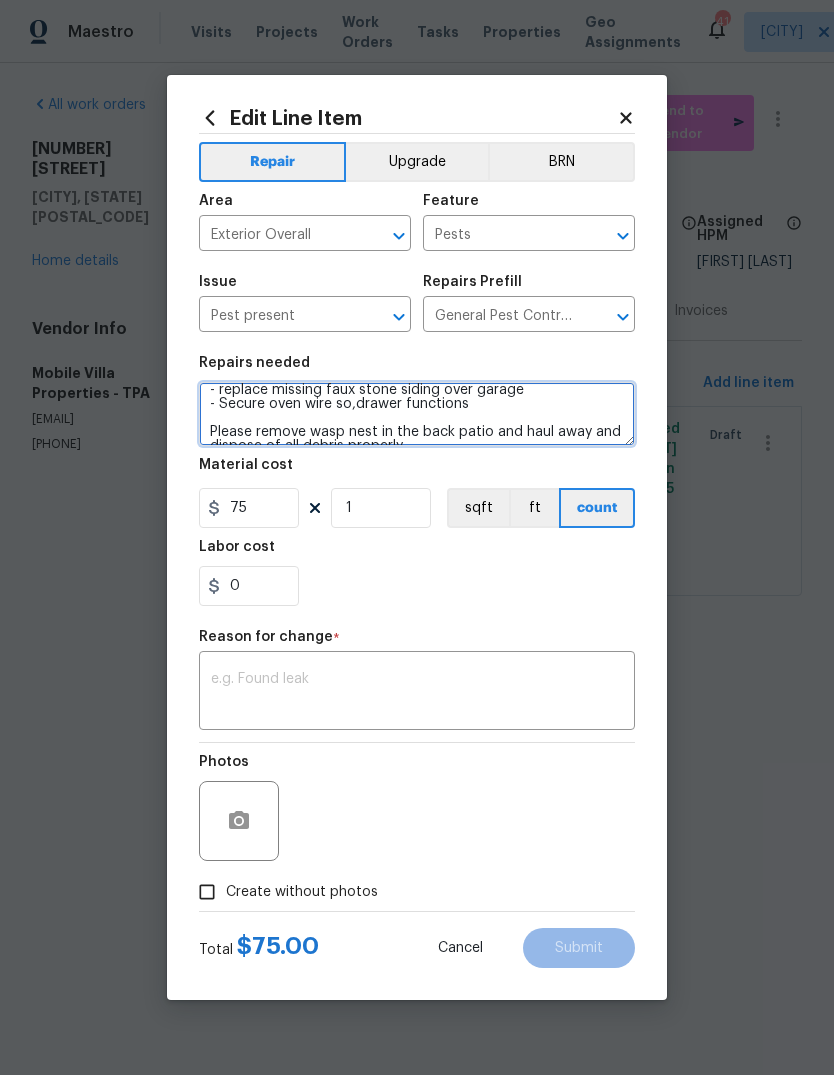click on "FROM PAUL
- replace missing faux stone siding over garage
- Secure oven wire so,drawer functions
Please remove wasp nest in the back patio and haul away and dispose of all debris properly." at bounding box center (417, 414) 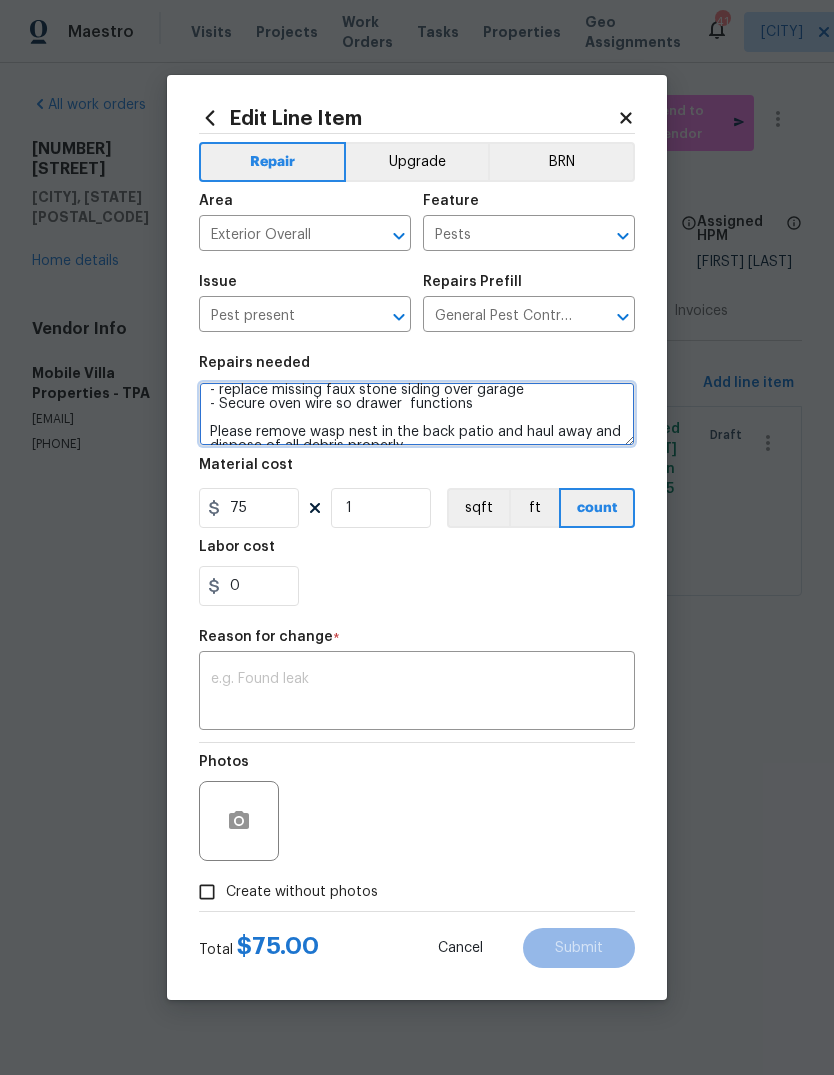 click on "FROM PAUL
- replace missing faux stone siding over garage
- Secure oven wire so drawer  functions
Please remove wasp nest in the back patio and haul away and dispose of all debris properly." at bounding box center (417, 414) 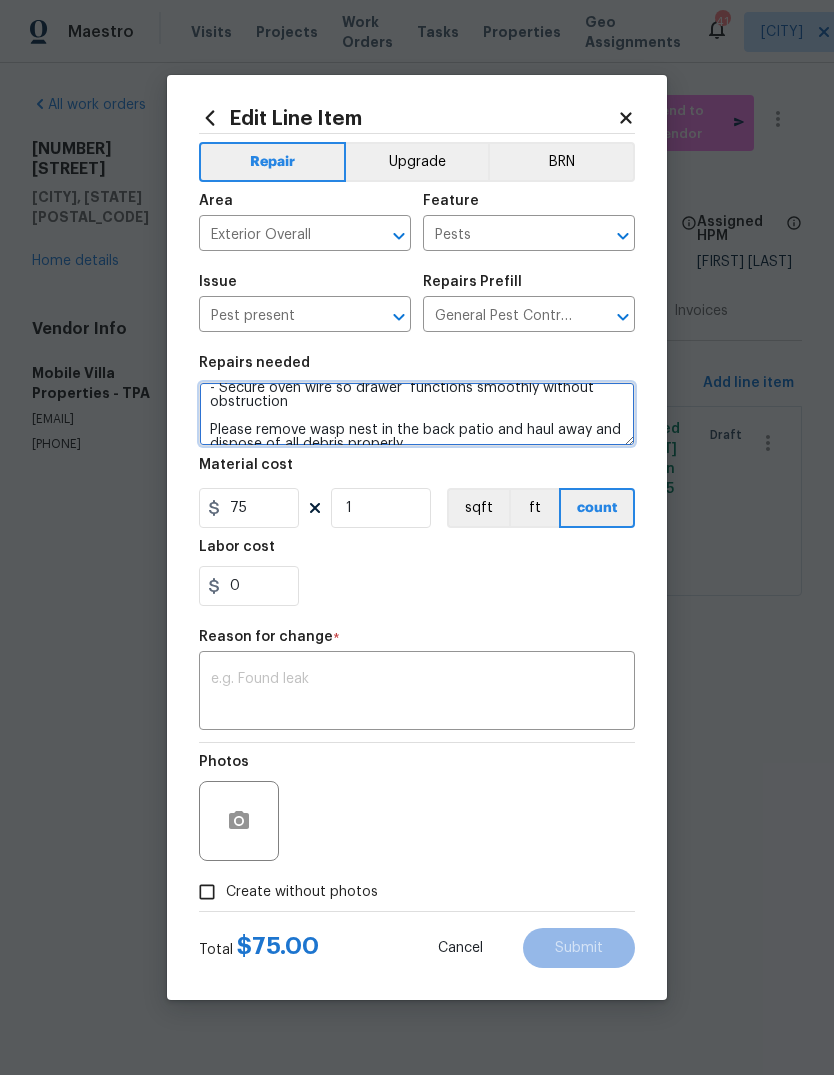scroll, scrollTop: 55, scrollLeft: 0, axis: vertical 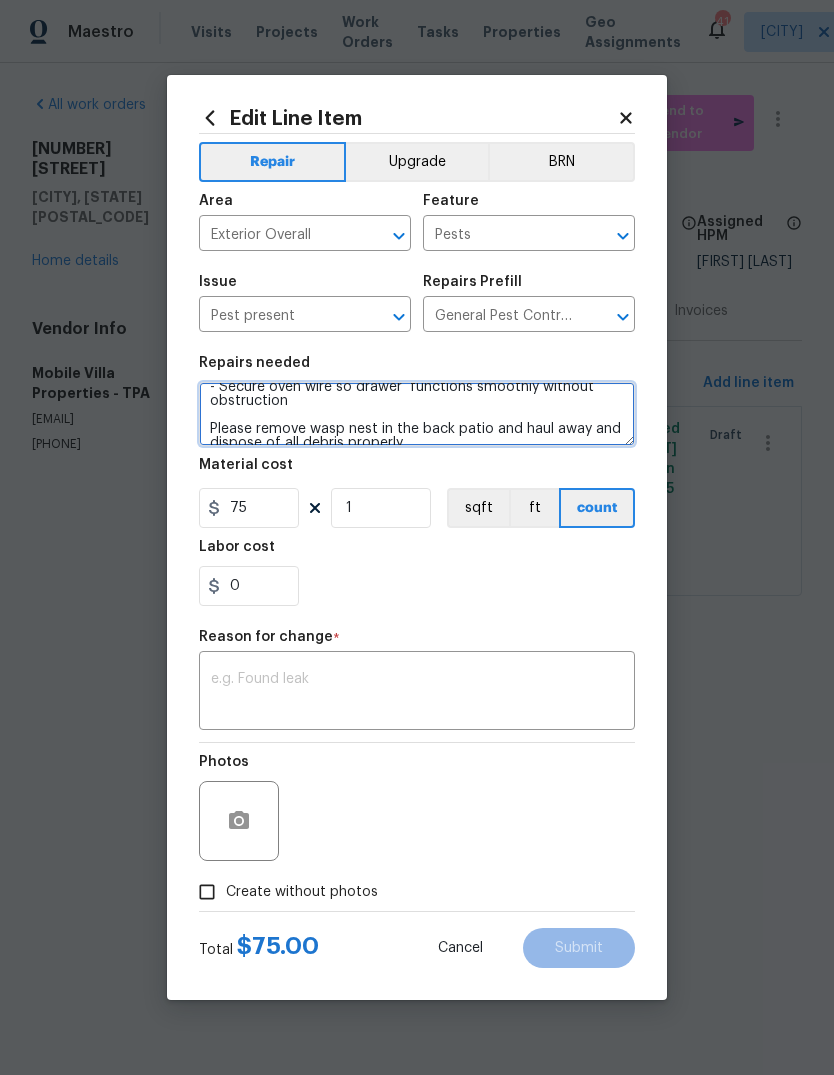 click on "FROM PAUL
- replace missing faux stone siding over garage
- Secure oven wire so drawer  functions smoothly without obstruction
Please remove wasp nest in the back patio and haul away and dispose of all debris properly." at bounding box center (417, 414) 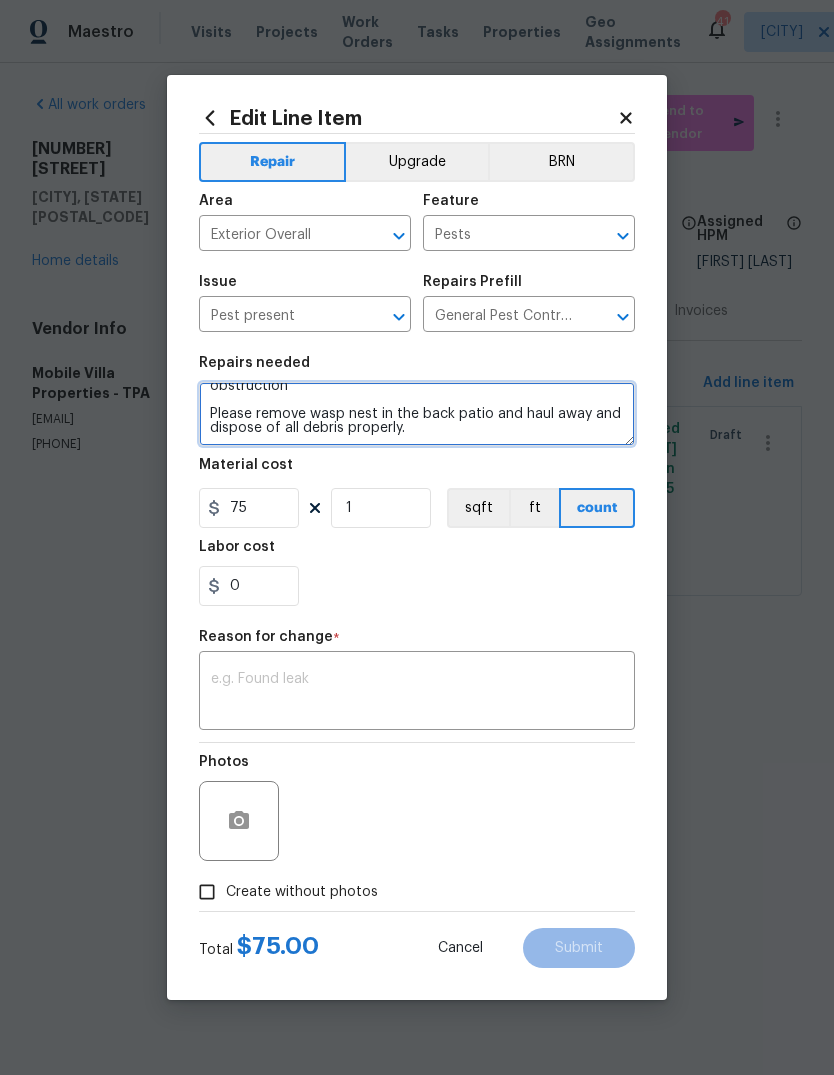 scroll, scrollTop: 70, scrollLeft: 0, axis: vertical 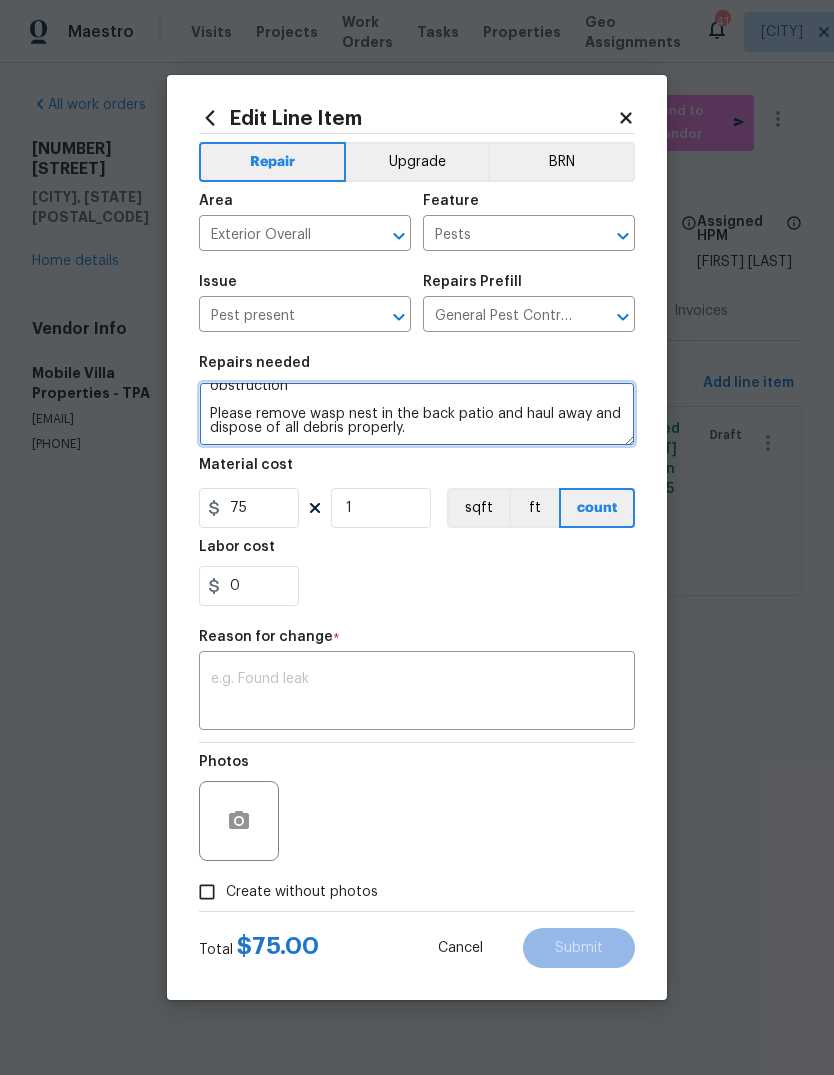 click on "FROM PAUL
- replace missing faux stone siding over garage
- Secure oven wire so drawer  functions smoothly without obstruction
Please remove wasp nest in the back patio and haul away and dispose of all debris properly." at bounding box center [417, 414] 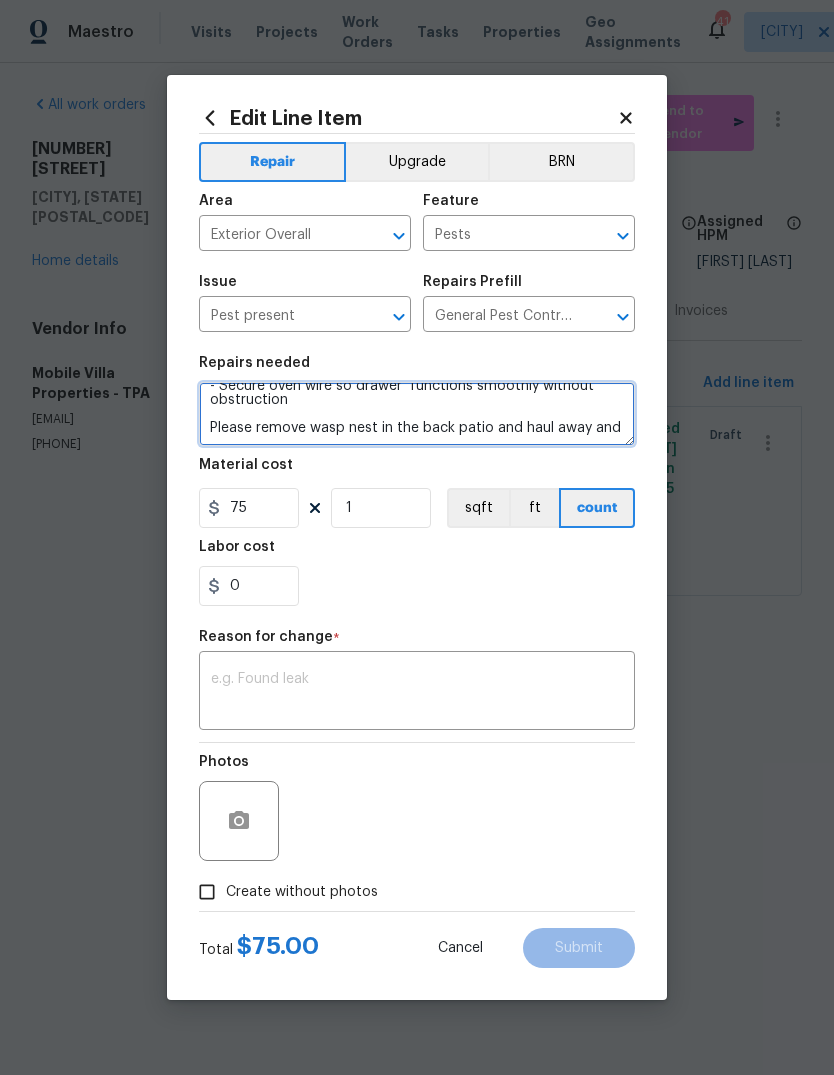 scroll, scrollTop: 56, scrollLeft: 0, axis: vertical 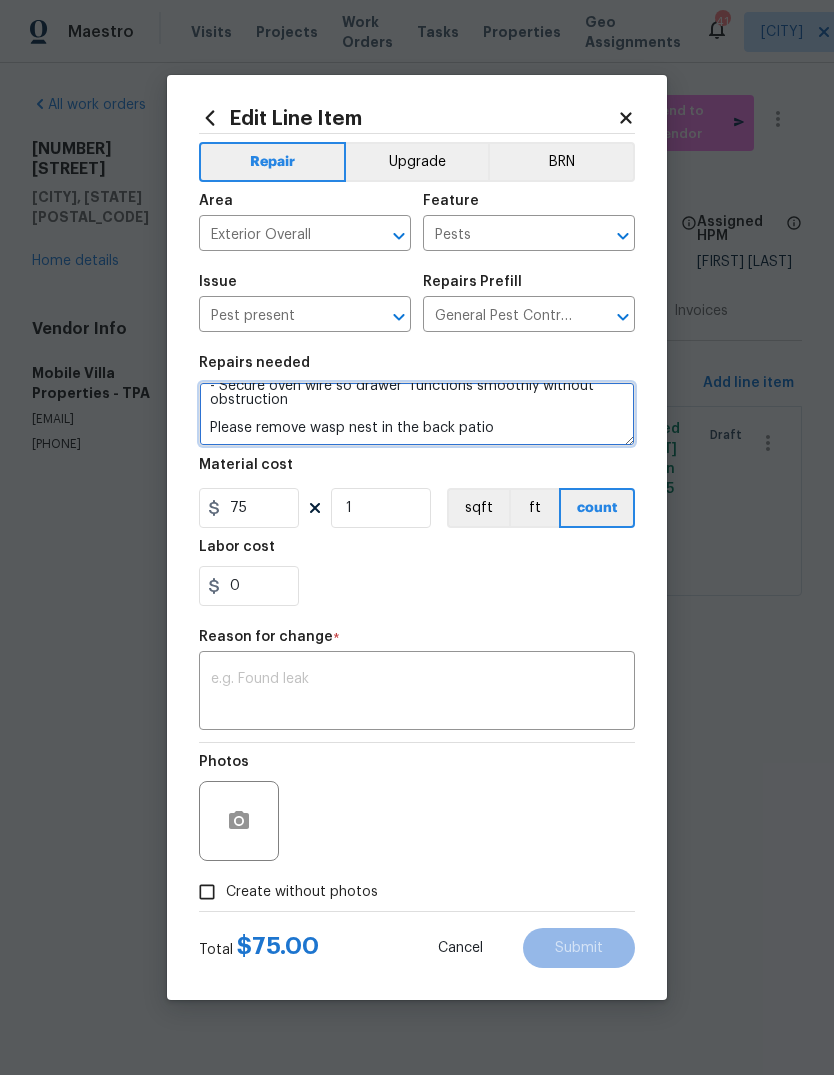 click on "FROM PAUL
- replace missing faux stone siding over garage
- Secure oven wire so drawer  functions smoothly without obstruction
Please remove wasp nest in the back patio" at bounding box center (417, 414) 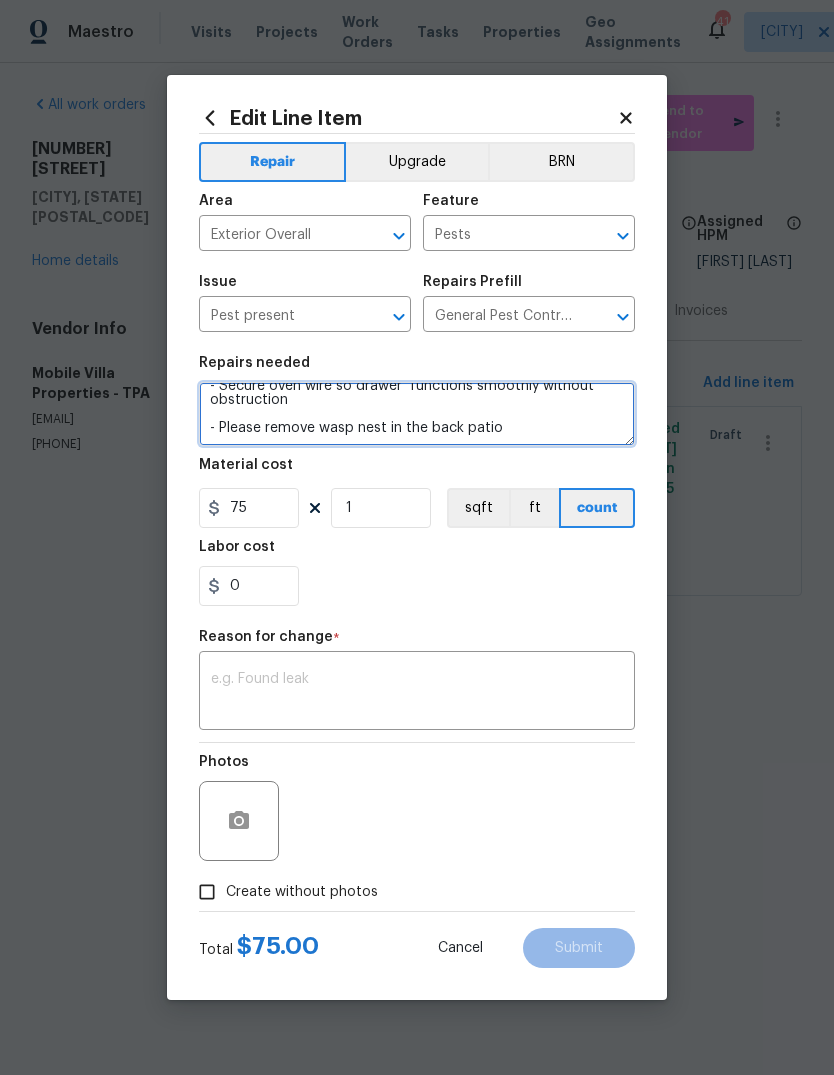 click on "FROM PAUL
- replace missing faux stone siding over garage
- Secure oven wire so drawer  functions smoothly without obstruction
- Please remove wasp nest in the back patio" at bounding box center [417, 414] 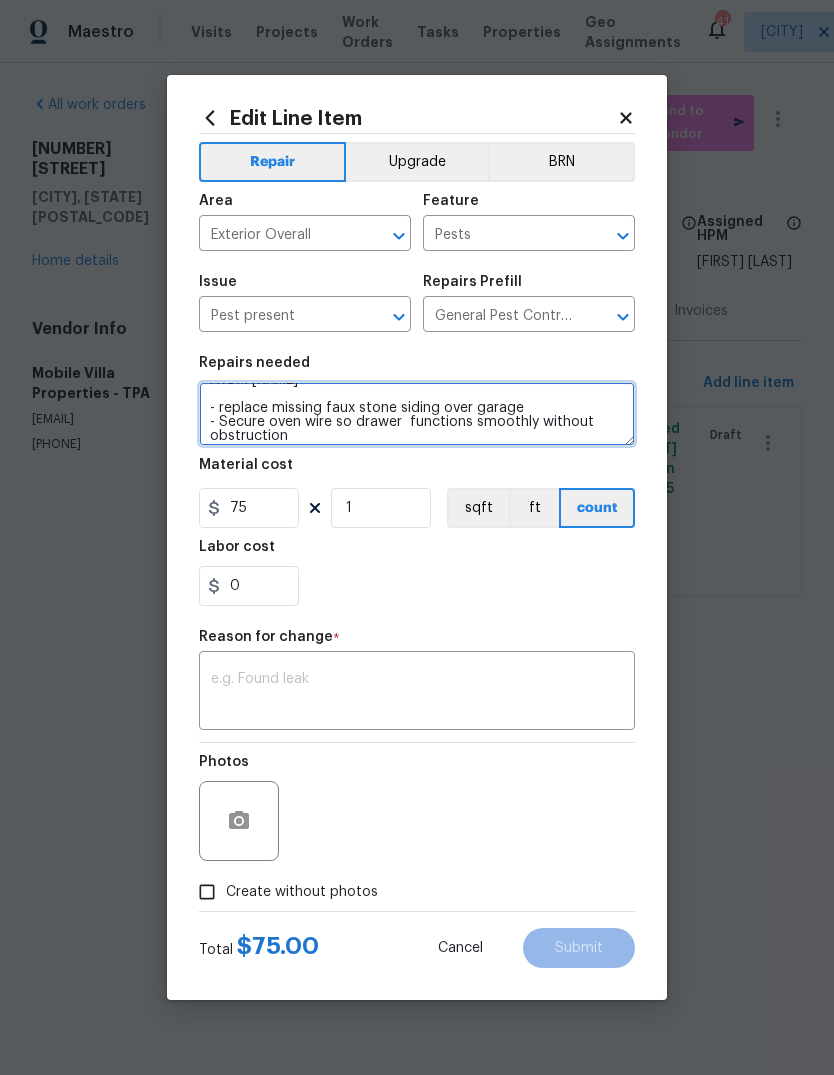 scroll, scrollTop: 22, scrollLeft: 0, axis: vertical 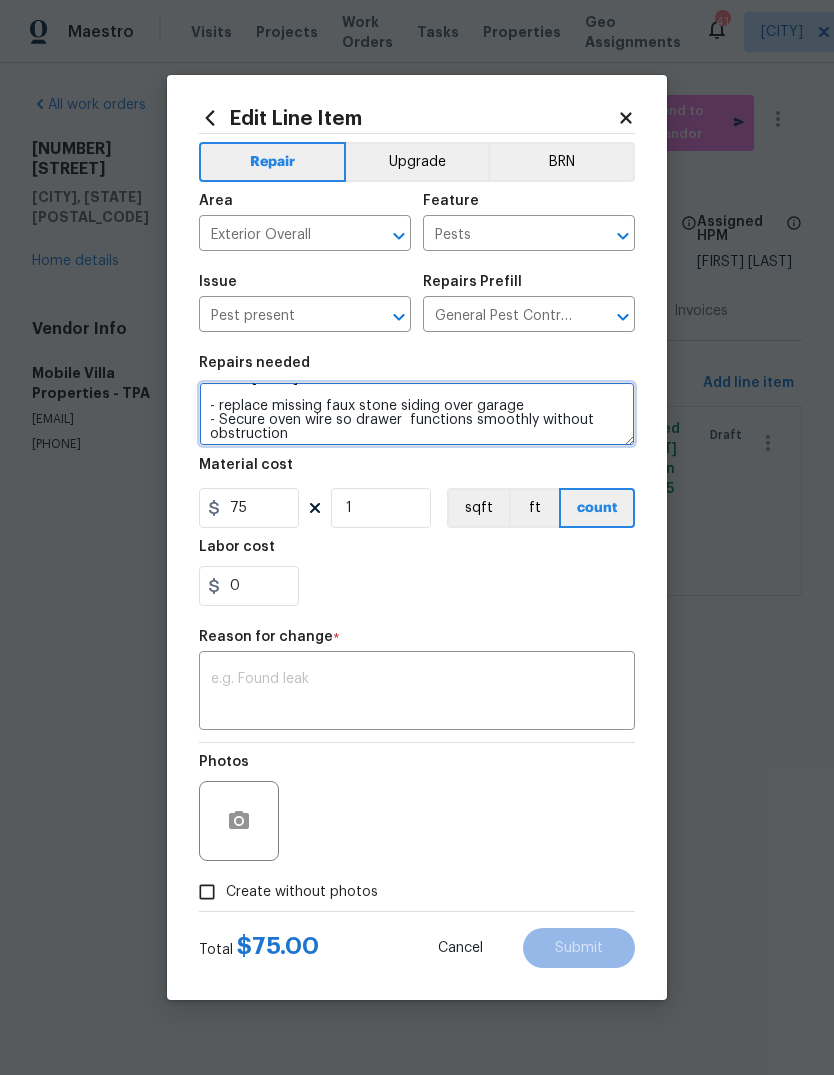 click on "FROM PAUL
- replace missing faux stone siding over garage
- Secure oven wire so drawer  functions smoothly without obstruction
- Please remove wasp nest in the back patio" at bounding box center [417, 414] 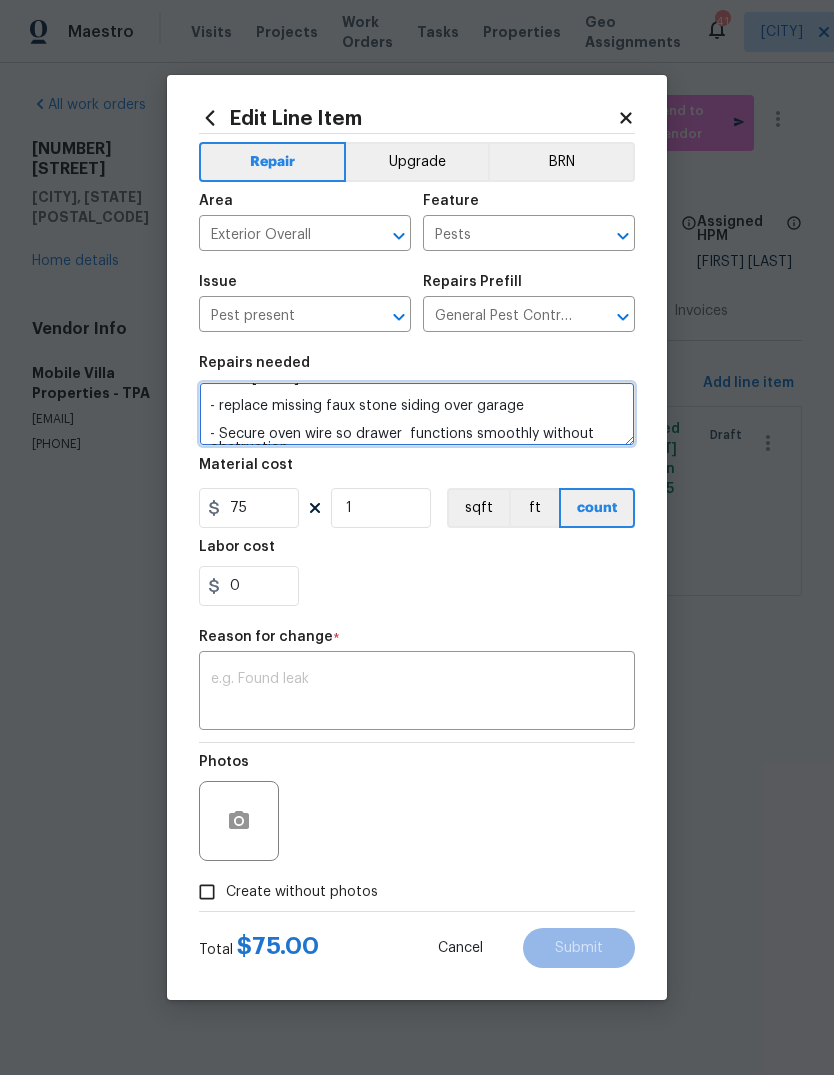 type on "FROM PAUL
- replace missing faux stone siding over garage
- Secure oven wire so drawer  functions smoothly without obstruction
- Please remove wasp nest in the back patio" 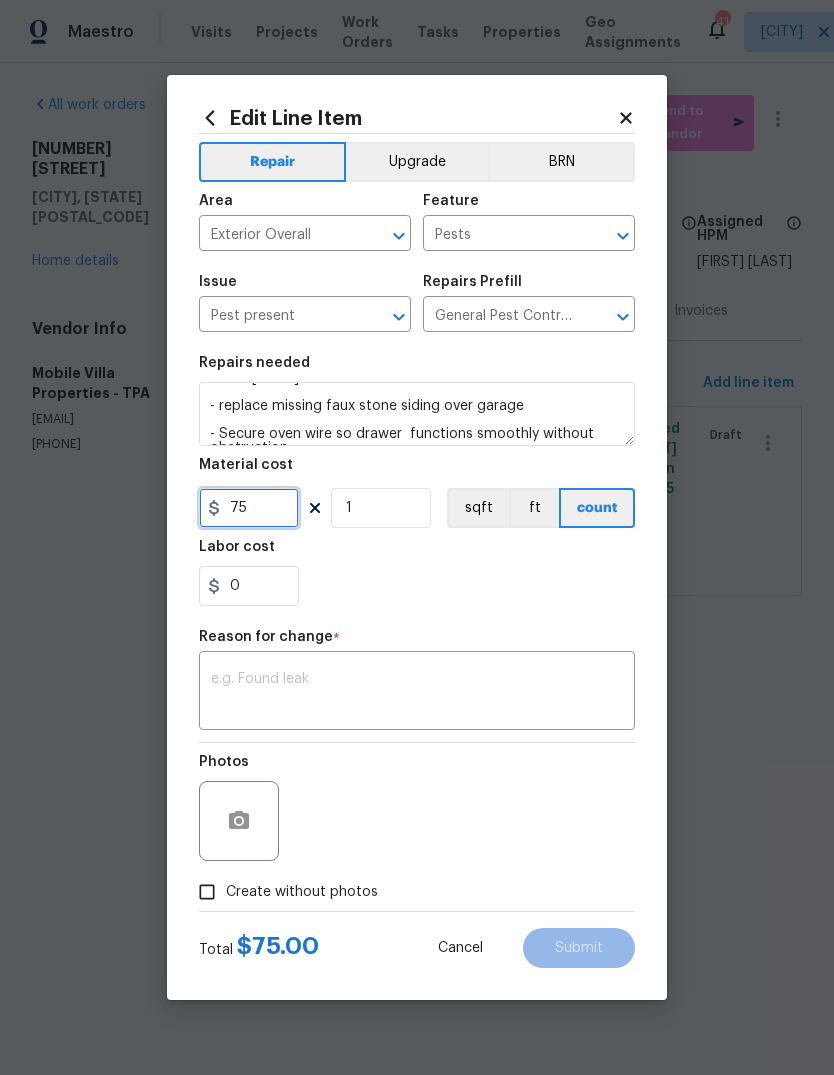 click on "75" at bounding box center [249, 508] 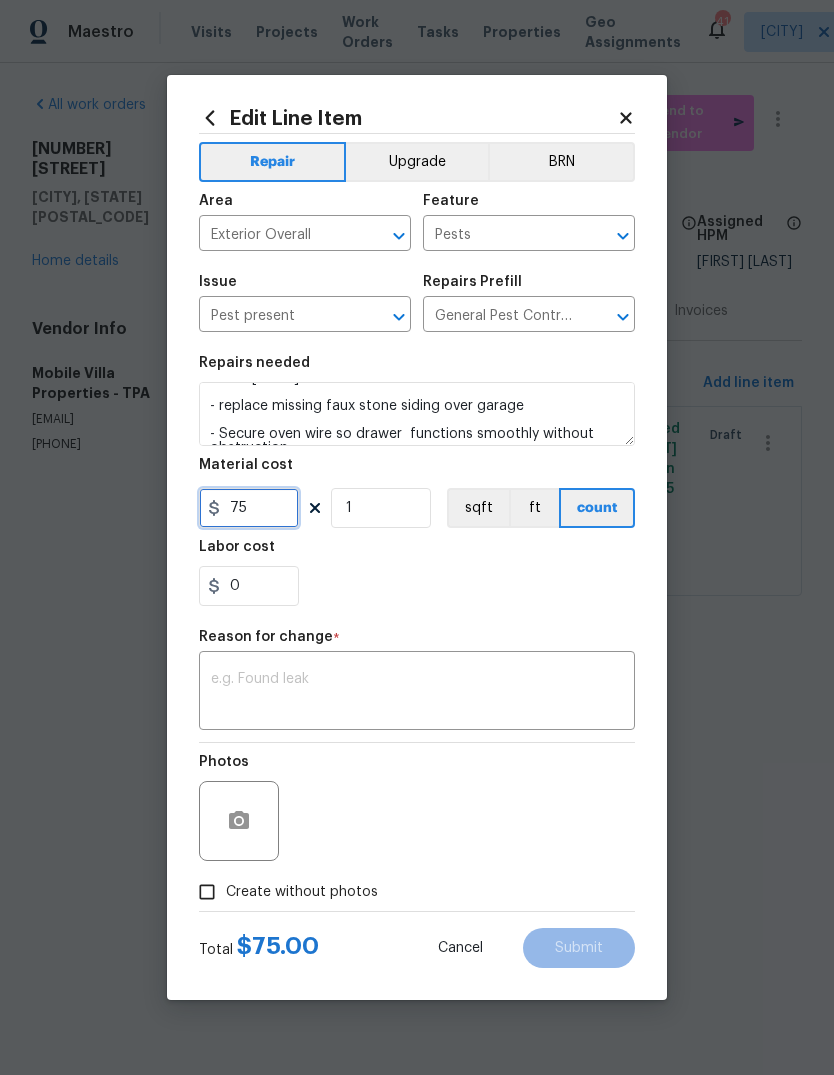 click on "75" at bounding box center (249, 508) 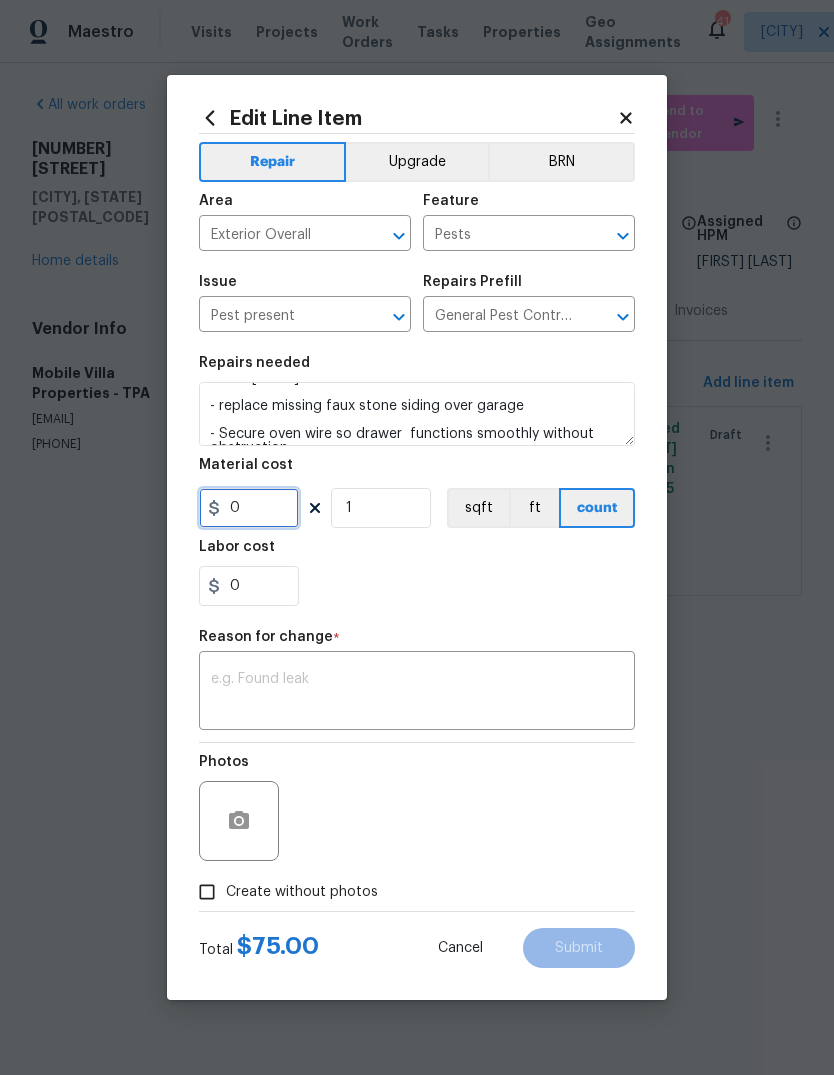 type on "1" 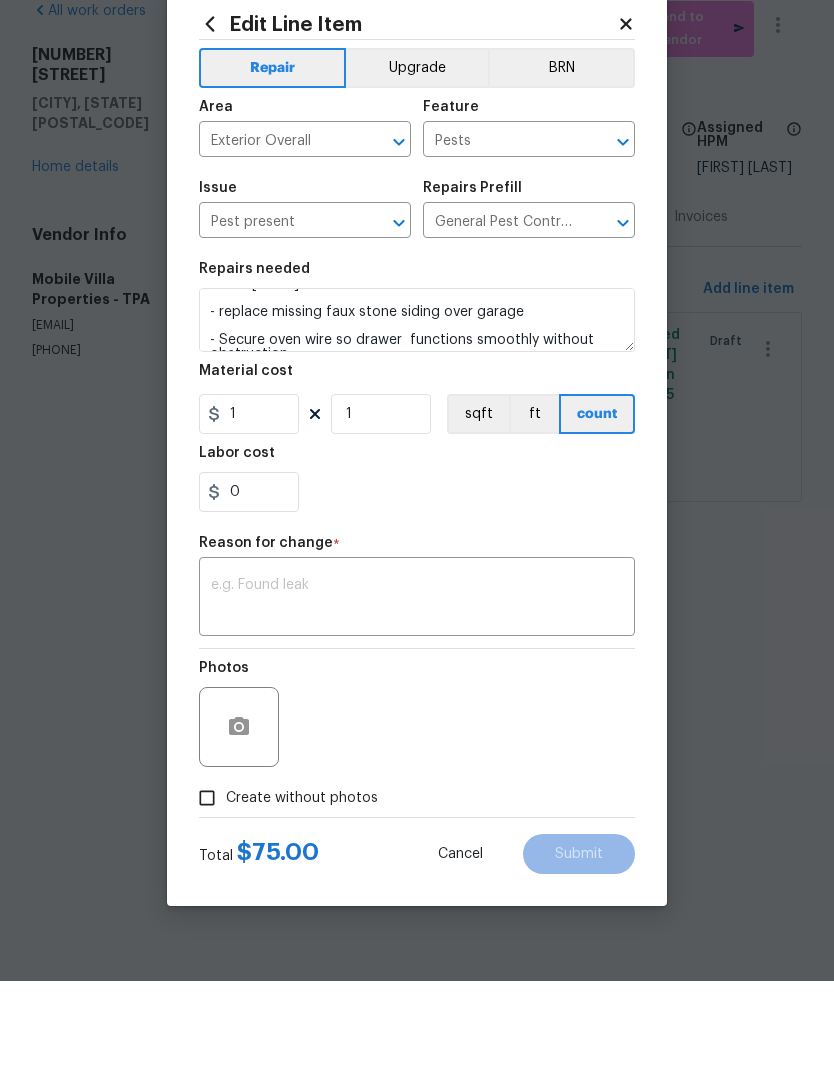 click at bounding box center (417, 693) 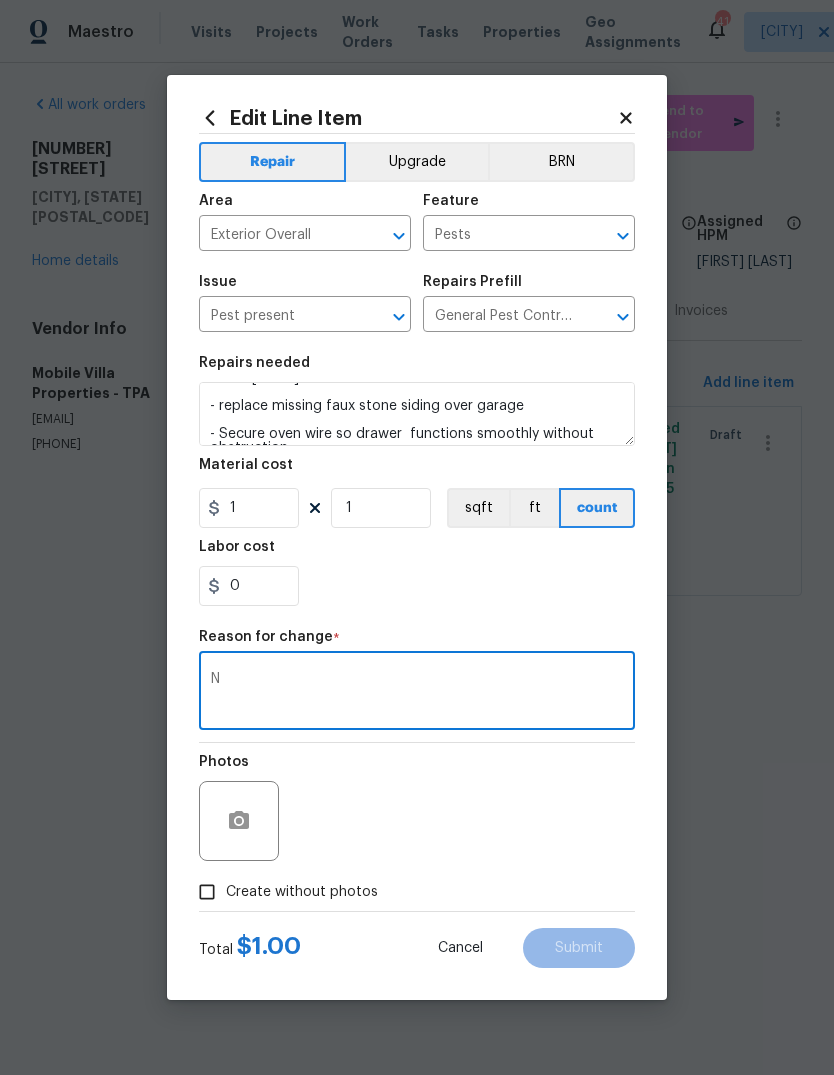 type on "N" 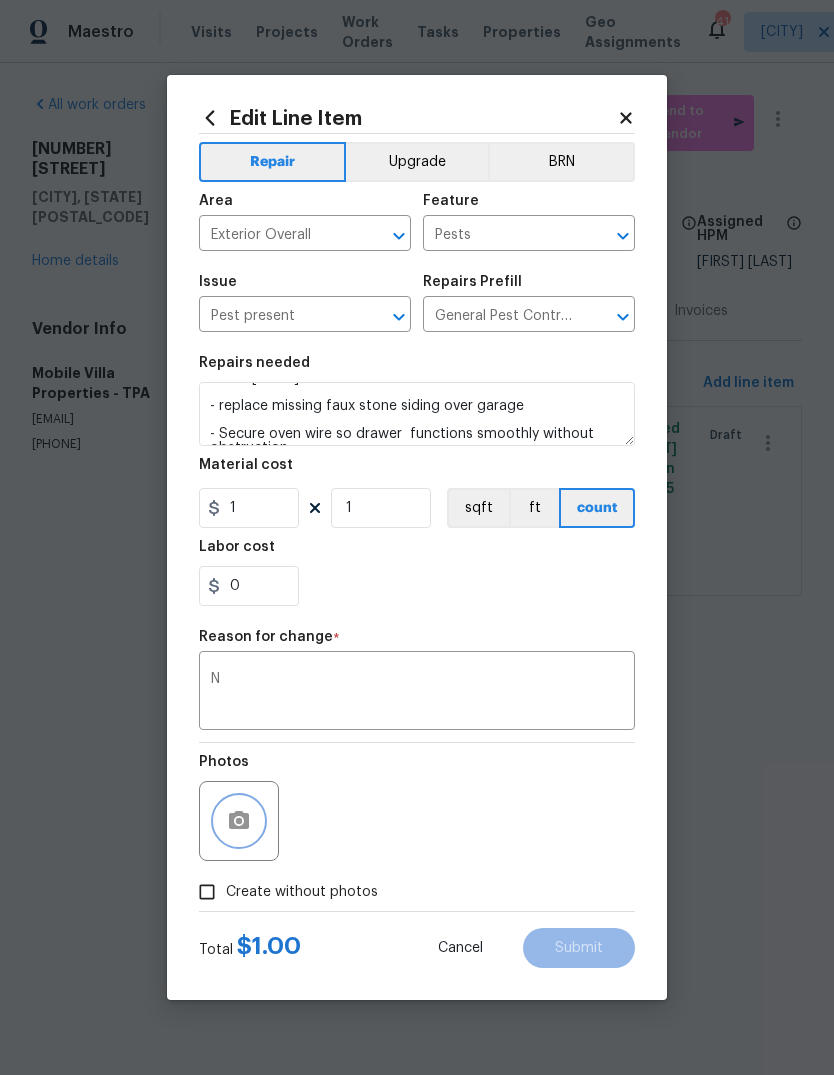 click at bounding box center (239, 821) 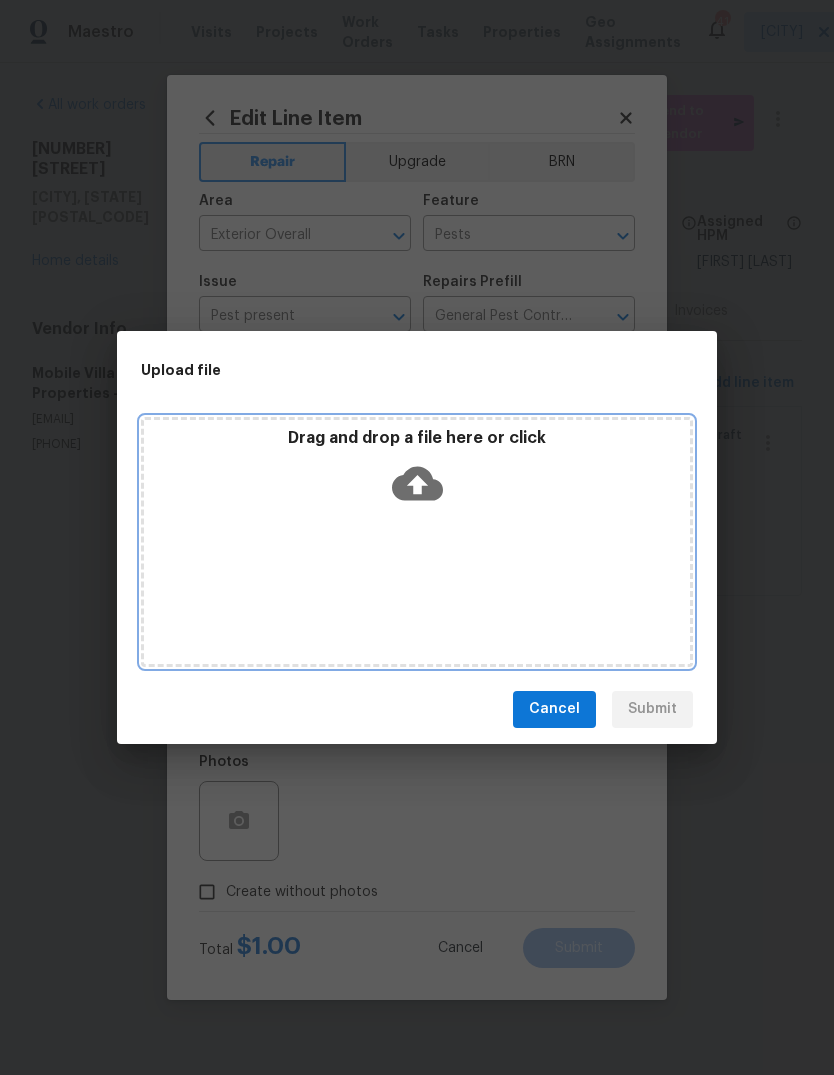 click on "Drag and drop a file here or click" at bounding box center (417, 471) 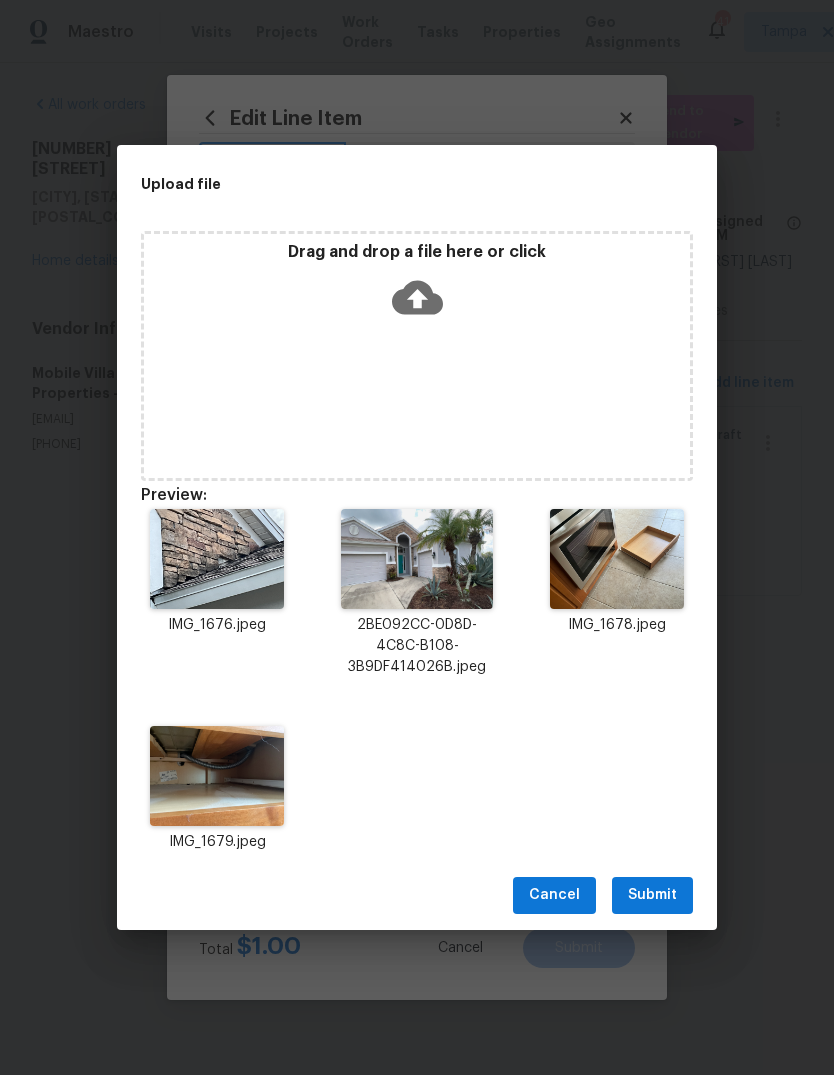 scroll, scrollTop: 0, scrollLeft: 0, axis: both 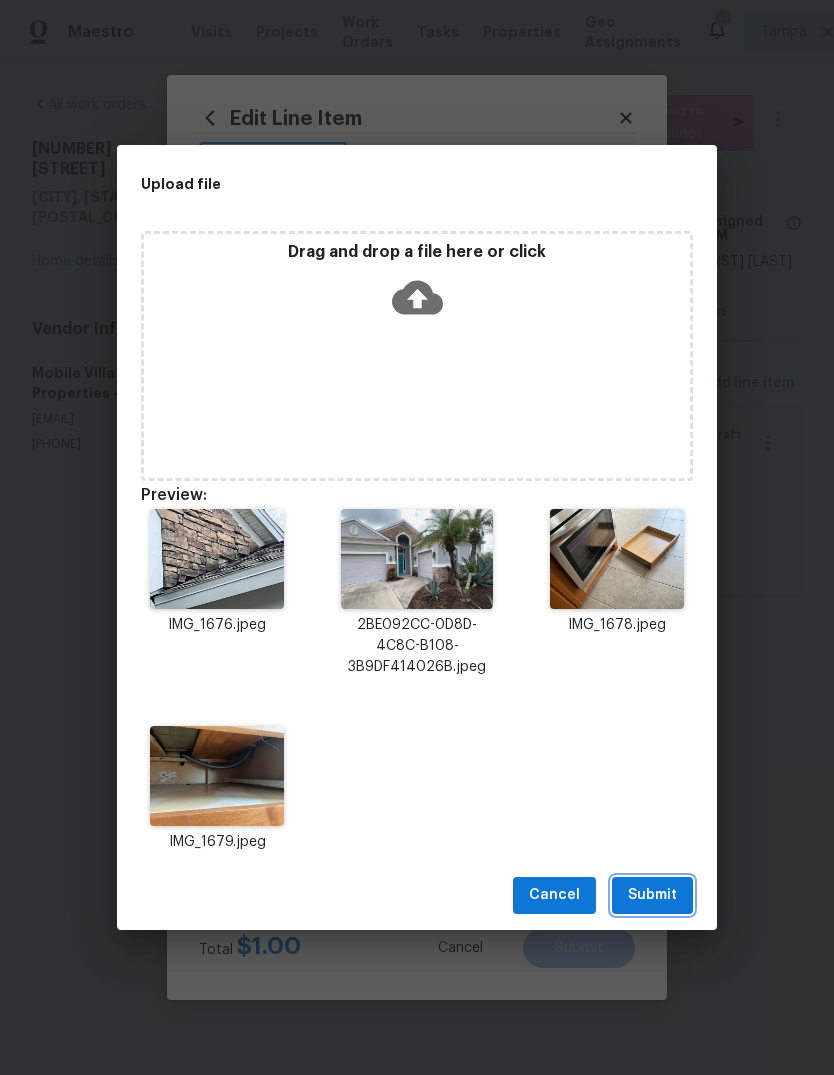 click on "Submit" at bounding box center [652, 895] 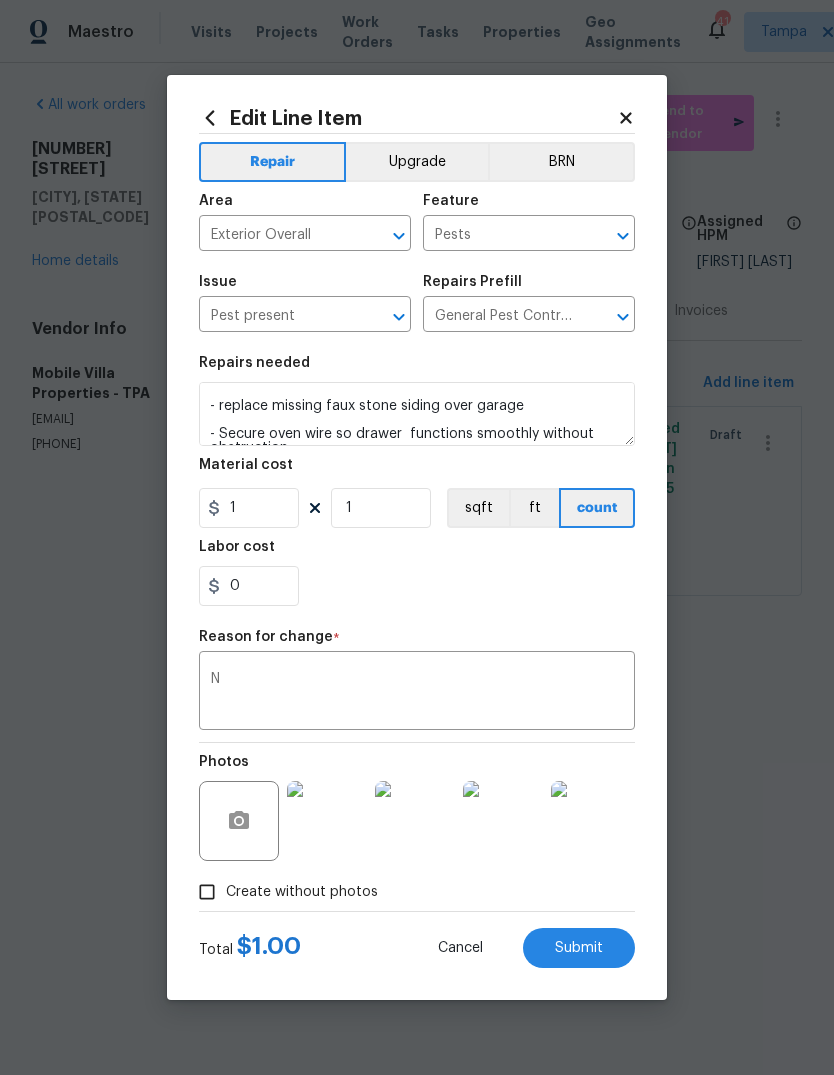 click on "Submit" at bounding box center [579, 948] 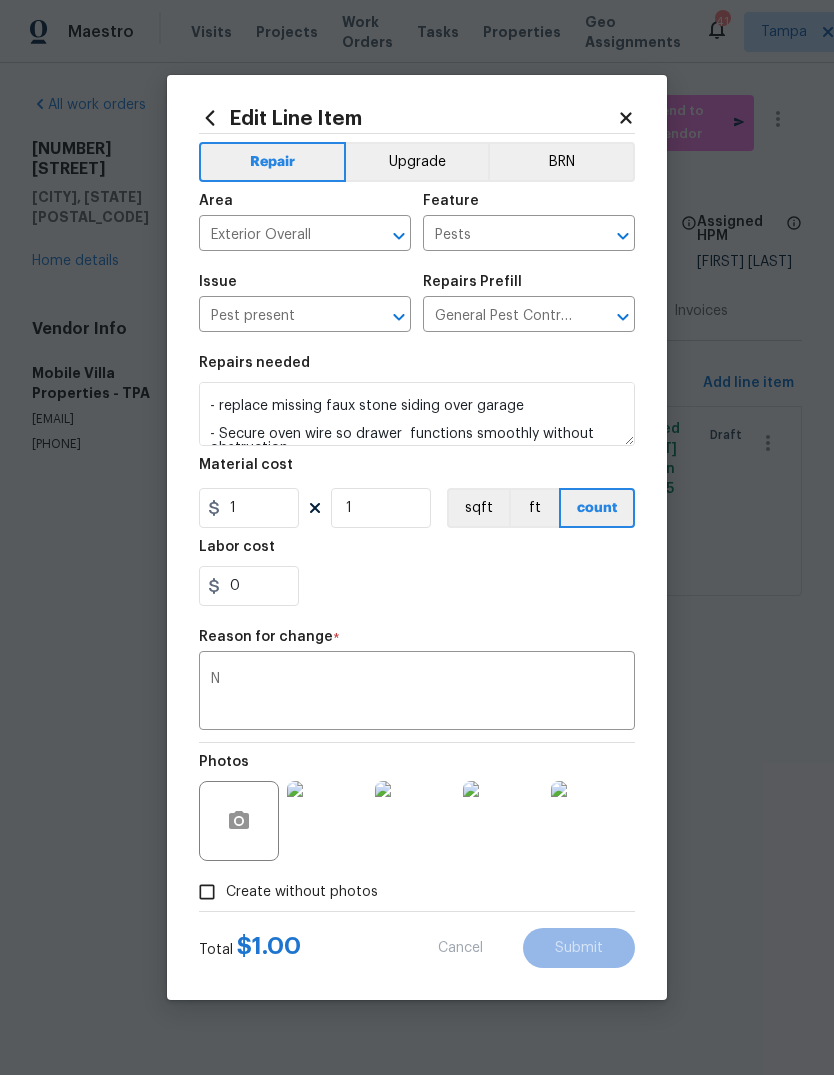 type on "75" 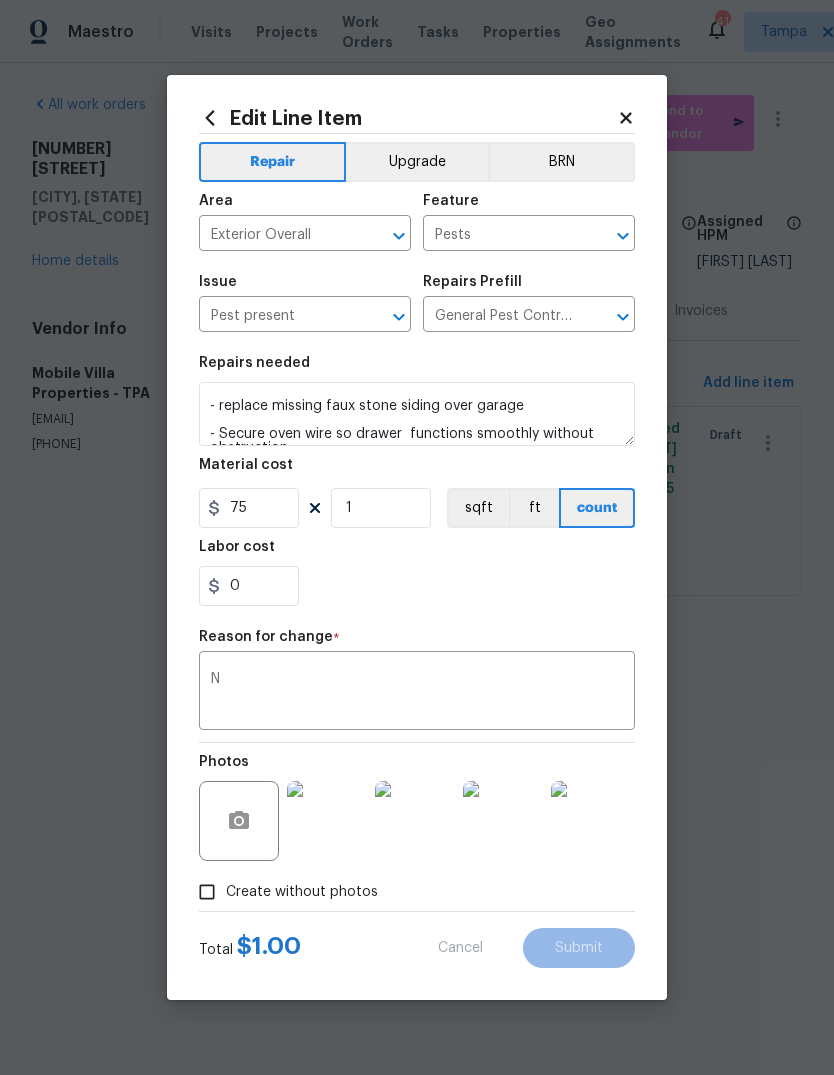 scroll, scrollTop: 0, scrollLeft: 0, axis: both 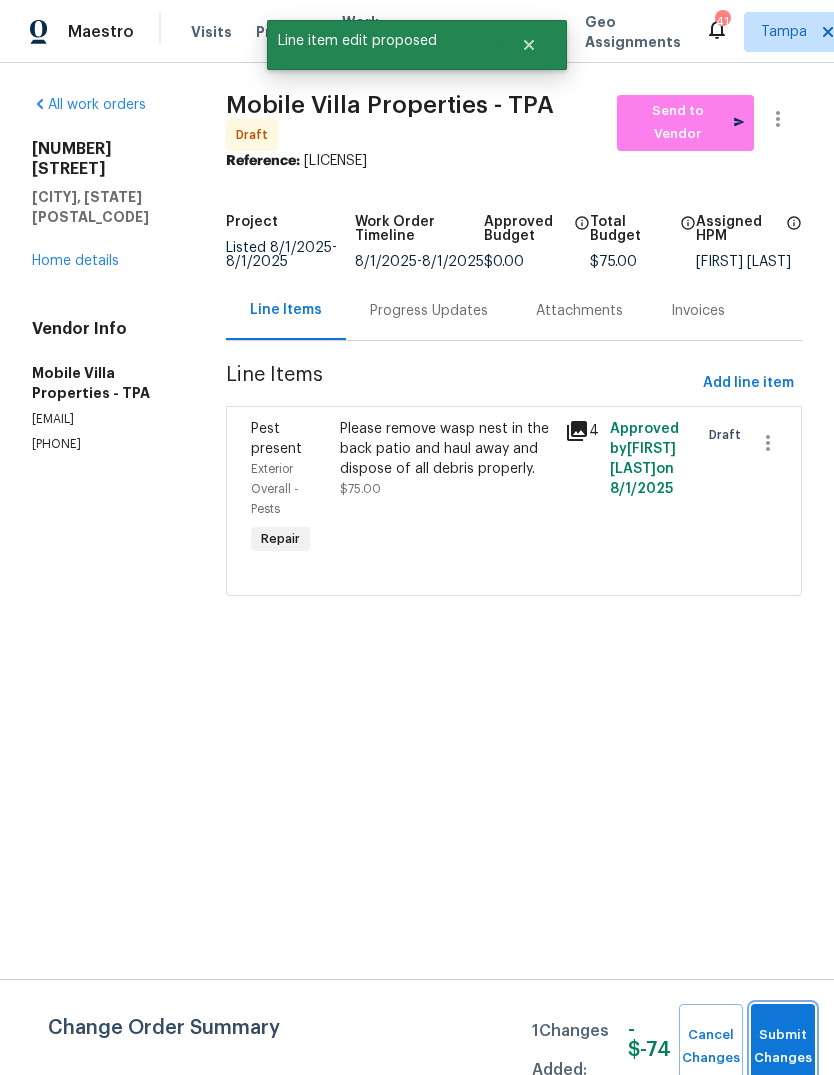 click on "Submit Changes" at bounding box center [783, 1047] 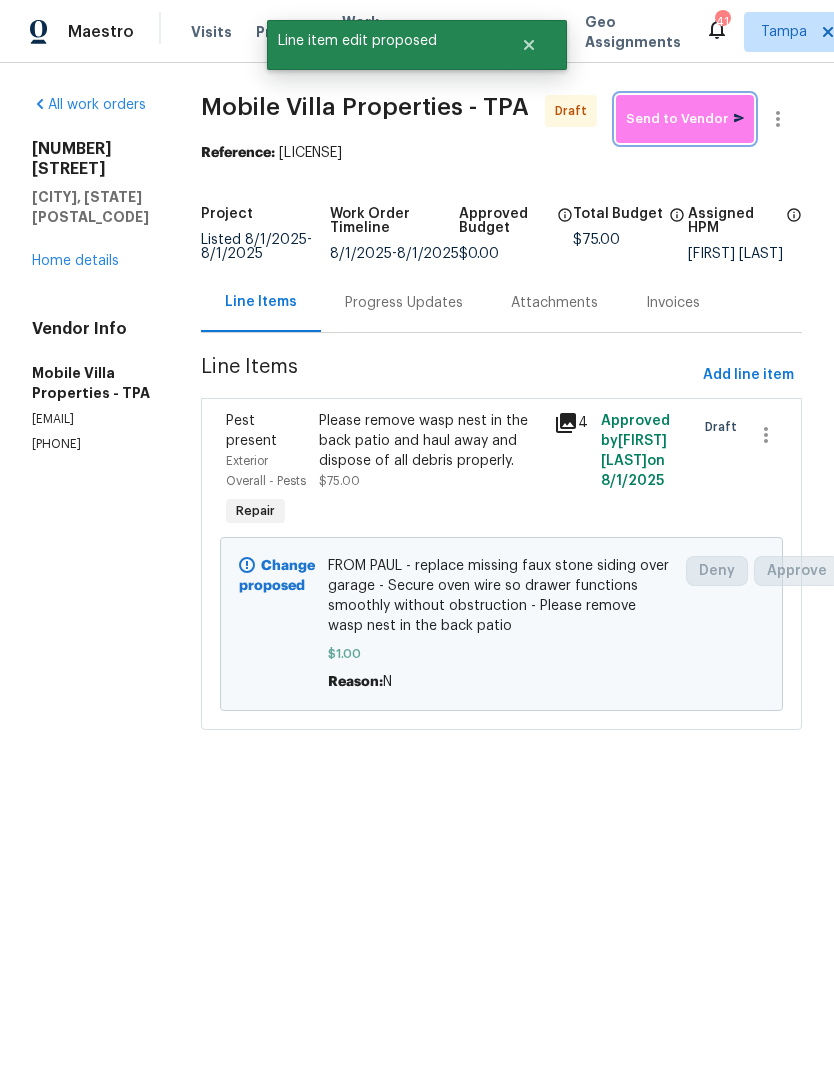 click on "Send to Vendor" at bounding box center (685, 119) 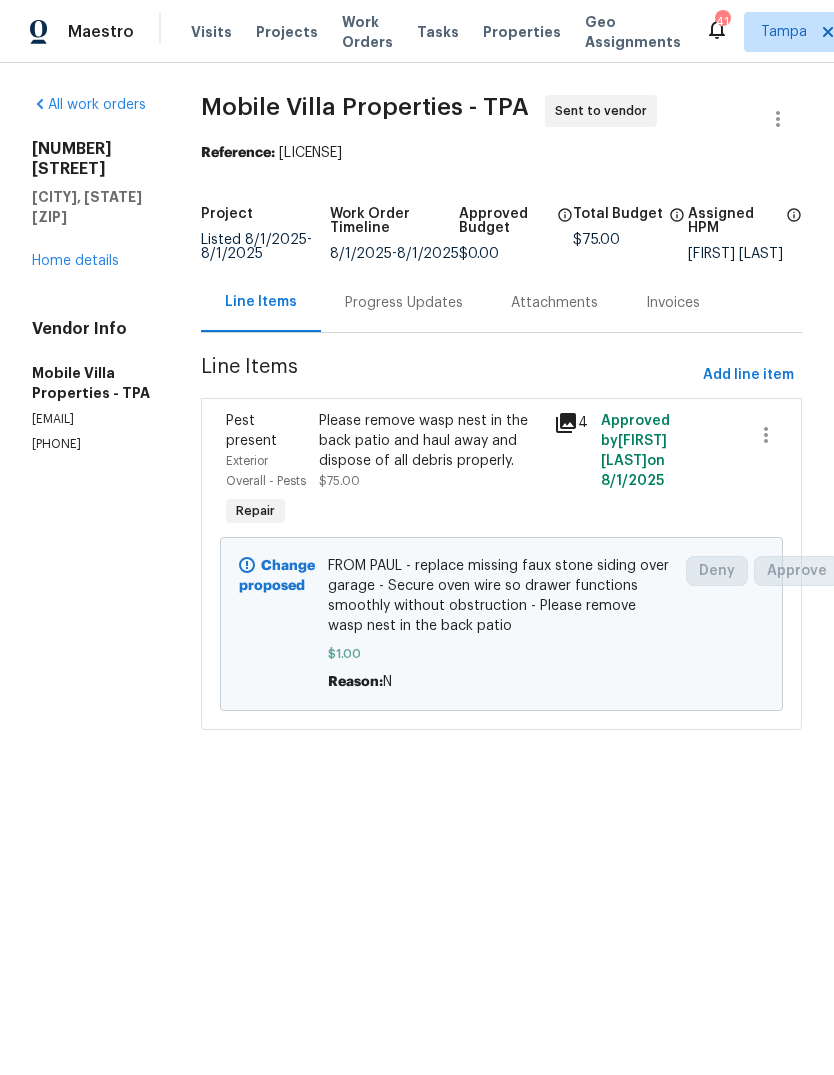 scroll, scrollTop: 0, scrollLeft: 0, axis: both 